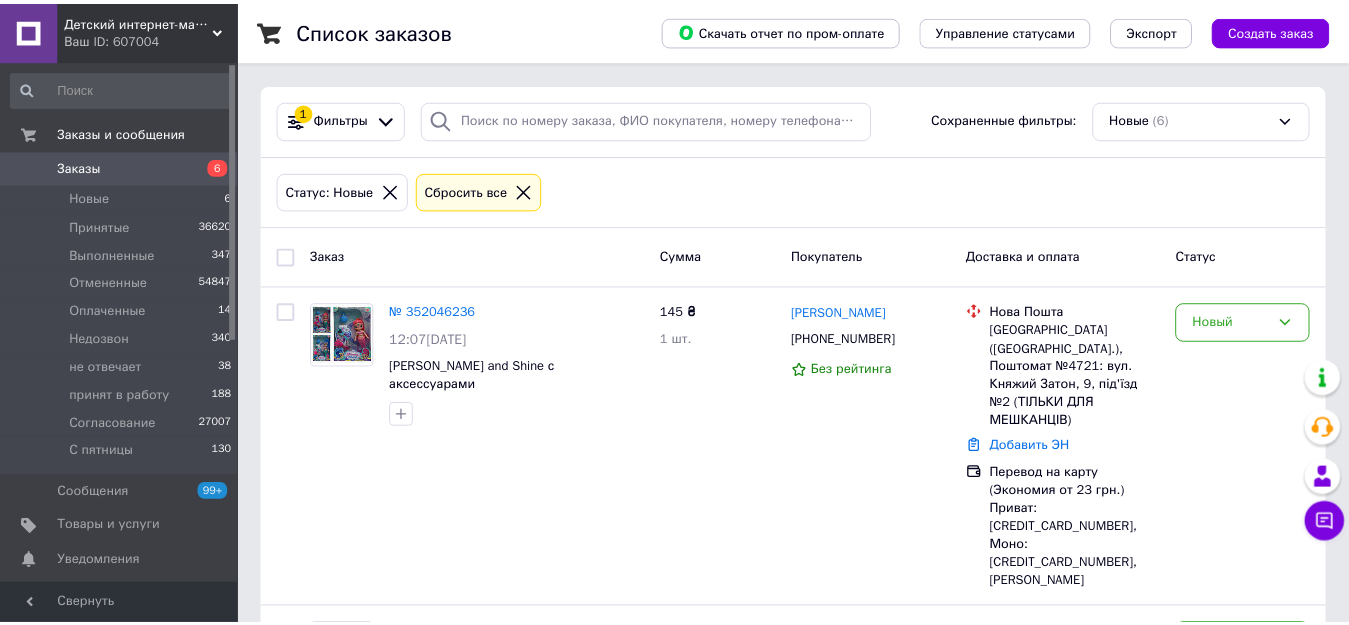scroll, scrollTop: 2, scrollLeft: 0, axis: vertical 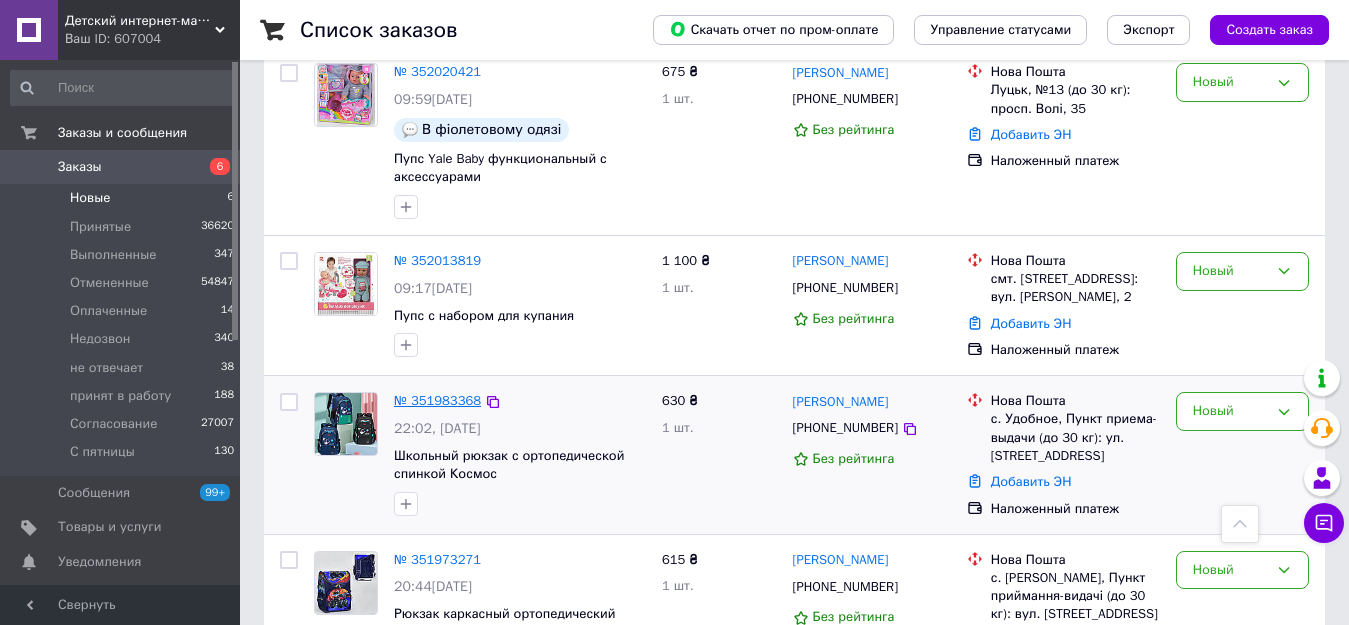 click on "№ 351983368" at bounding box center (437, 400) 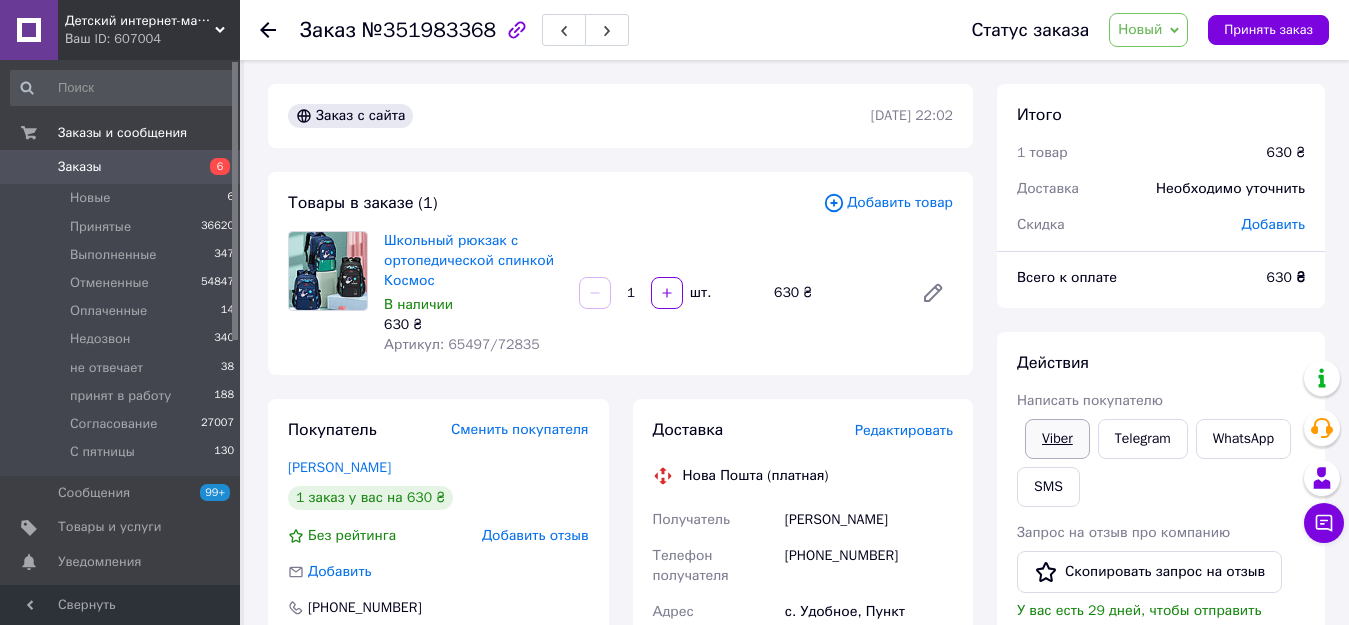 click on "Viber" at bounding box center [1057, 439] 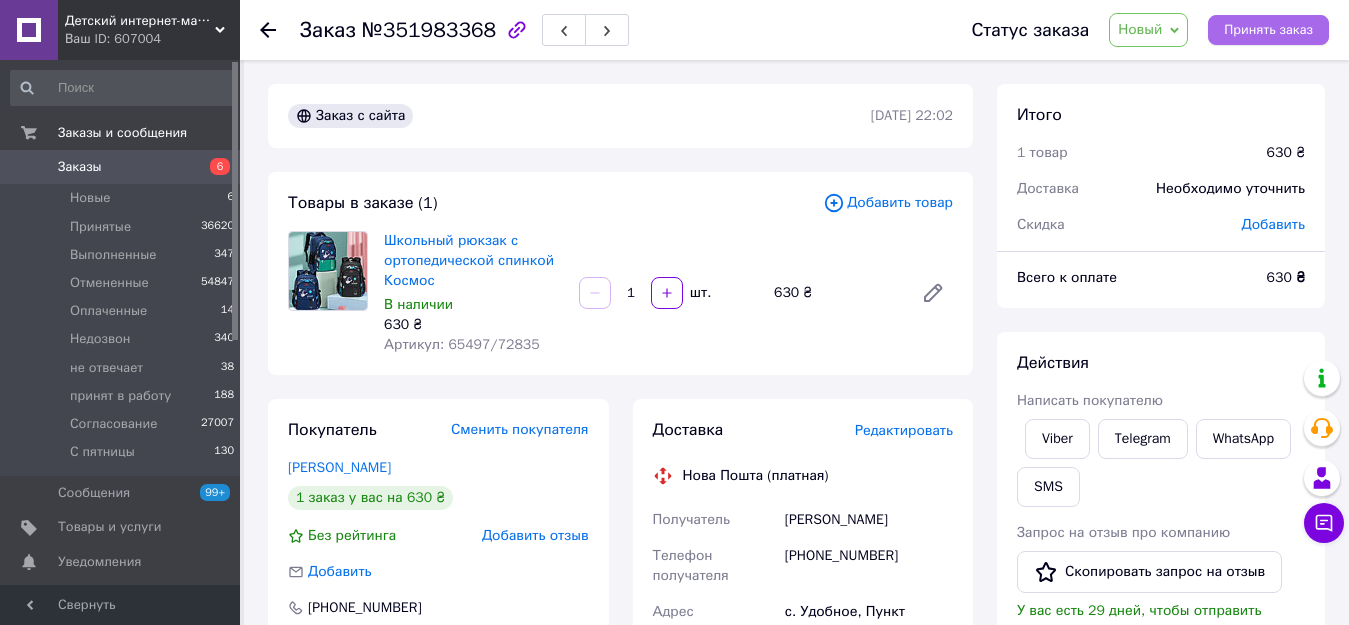 click on "Принять заказ" at bounding box center (1268, 30) 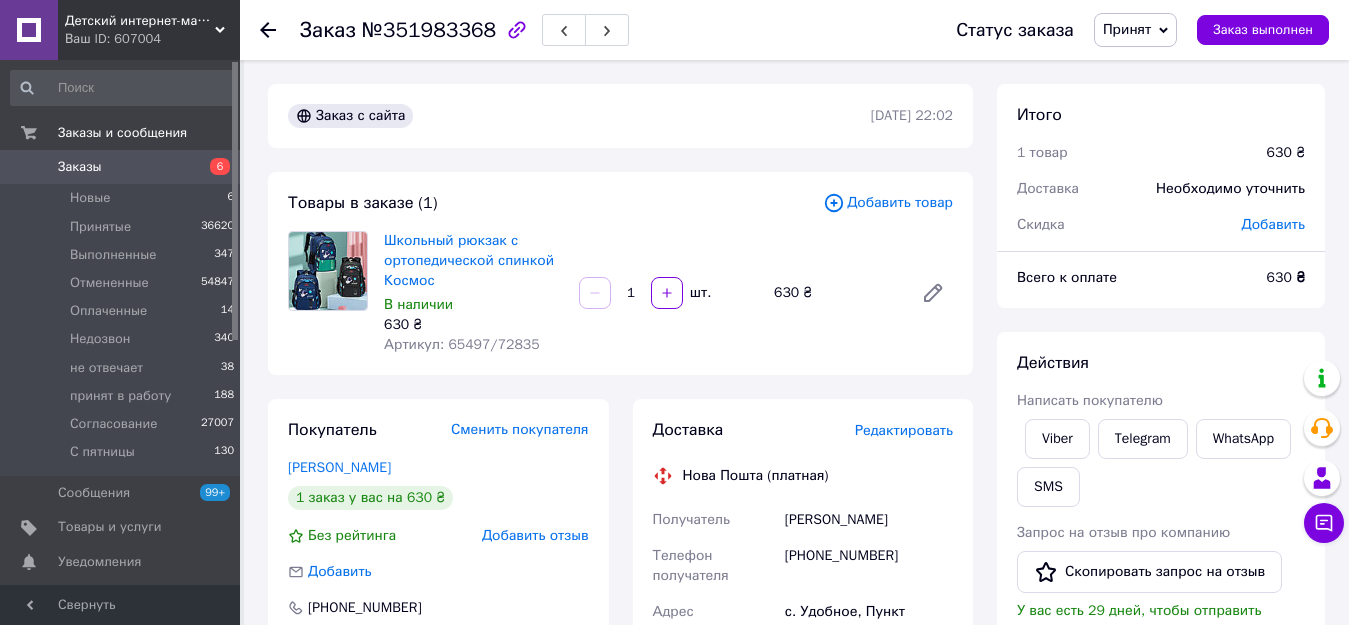 click on "[PHONE_NUMBER]" at bounding box center [869, 566] 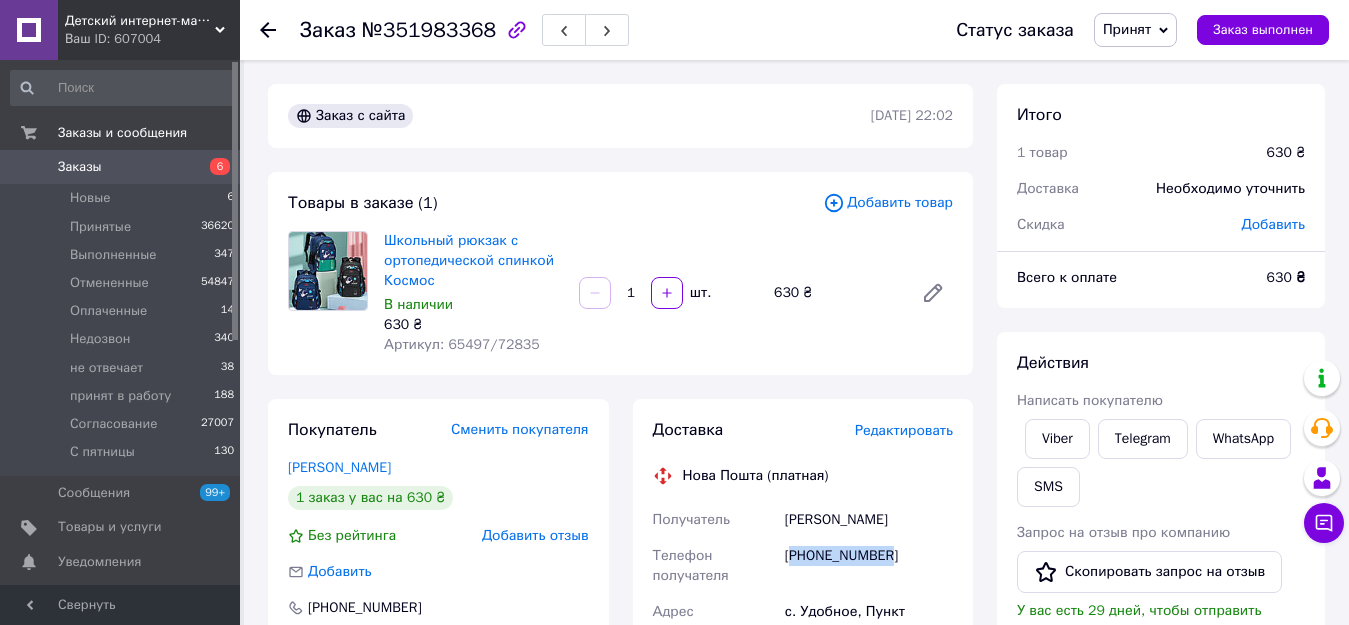 click on "[PHONE_NUMBER]" at bounding box center [869, 566] 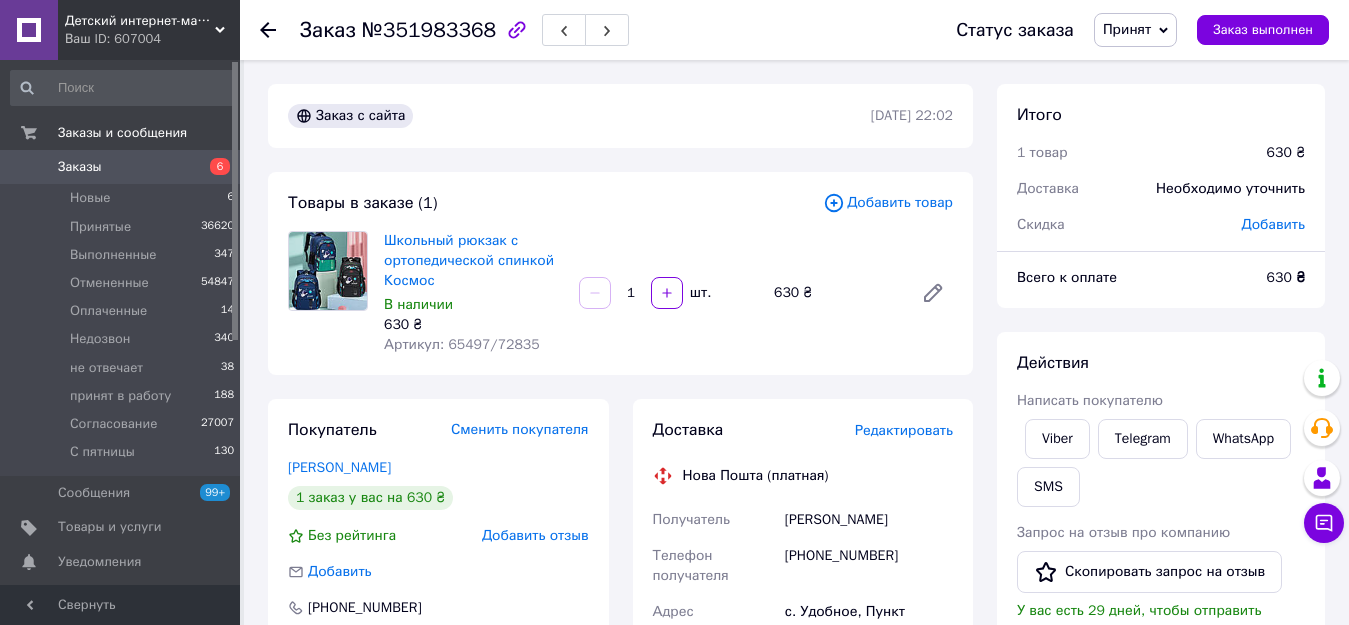 click on "[PERSON_NAME]" at bounding box center [869, 520] 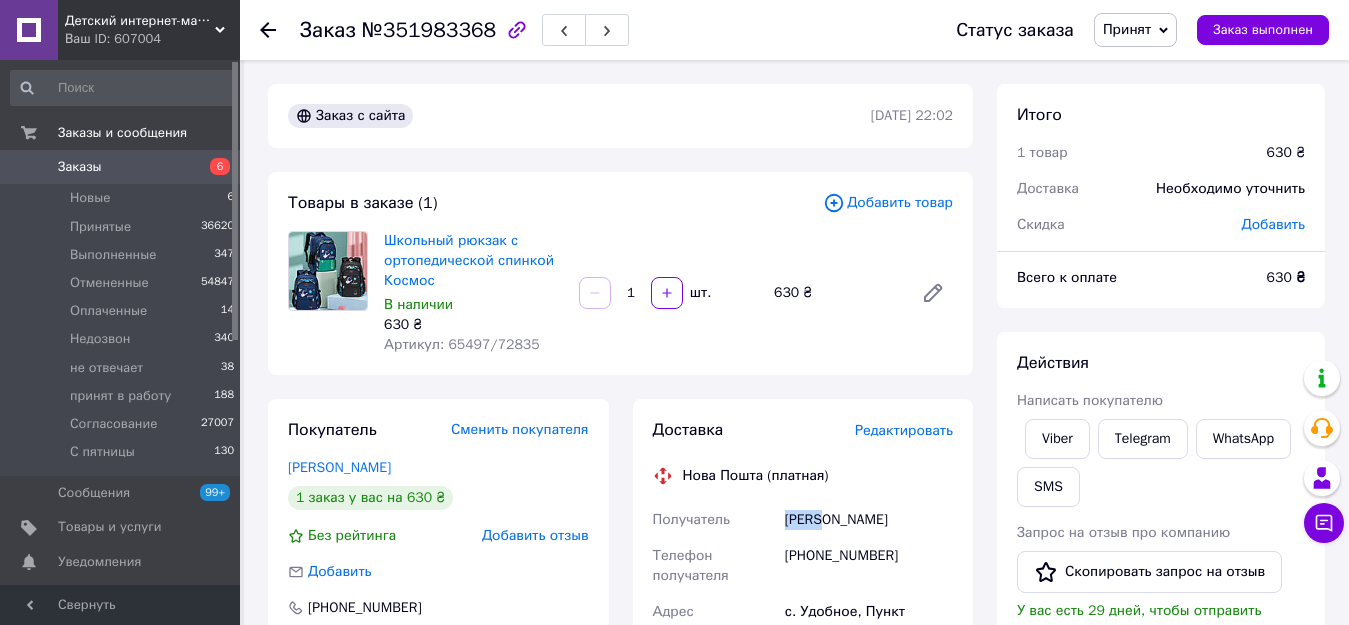 click on "[PERSON_NAME]" at bounding box center [869, 520] 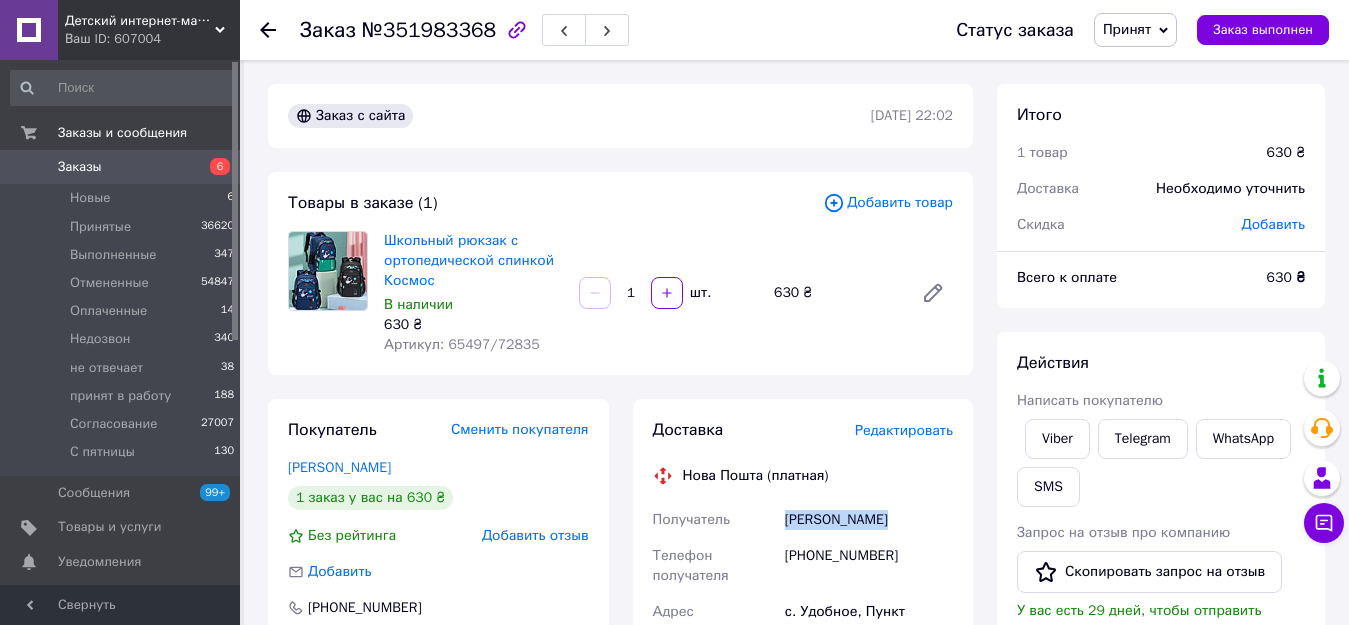 click on "[PERSON_NAME]" at bounding box center [869, 520] 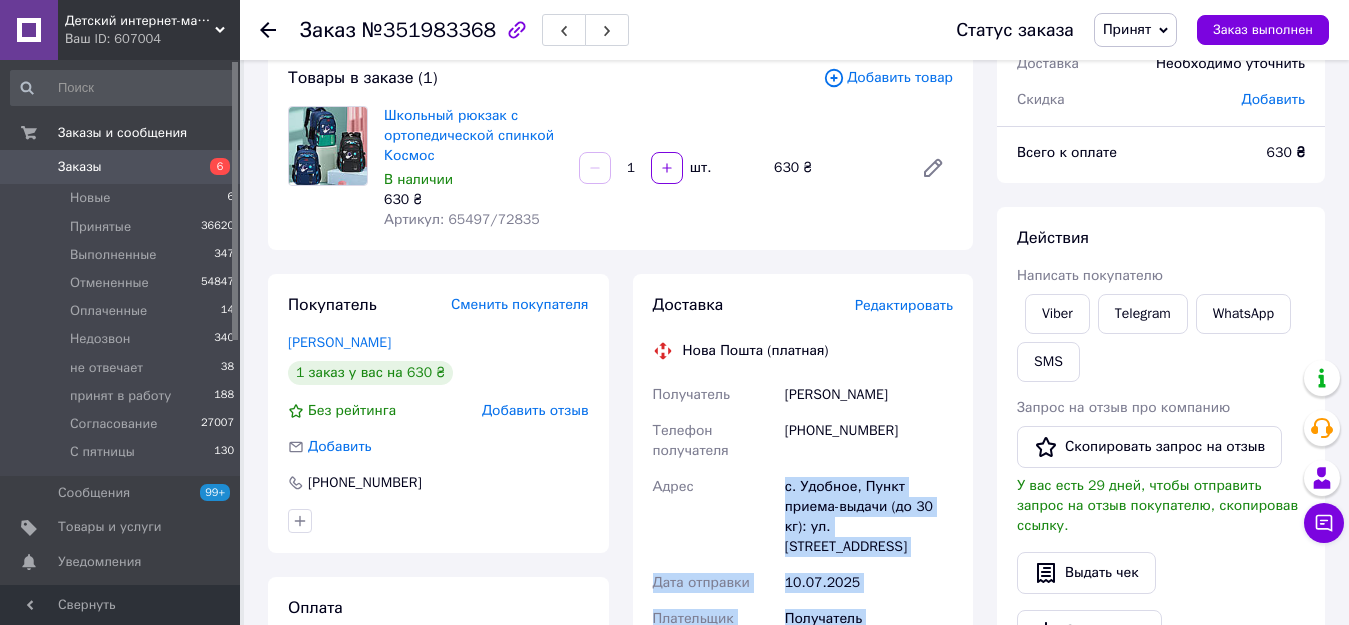 scroll, scrollTop: 180, scrollLeft: 0, axis: vertical 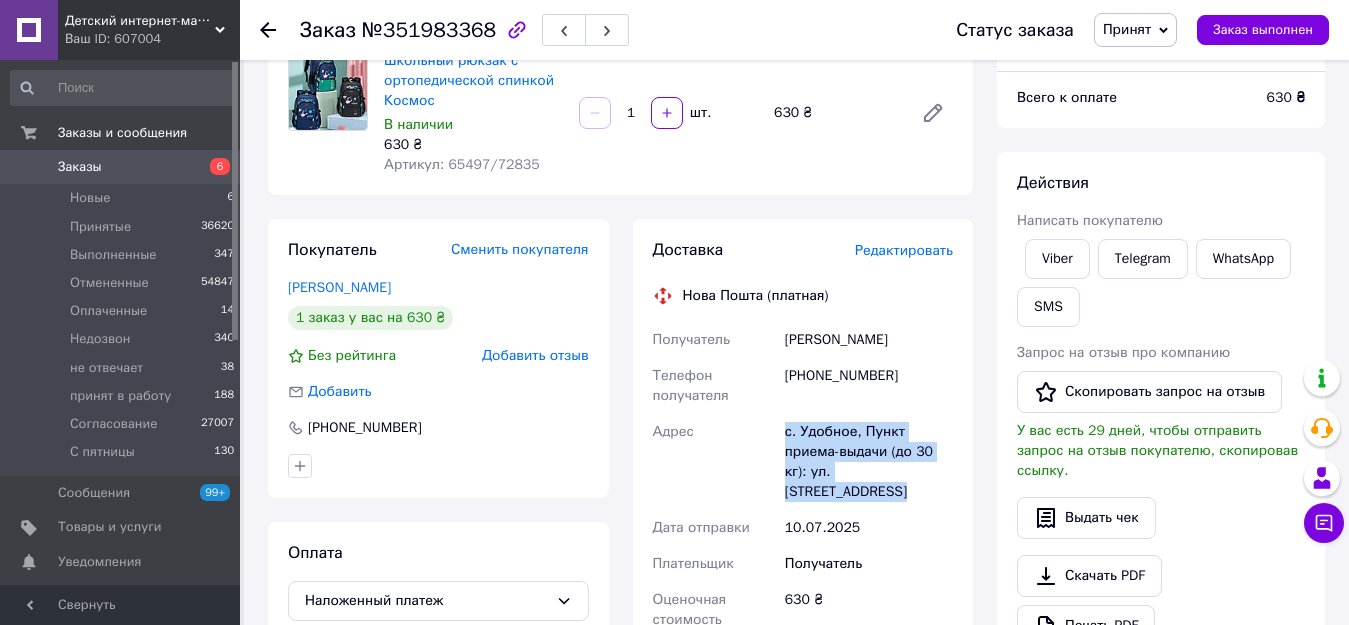 drag, startPoint x: 779, startPoint y: 610, endPoint x: 941, endPoint y: 464, distance: 218.08255 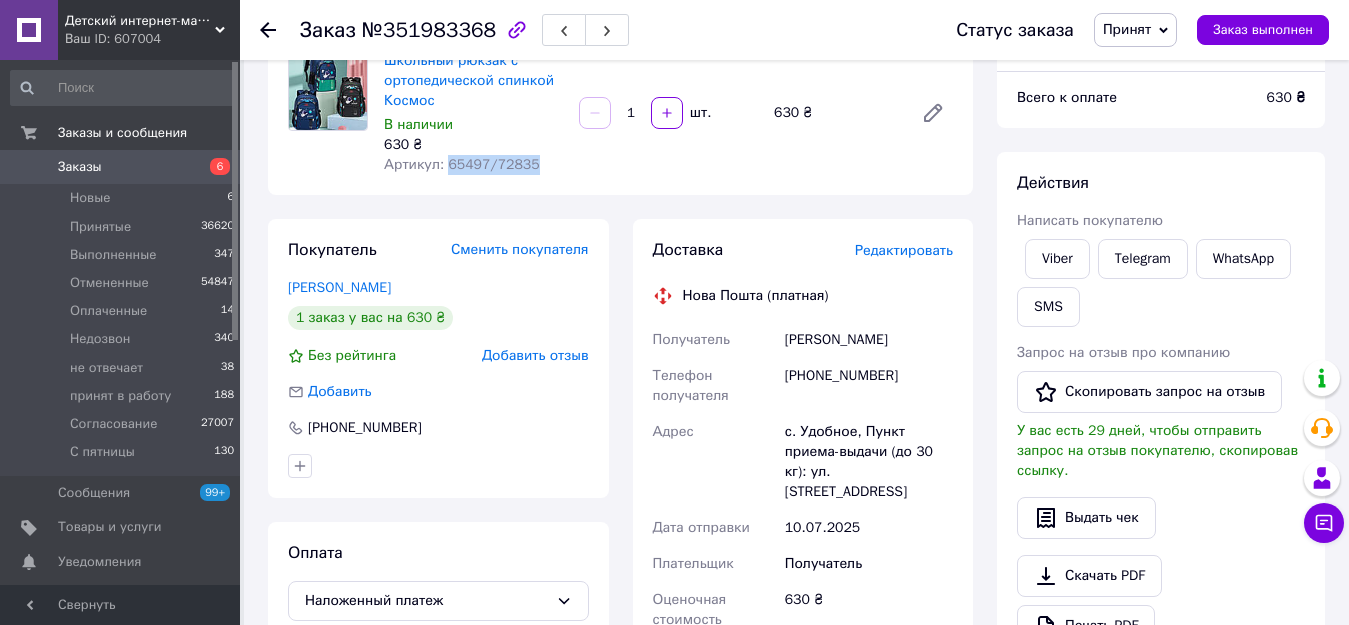 drag, startPoint x: 549, startPoint y: 174, endPoint x: 444, endPoint y: 169, distance: 105.11898 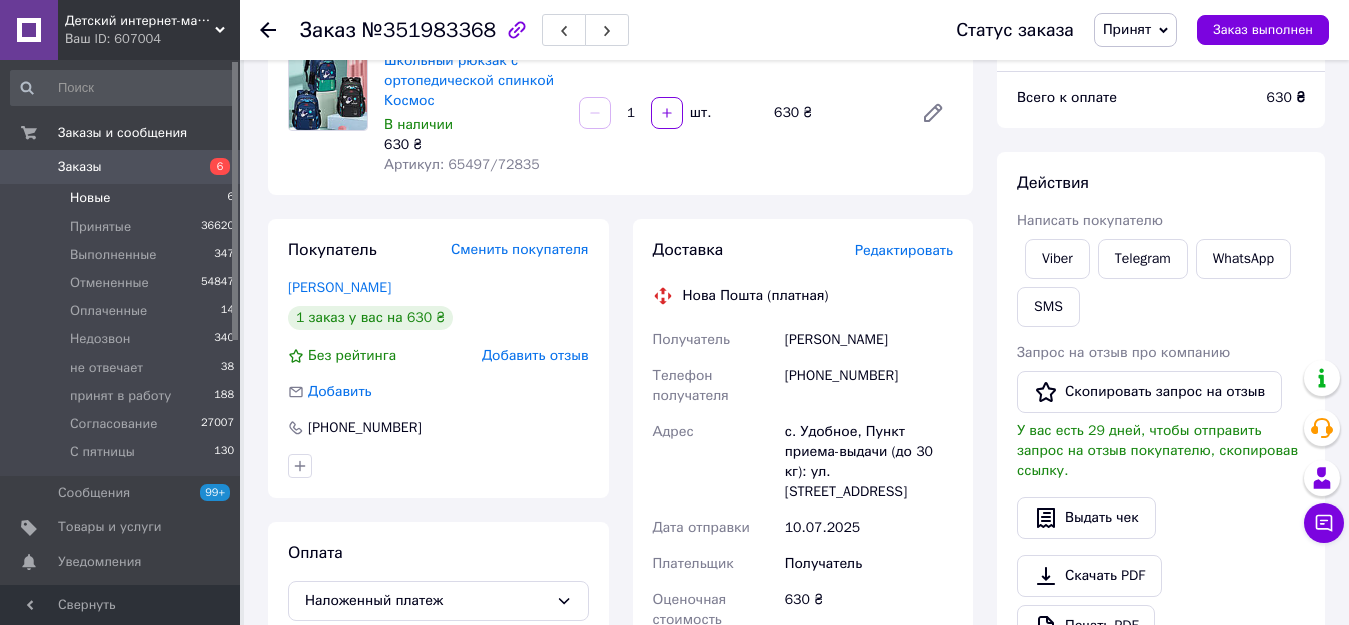 click on "Новые" at bounding box center [90, 198] 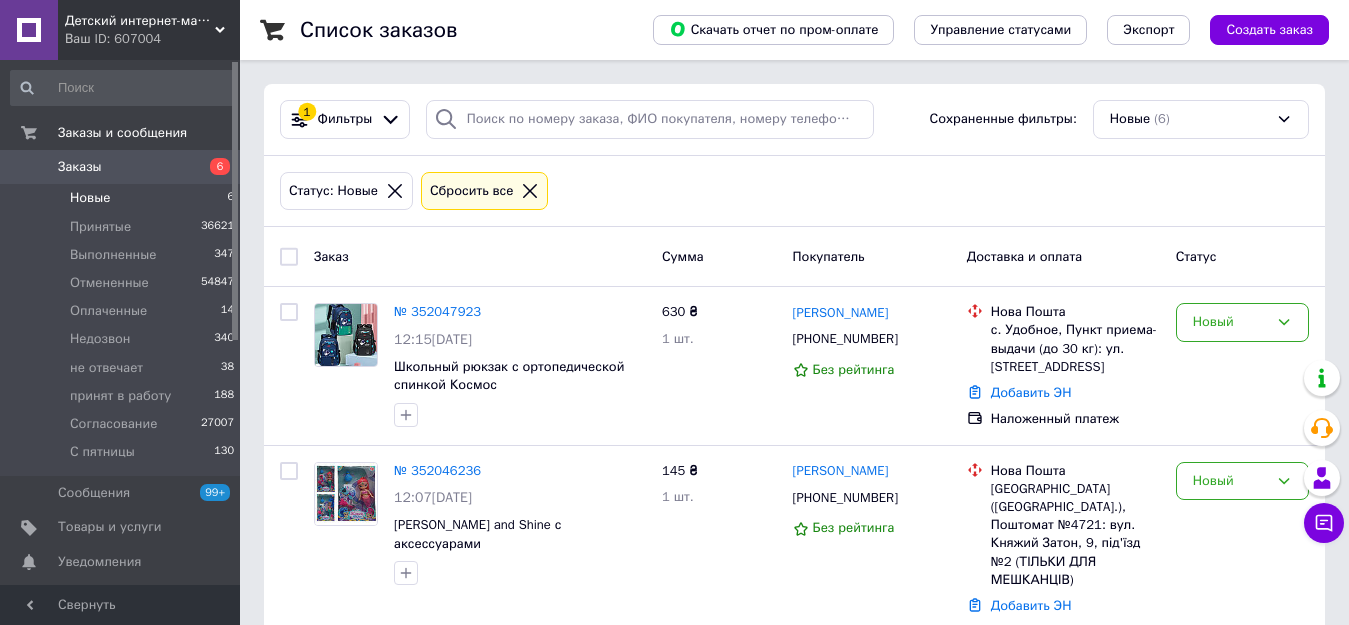scroll, scrollTop: 757, scrollLeft: 0, axis: vertical 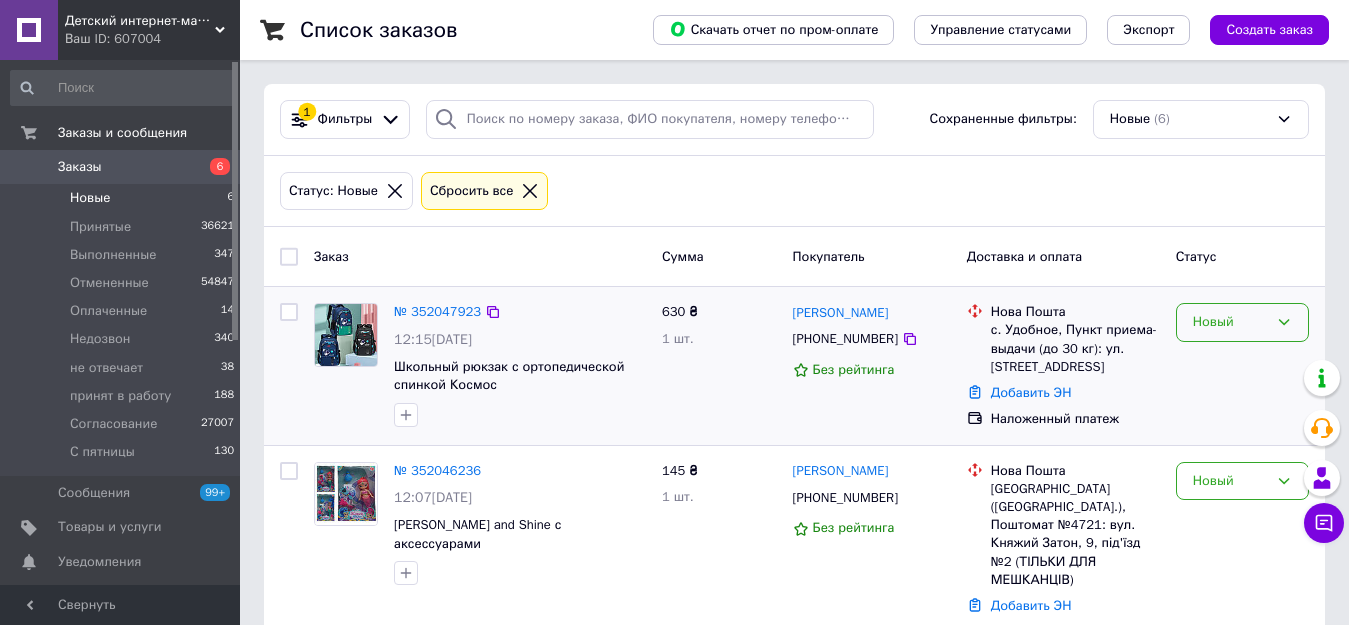 click on "Новый" at bounding box center [1230, 322] 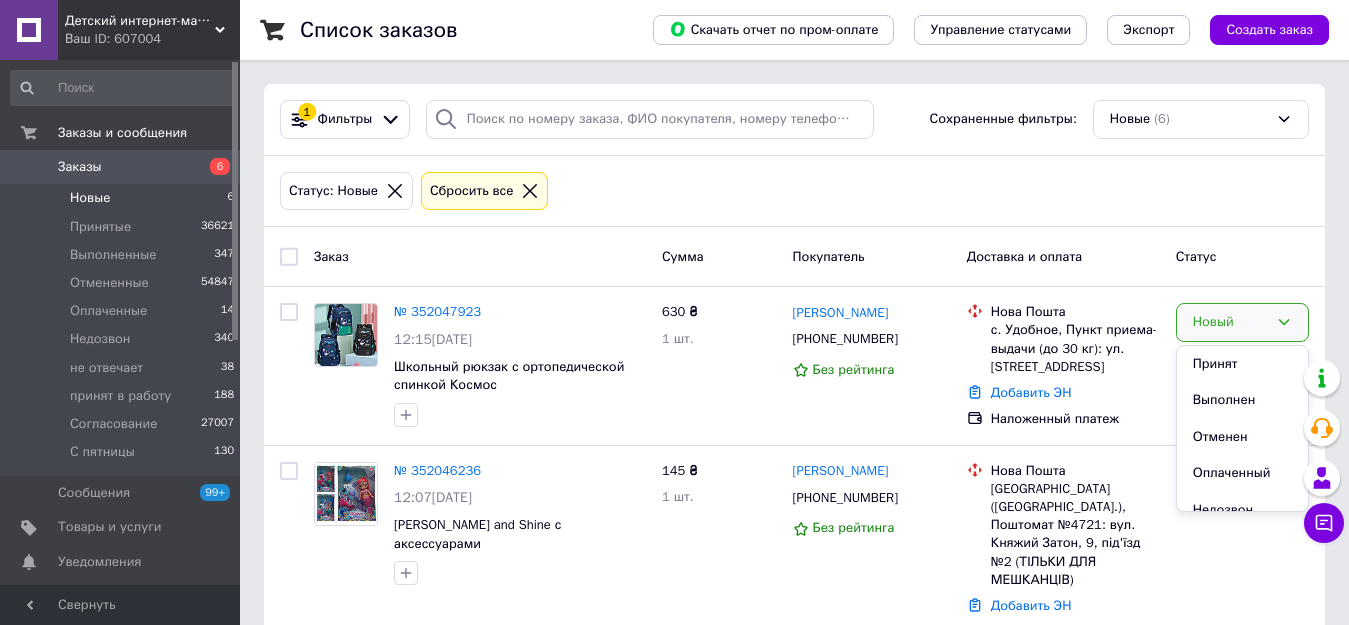 click on "Заказы" at bounding box center [121, 167] 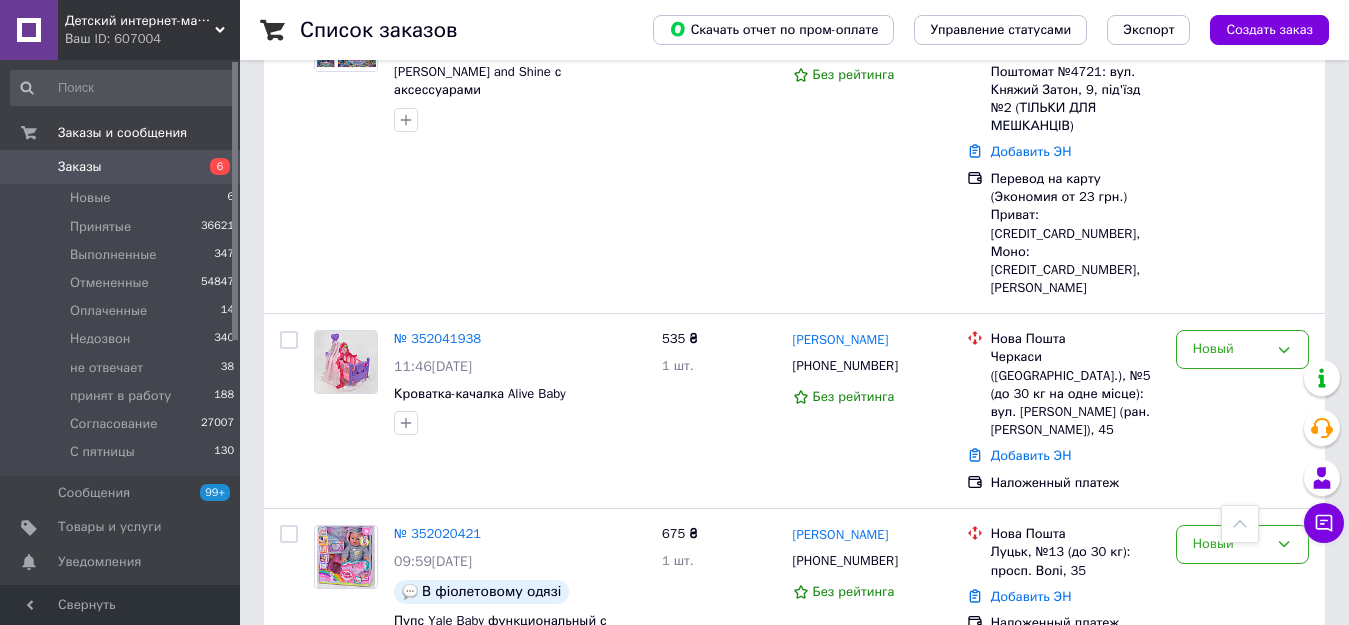 scroll, scrollTop: 0, scrollLeft: 0, axis: both 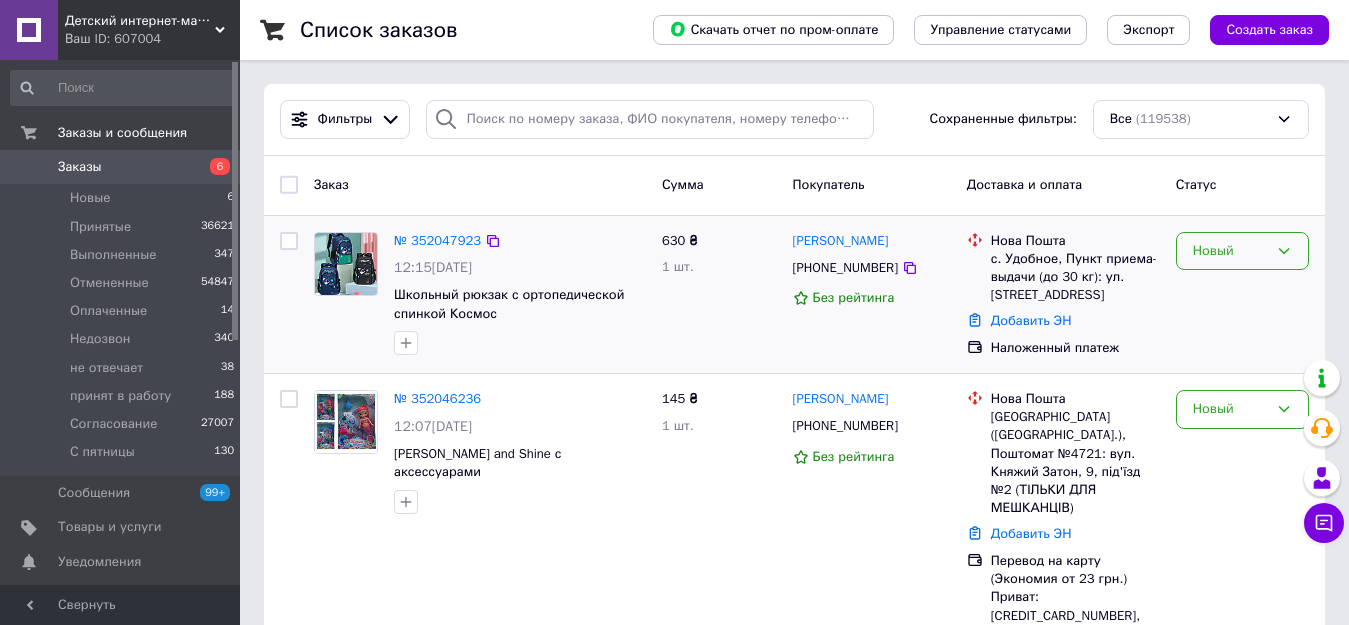click on "Новый" at bounding box center (1230, 251) 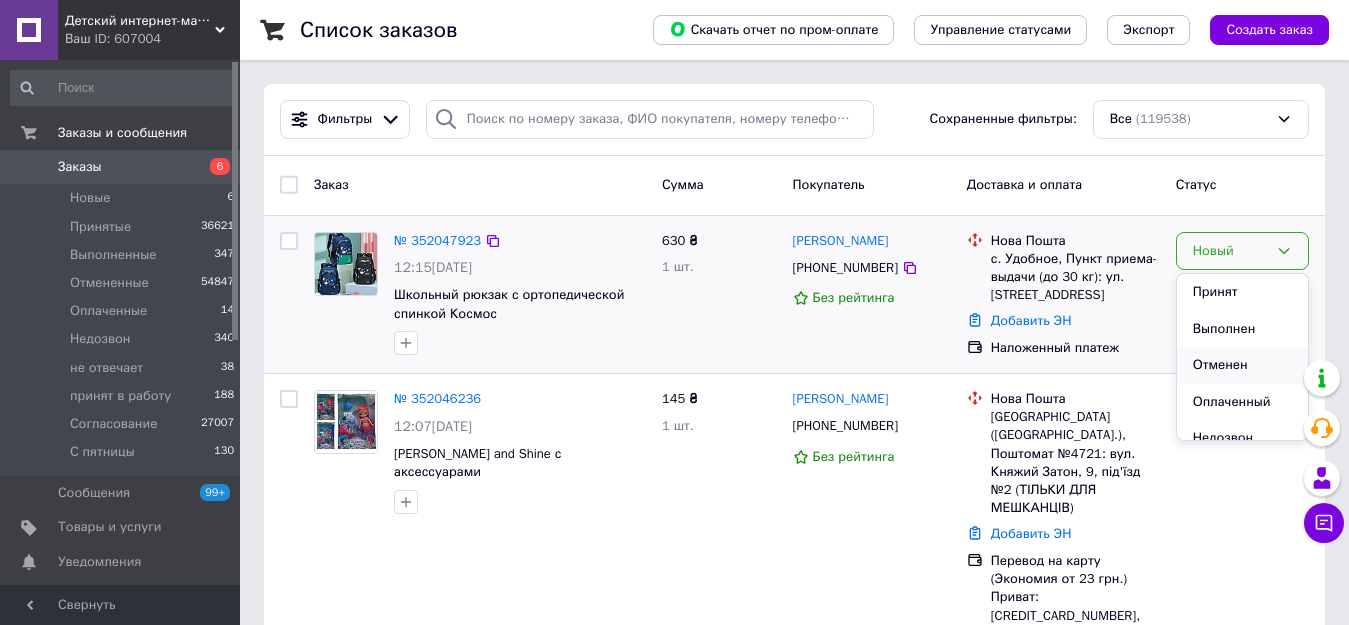 click on "Отменен" at bounding box center [1242, 365] 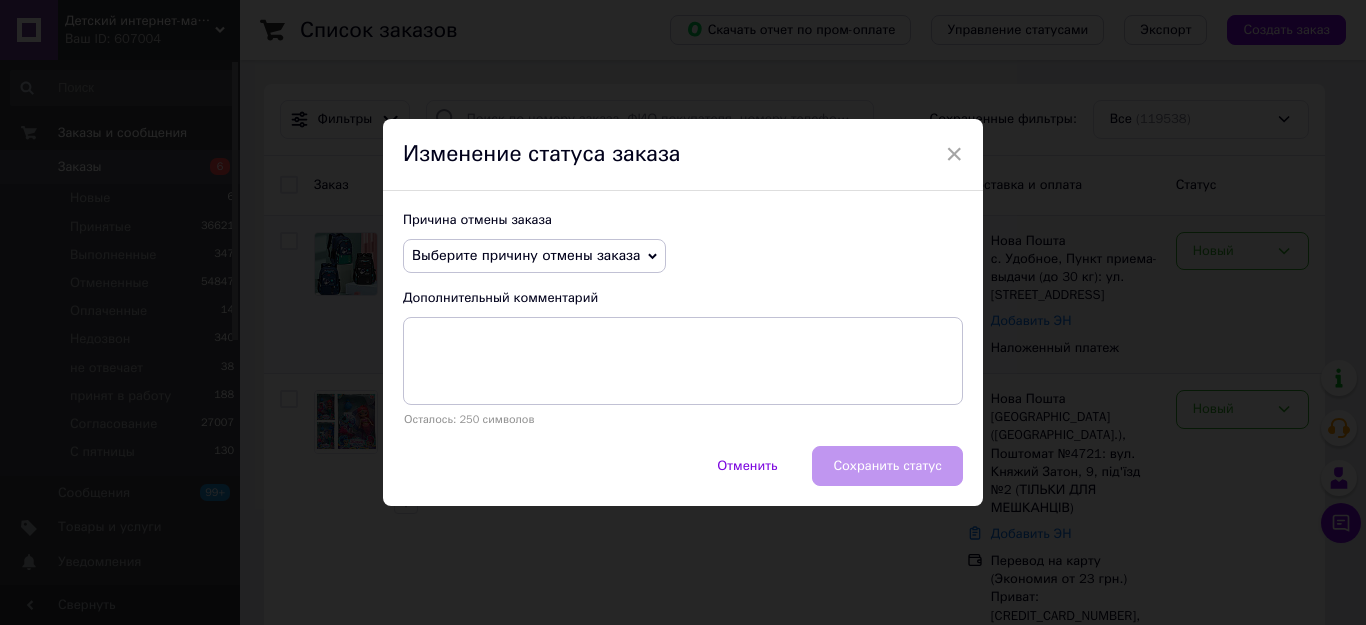 click on "Выберите причину отмены заказа" at bounding box center (526, 255) 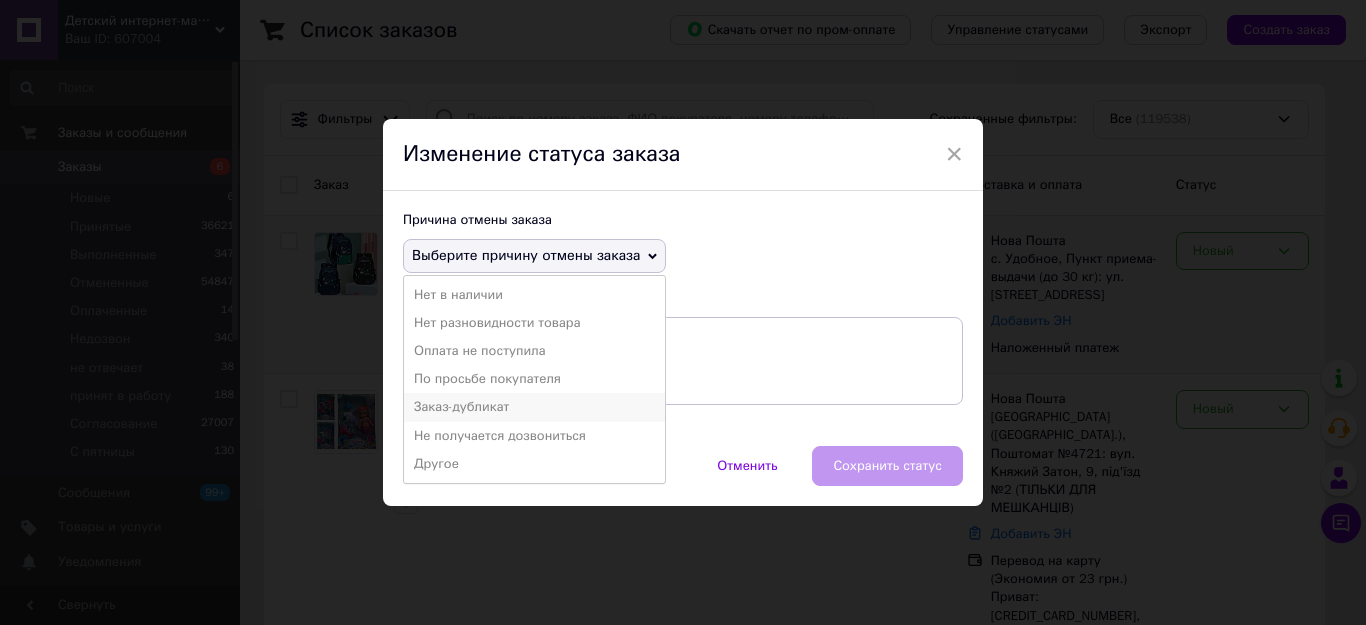 click on "Заказ-дубликат" at bounding box center [534, 407] 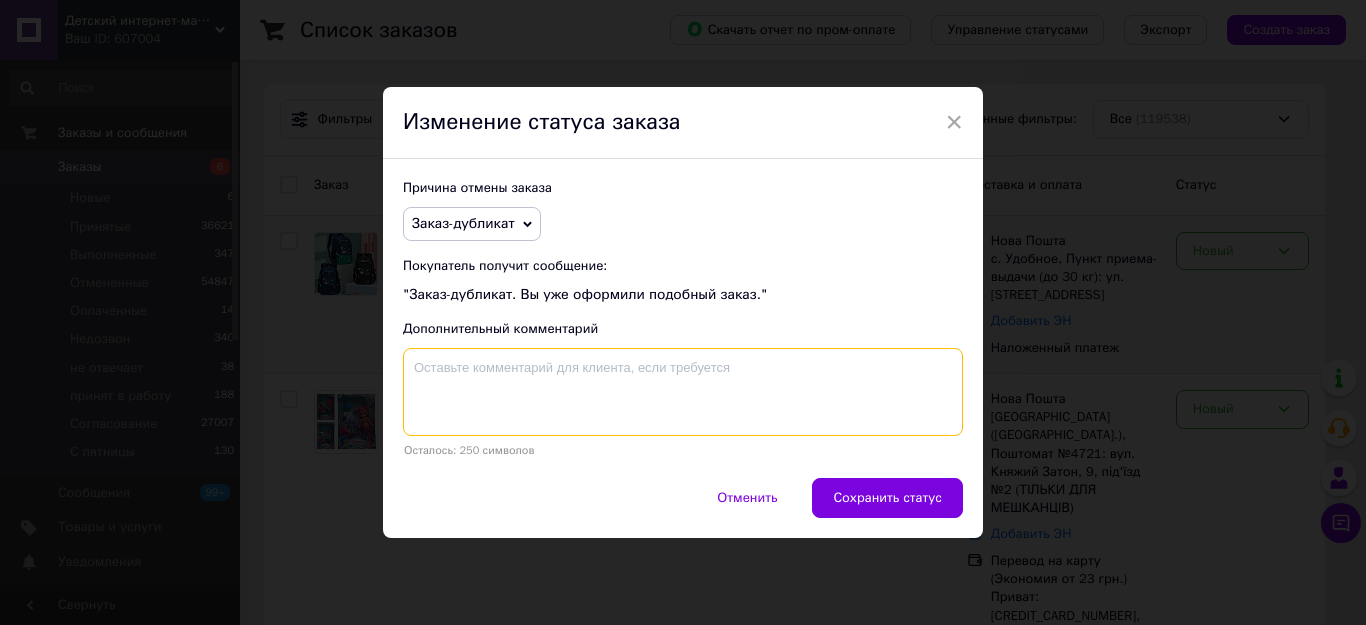 click at bounding box center [683, 392] 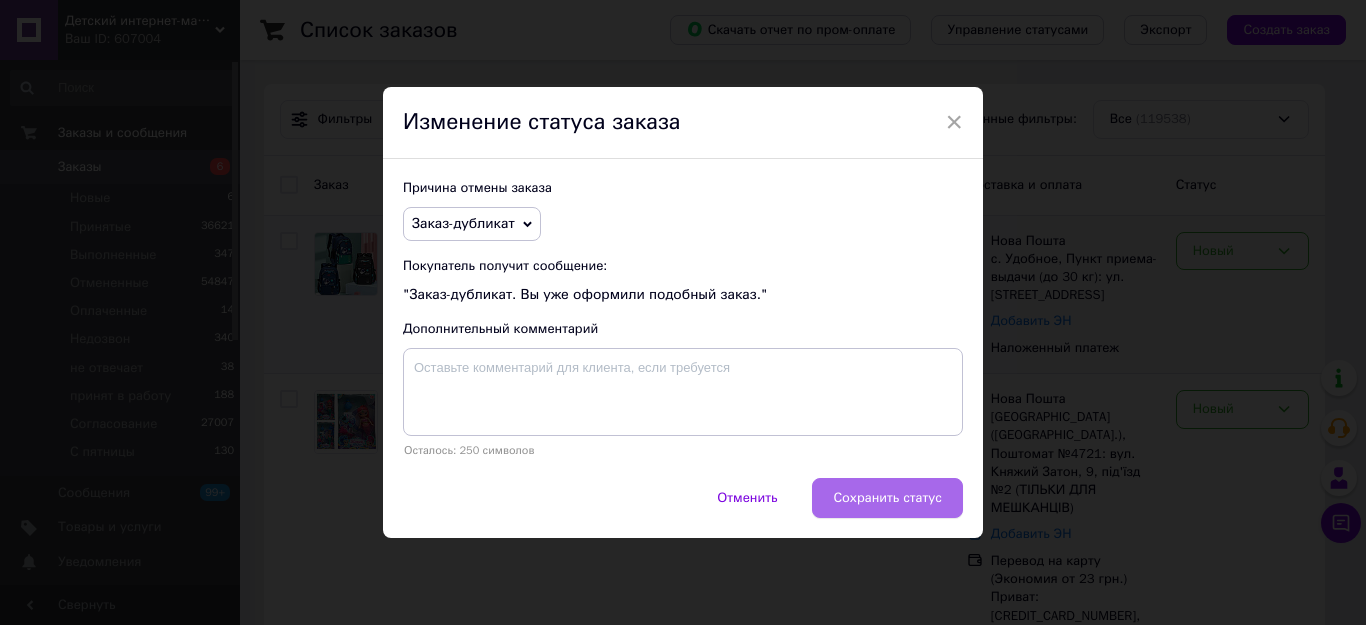 click on "Сохранить статус" at bounding box center [887, 498] 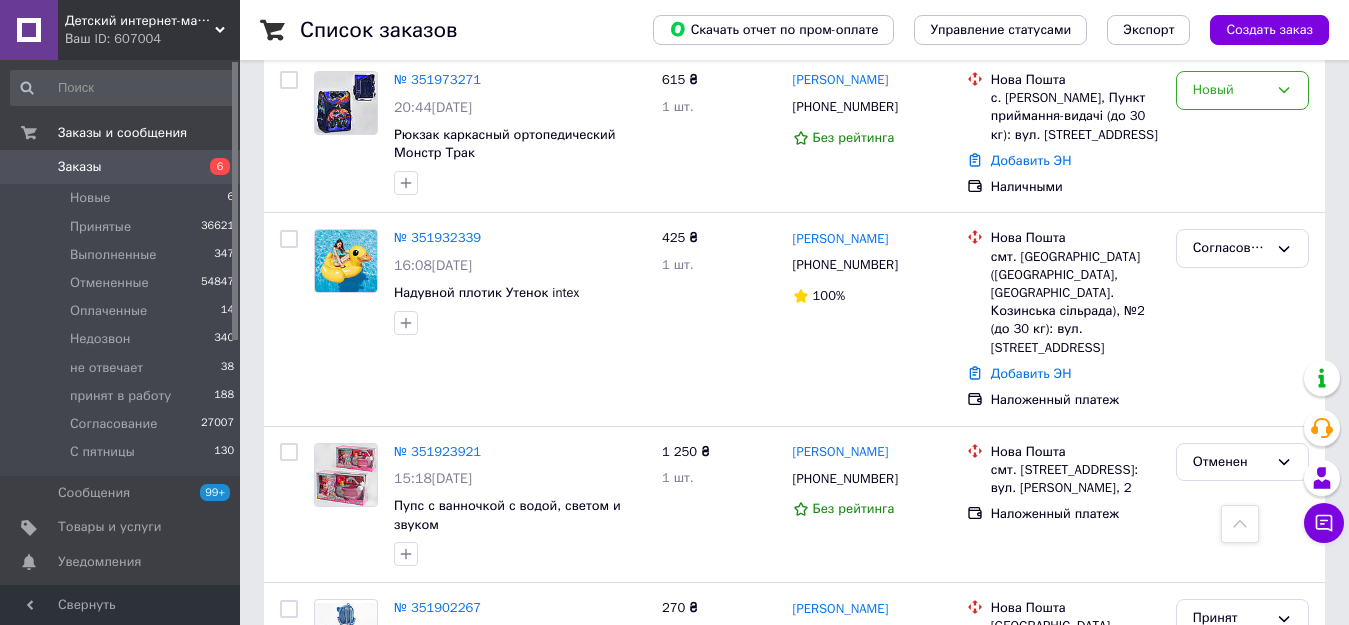 scroll, scrollTop: 1381, scrollLeft: 0, axis: vertical 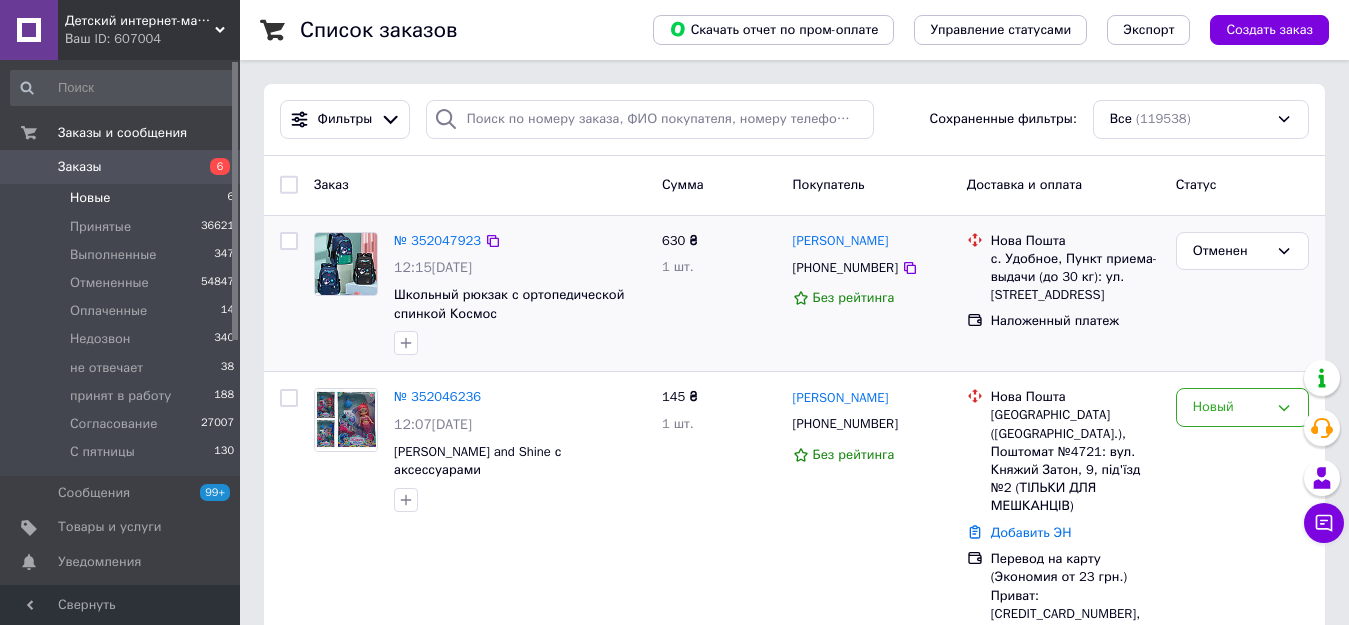 click on "Новые 6" at bounding box center [123, 198] 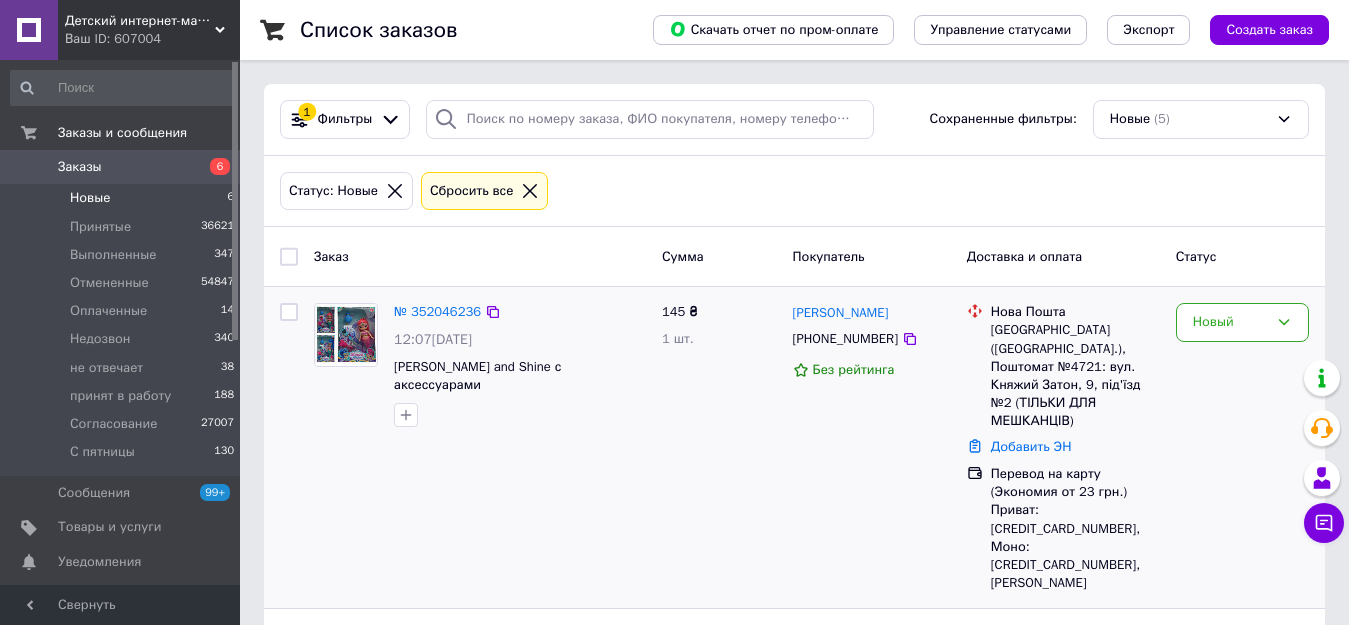 click on "[PHONE_NUMBER]" at bounding box center (845, 338) 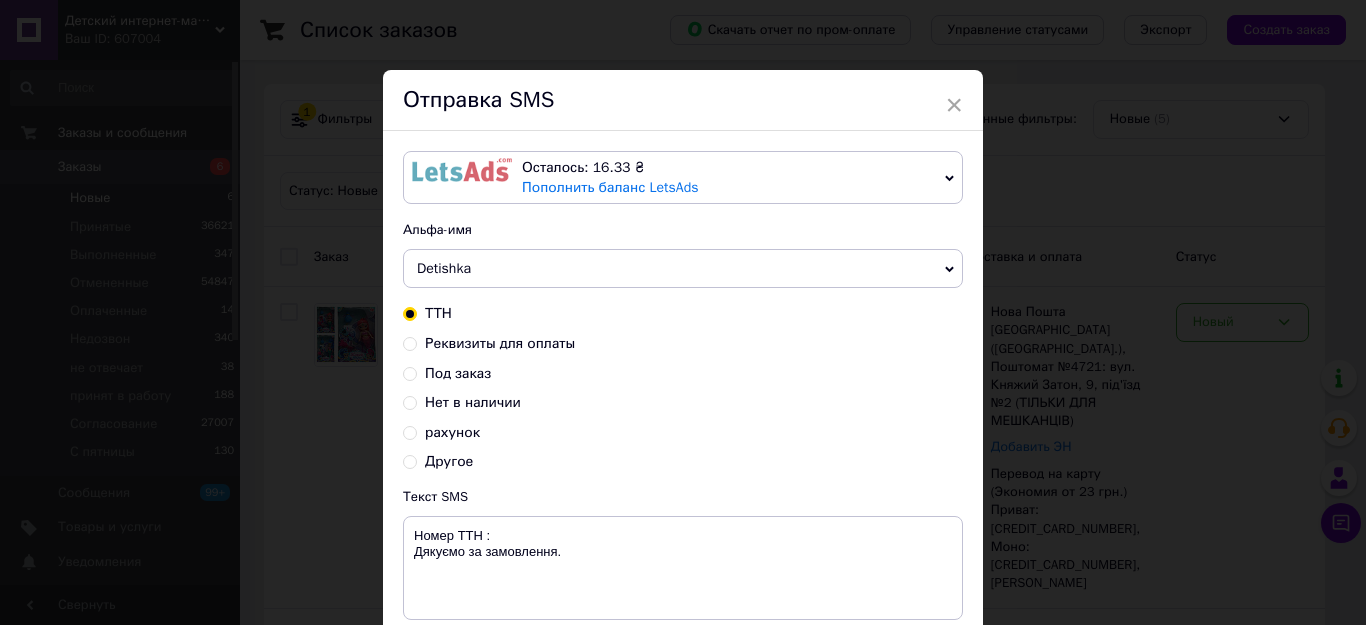 click on "Под заказ" at bounding box center [458, 373] 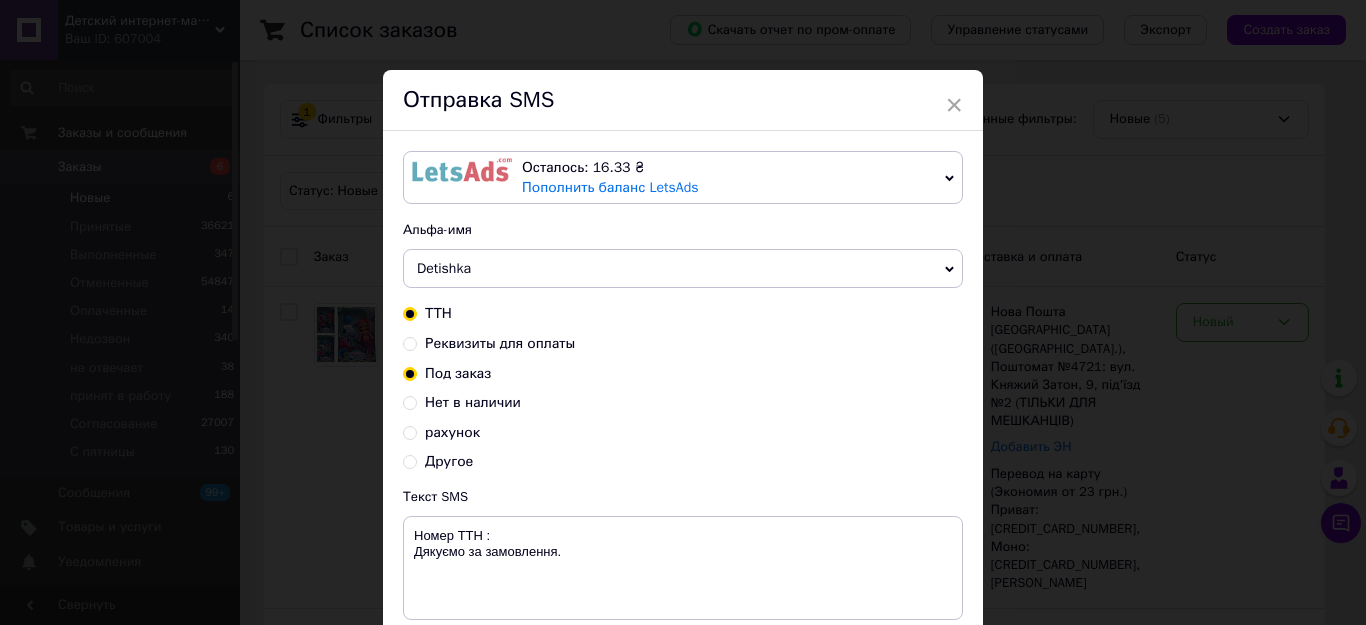 radio on "true" 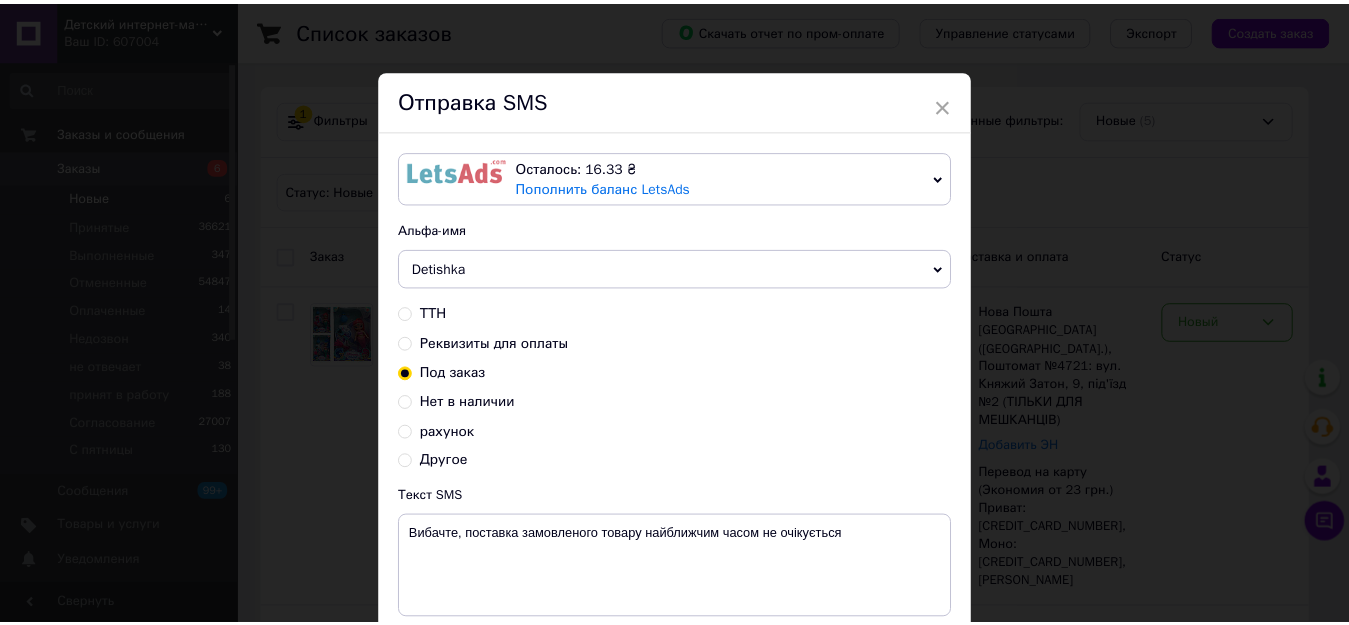 scroll, scrollTop: 165, scrollLeft: 0, axis: vertical 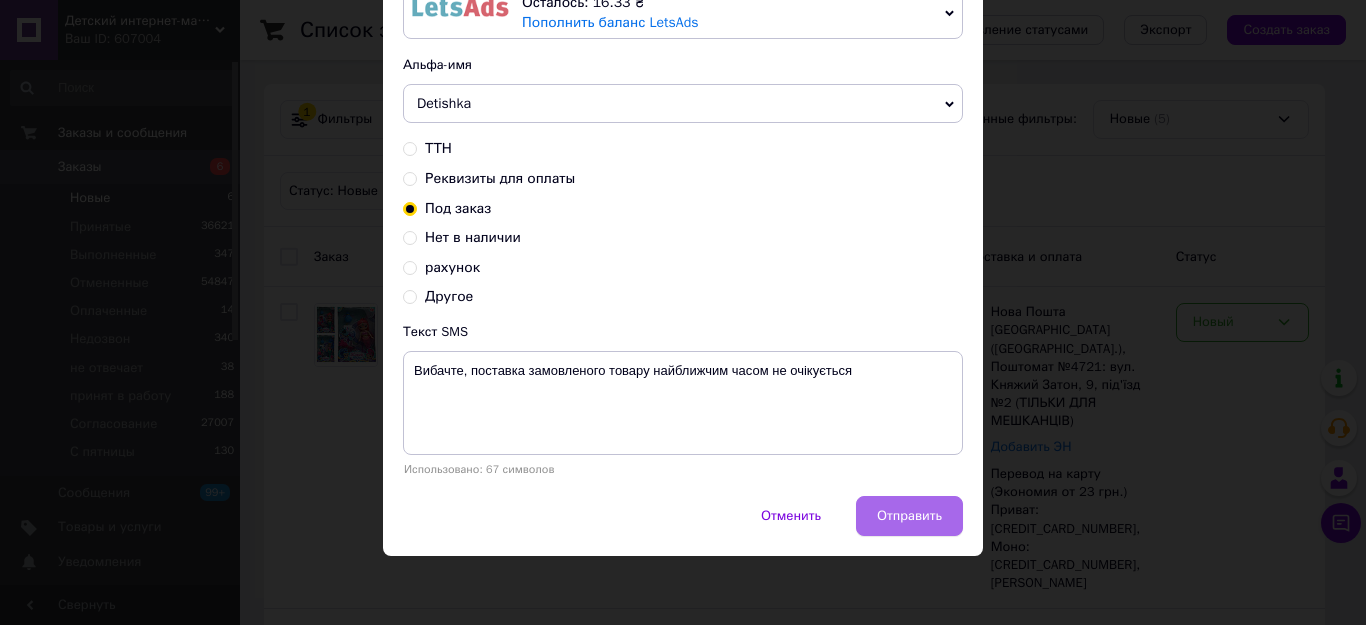 click on "Отправить" at bounding box center [909, 516] 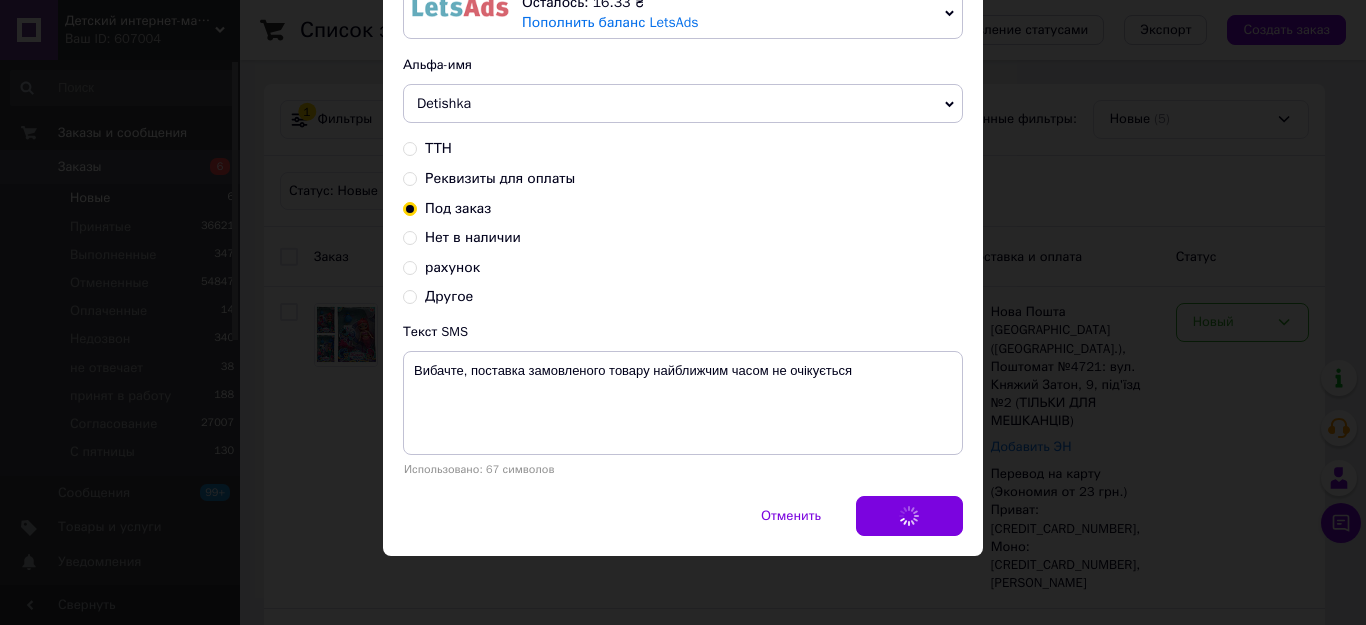 click on "× Отправка SMS Осталось: 16.33 ₴ Пополнить баланс LetsAds Подключить SMSClub Альфа-имя  Detishka Обновить список альфа-имен ТТН Реквизиты для оплаты Под заказ Нет в наличии рахунок Другое Текст SMS [PERSON_NAME], поставка замовленого товару найближчим часом не очікується Использовано: 67 символов Отменить   Отправить" at bounding box center (683, 312) 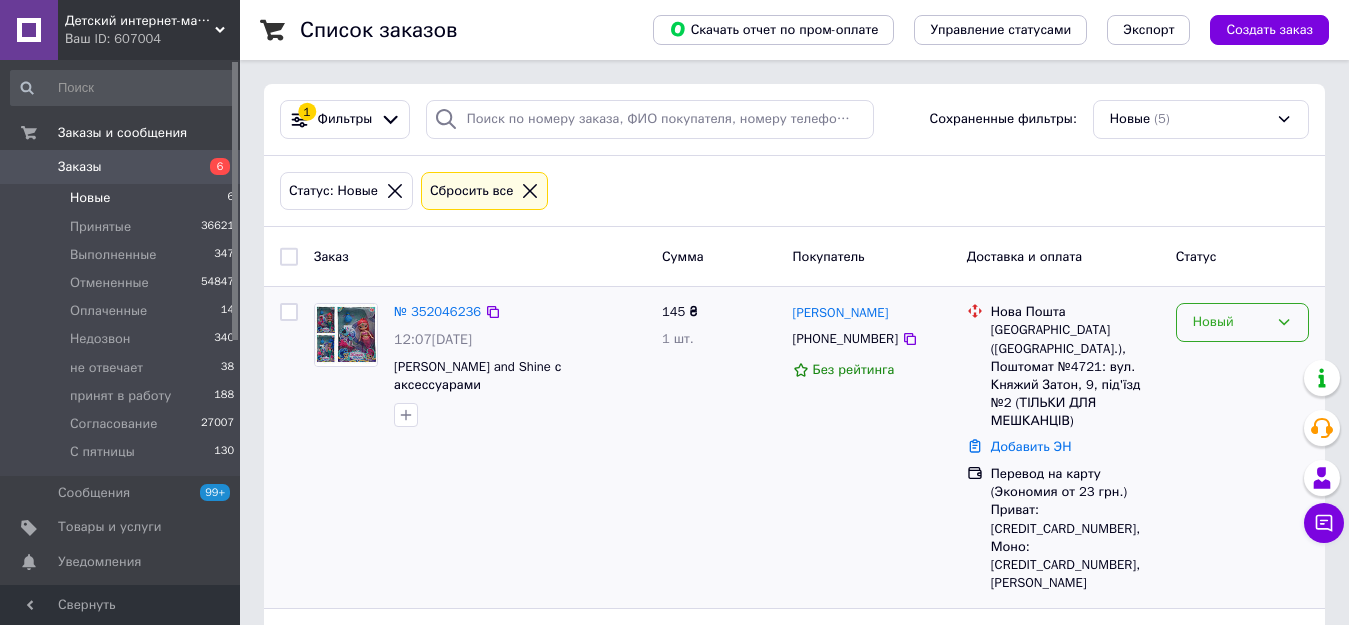 click on "Новый" at bounding box center [1230, 322] 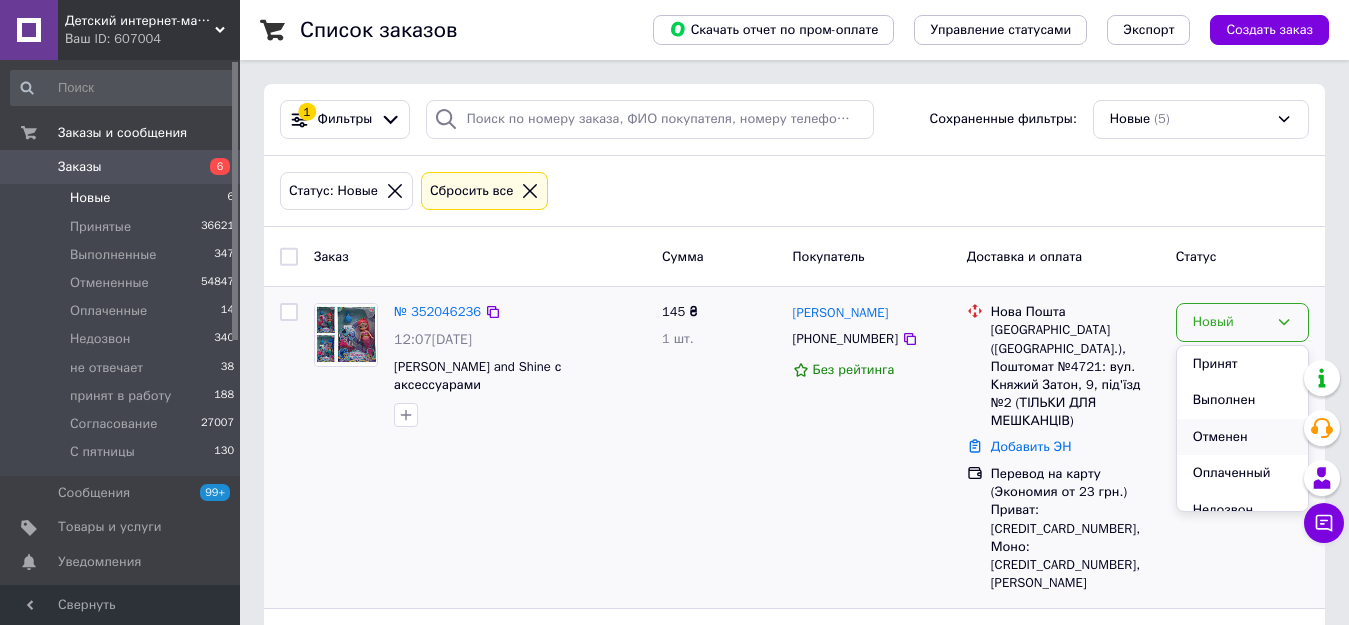 click on "Отменен" at bounding box center (1242, 437) 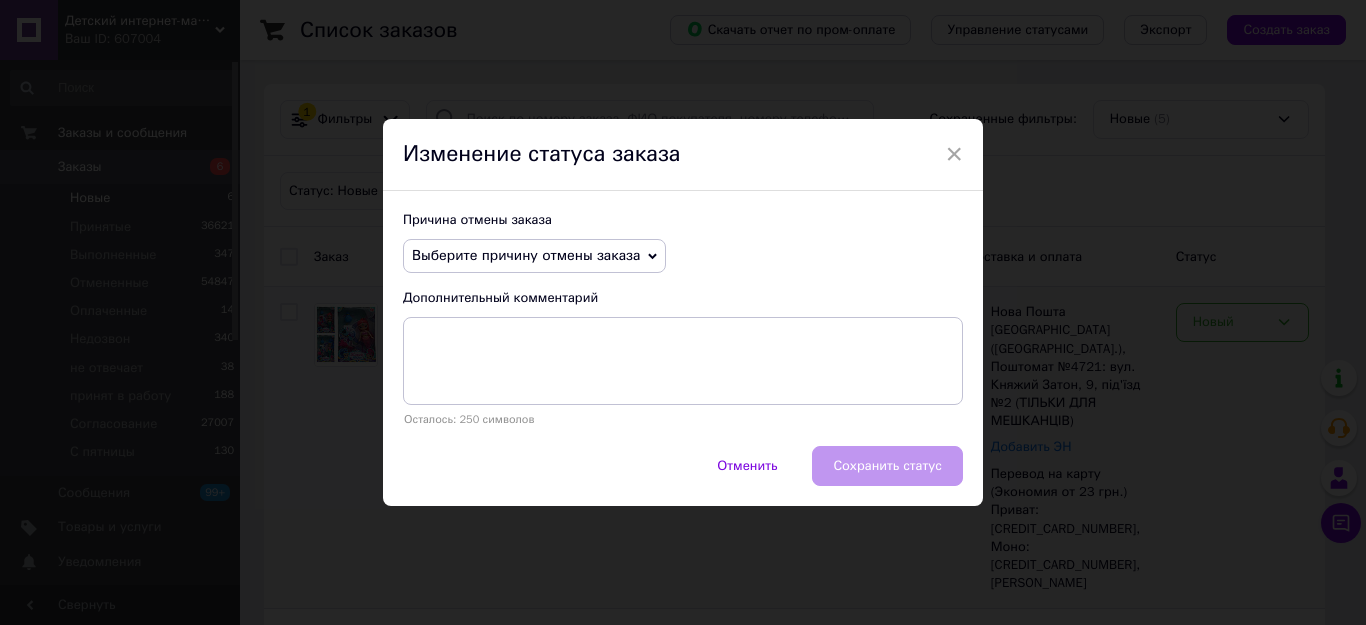 click on "Выберите причину отмены заказа" at bounding box center [526, 255] 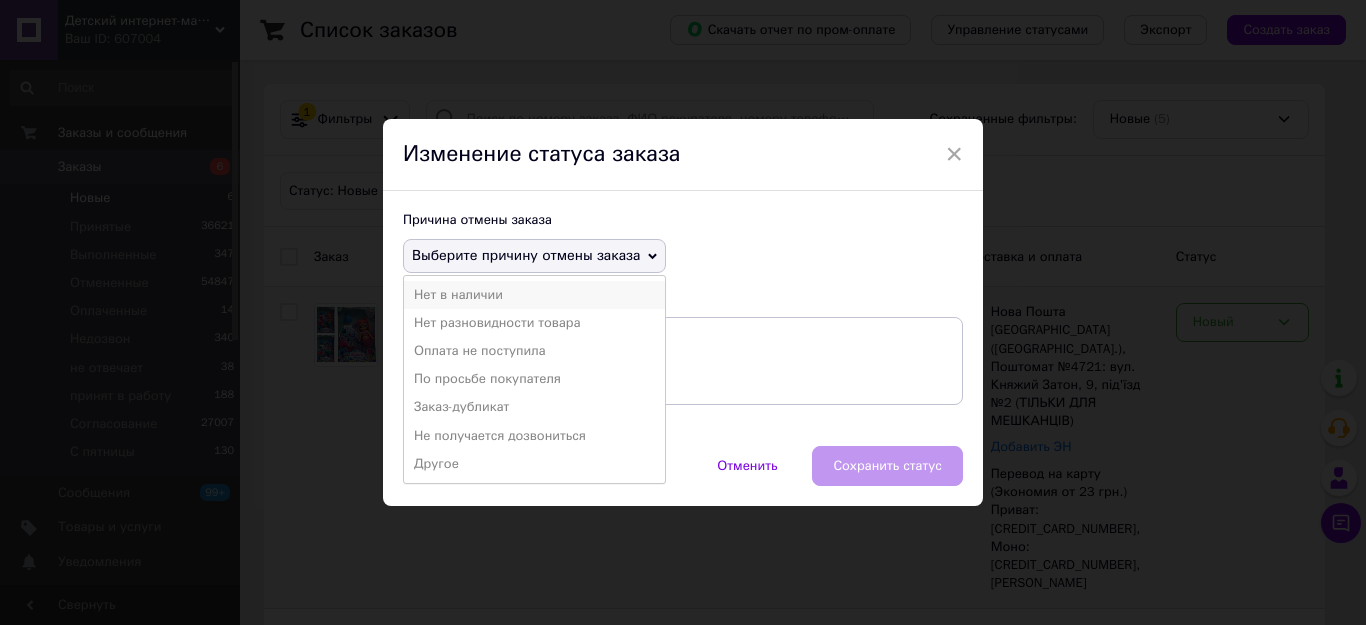 click on "Нет в наличии" at bounding box center (534, 295) 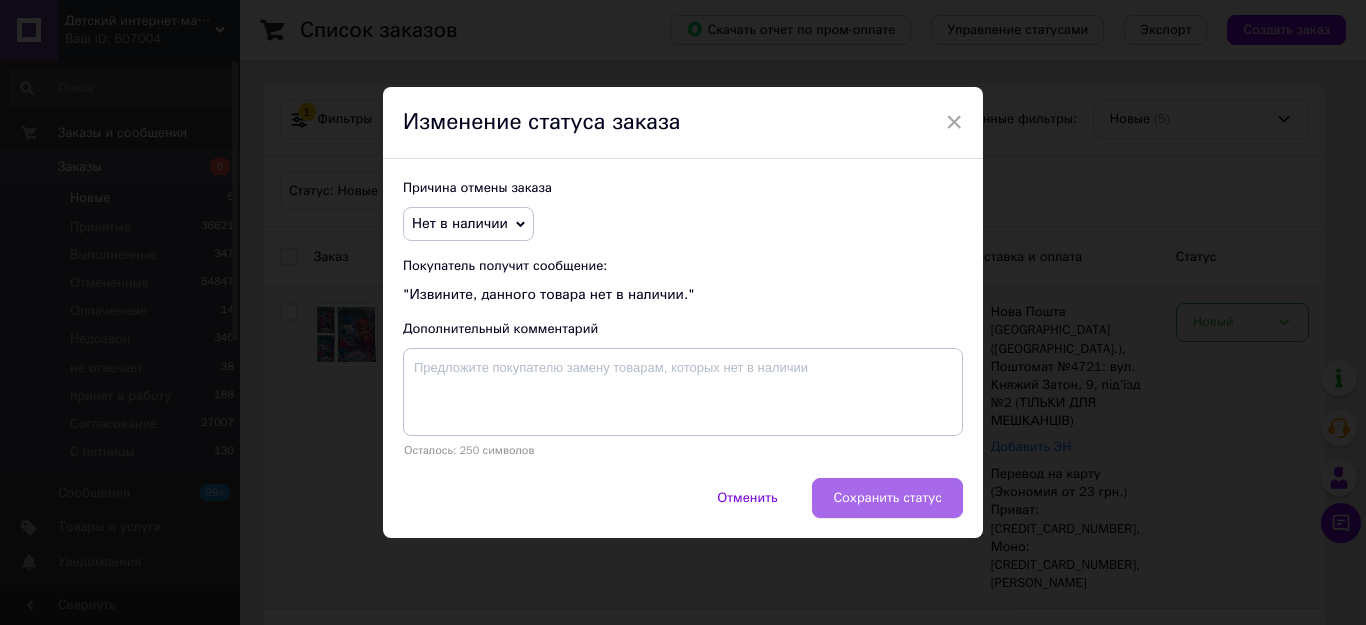 click on "Сохранить статус" at bounding box center [887, 498] 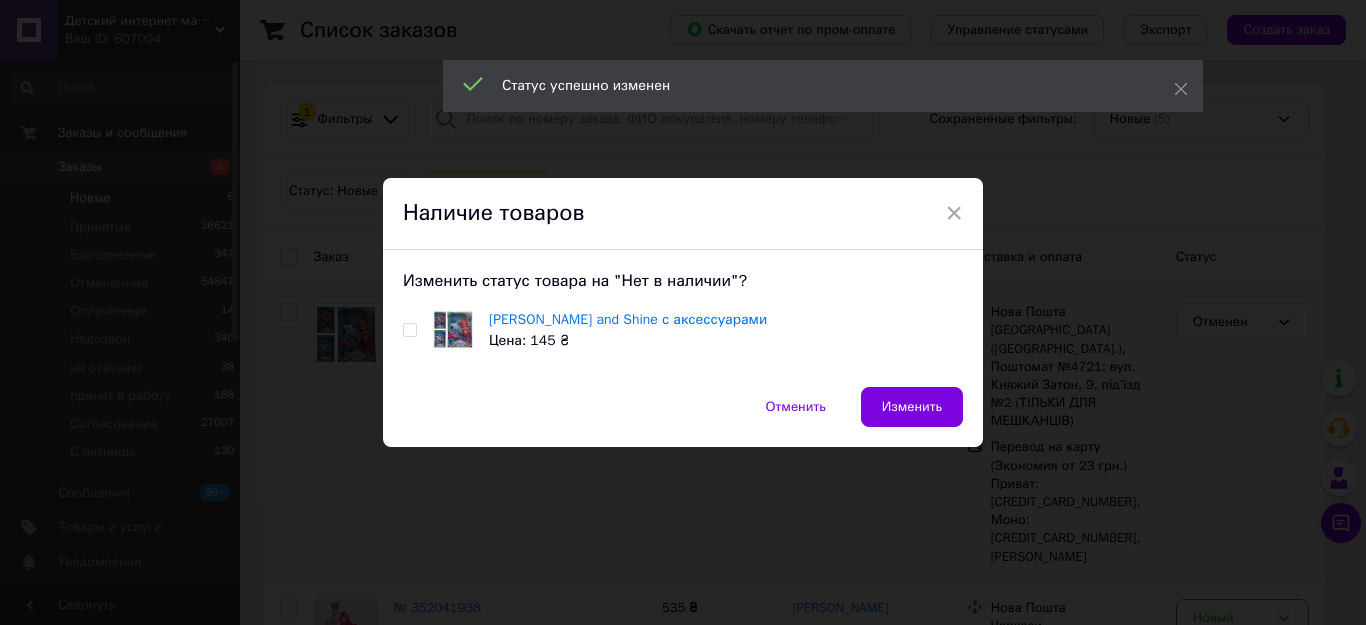 click at bounding box center [409, 330] 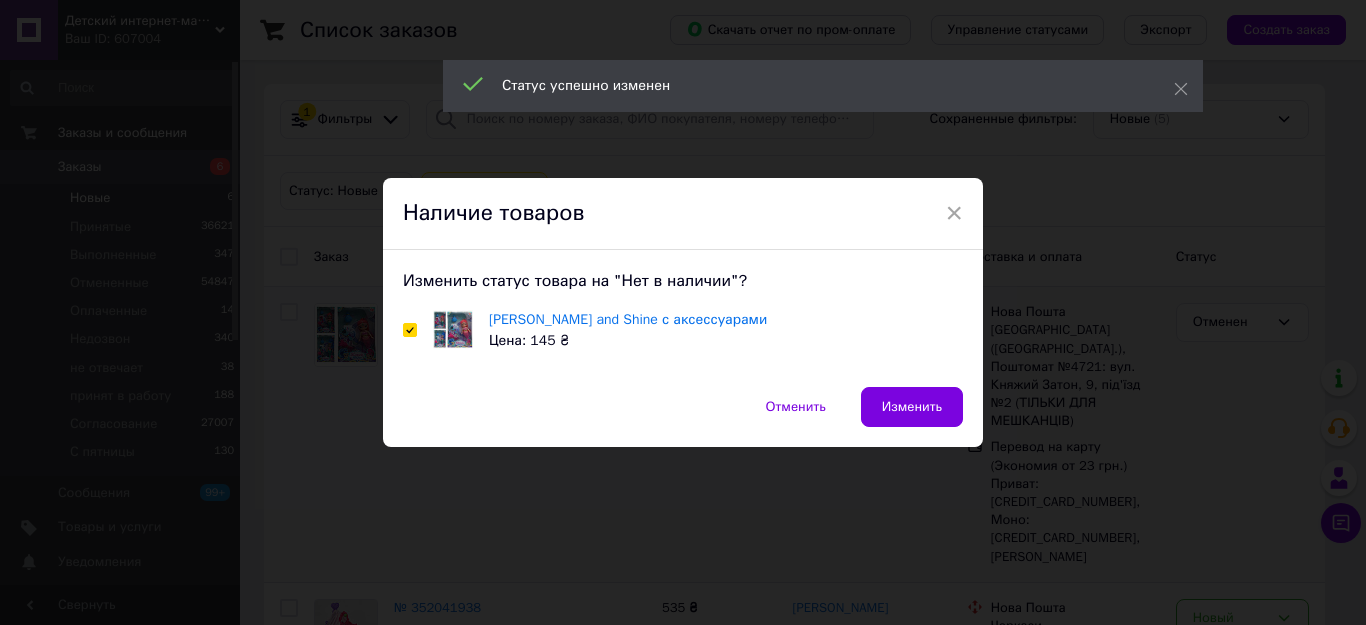 checkbox on "true" 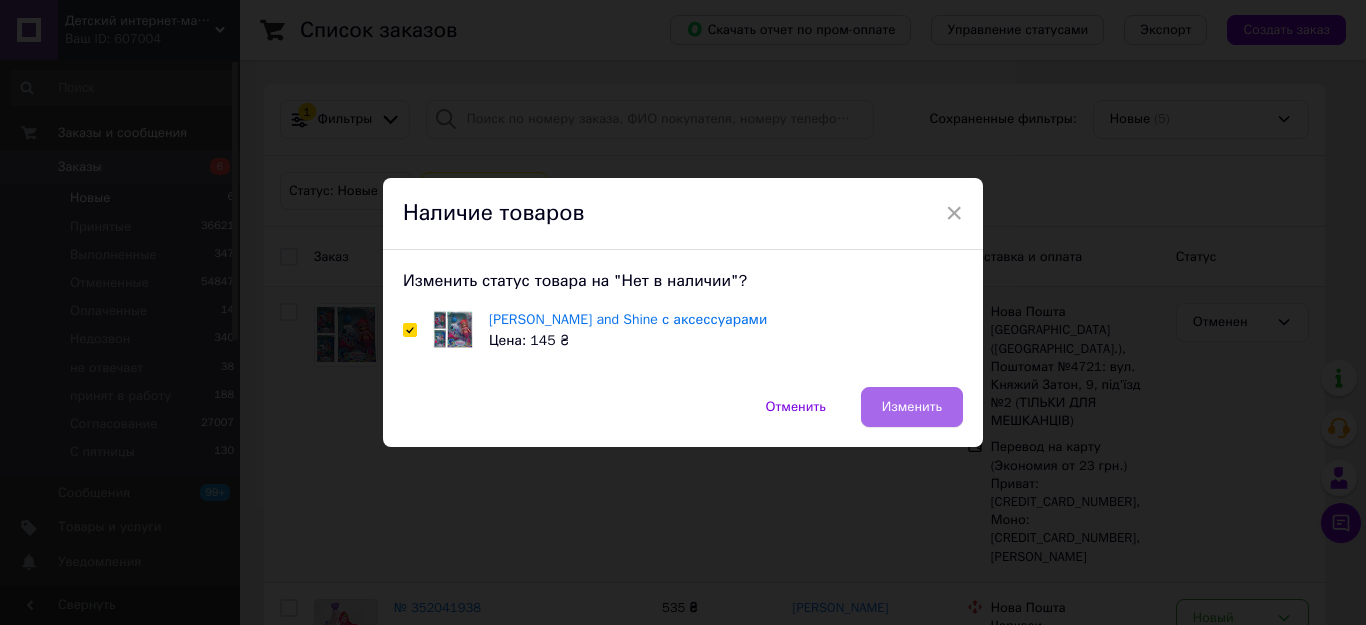 click on "Изменить" at bounding box center [912, 407] 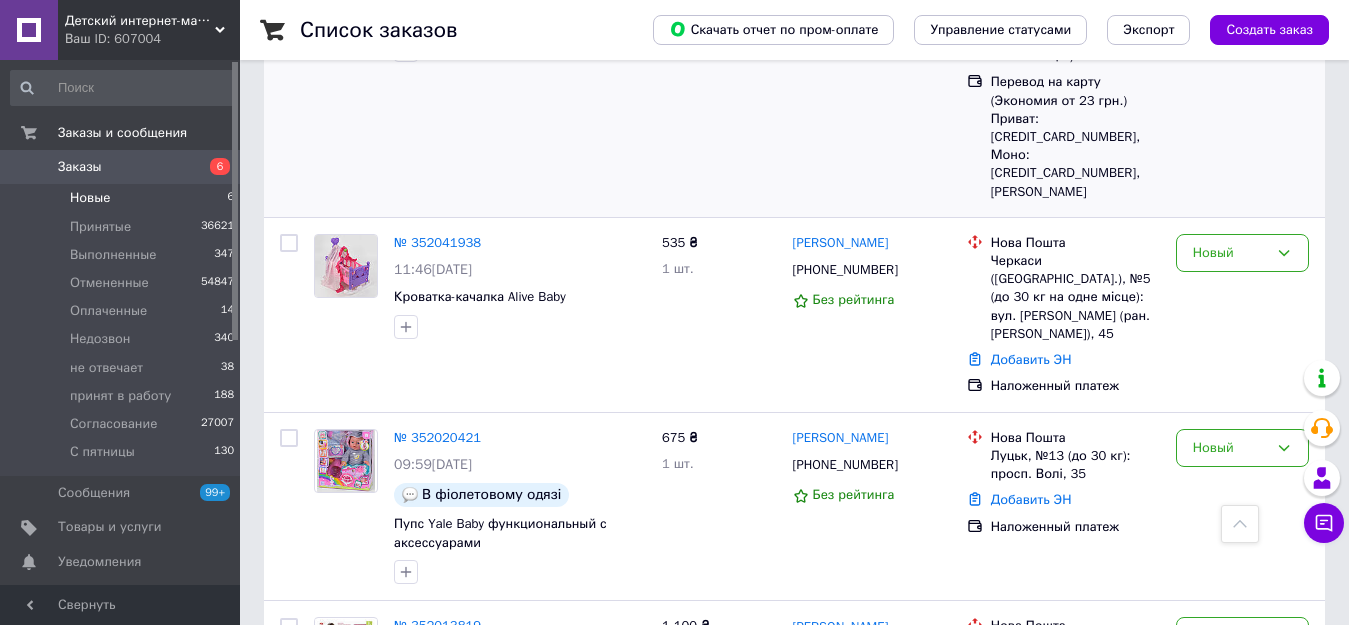 scroll, scrollTop: 353, scrollLeft: 0, axis: vertical 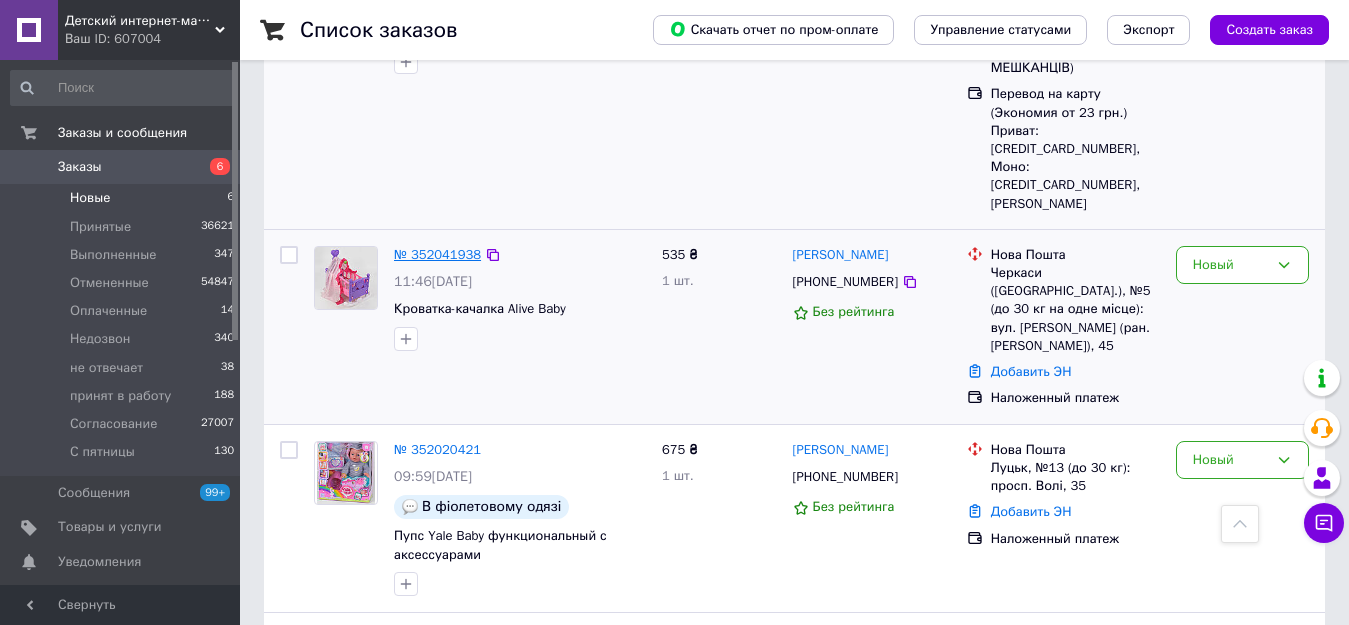 click on "№ 352041938" at bounding box center (437, 254) 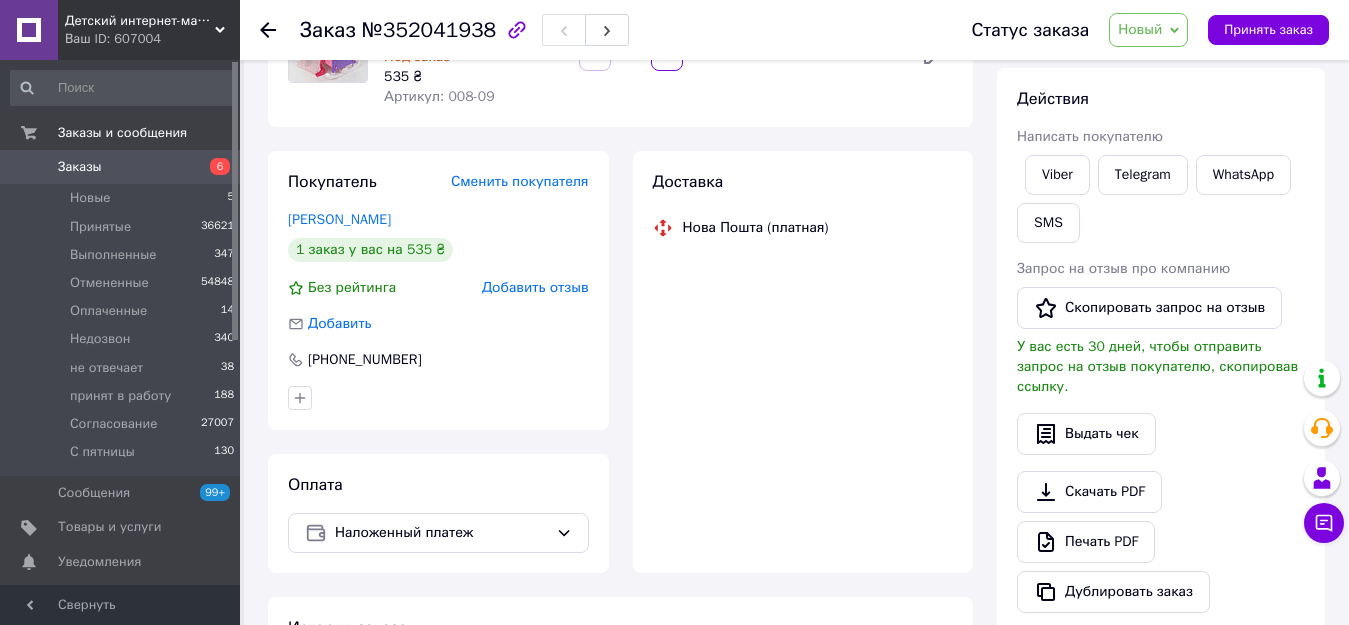 scroll, scrollTop: 353, scrollLeft: 0, axis: vertical 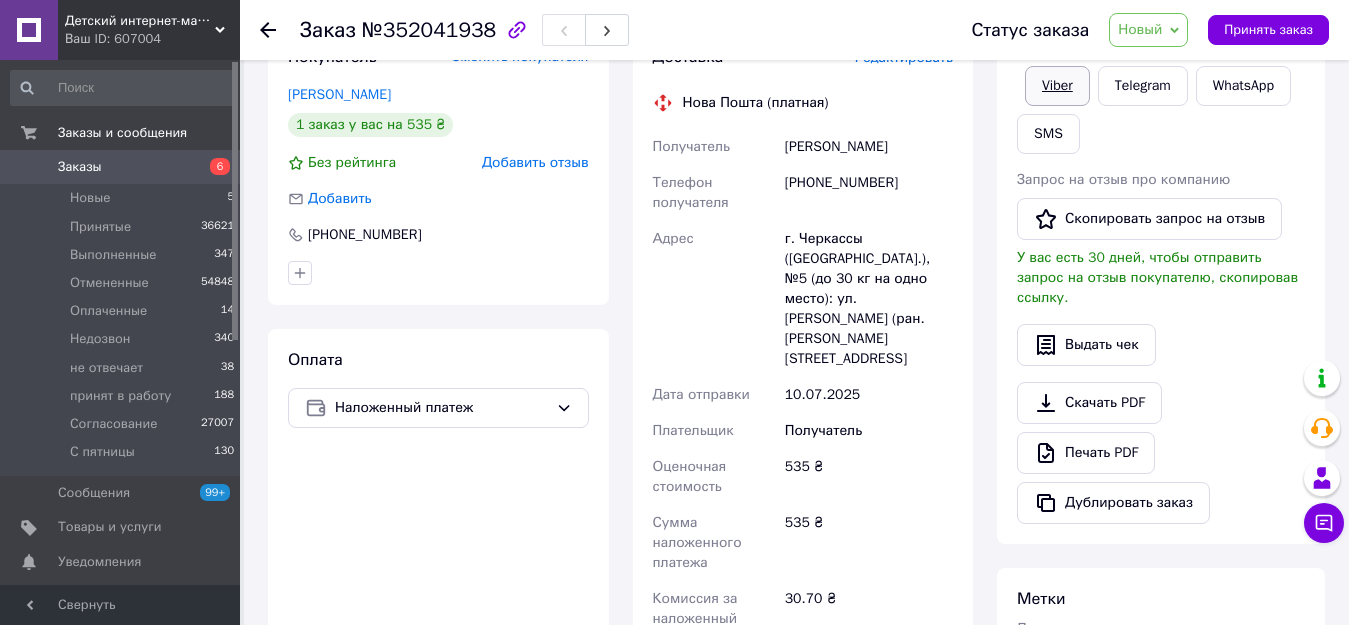 click on "Viber" at bounding box center [1057, 86] 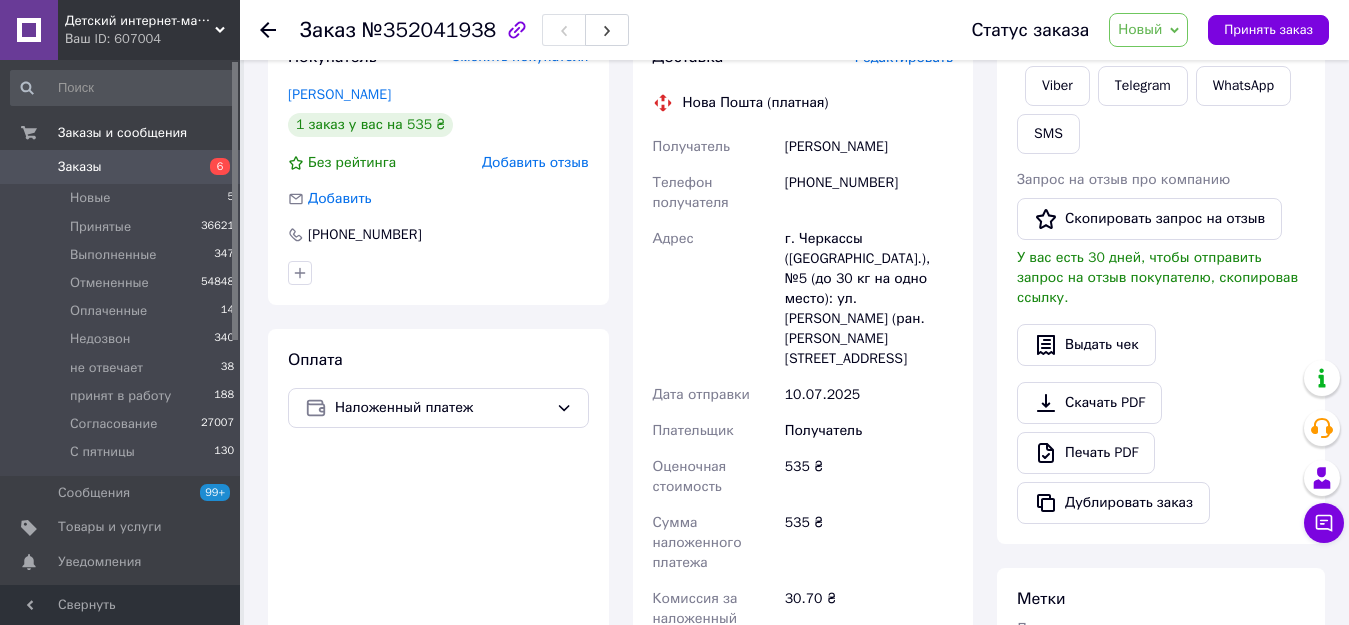 scroll, scrollTop: 0, scrollLeft: 0, axis: both 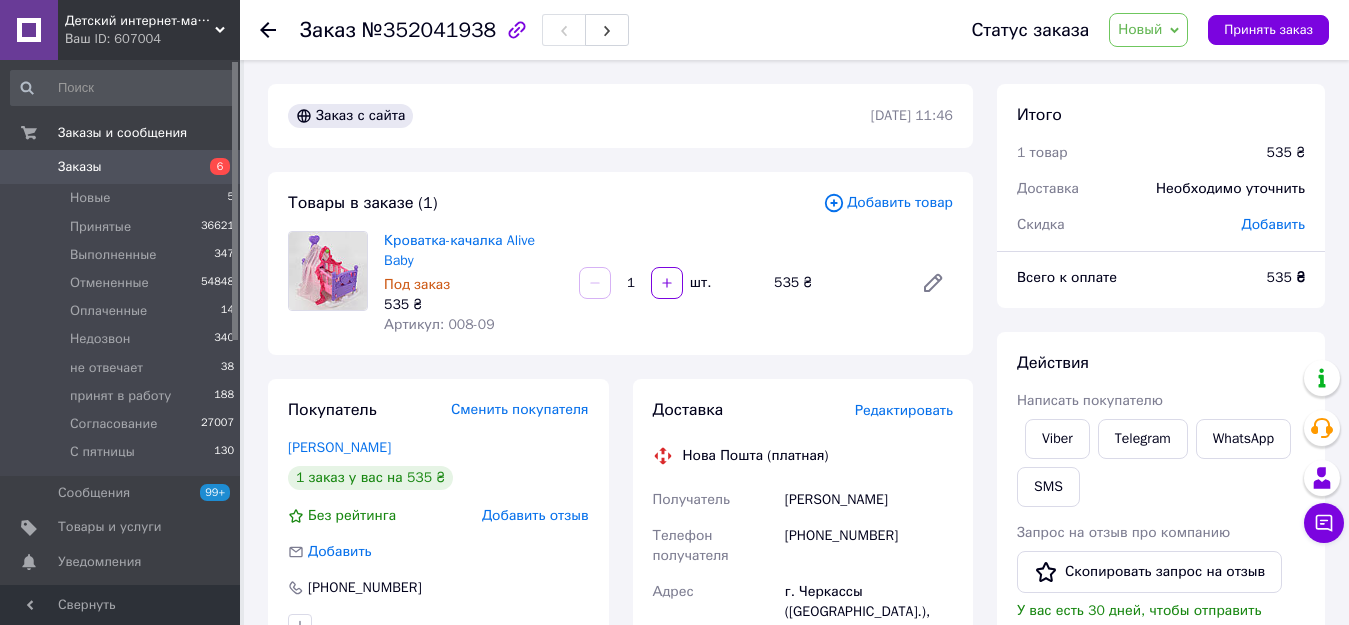 click on "[PHONE_NUMBER]" at bounding box center [869, 546] 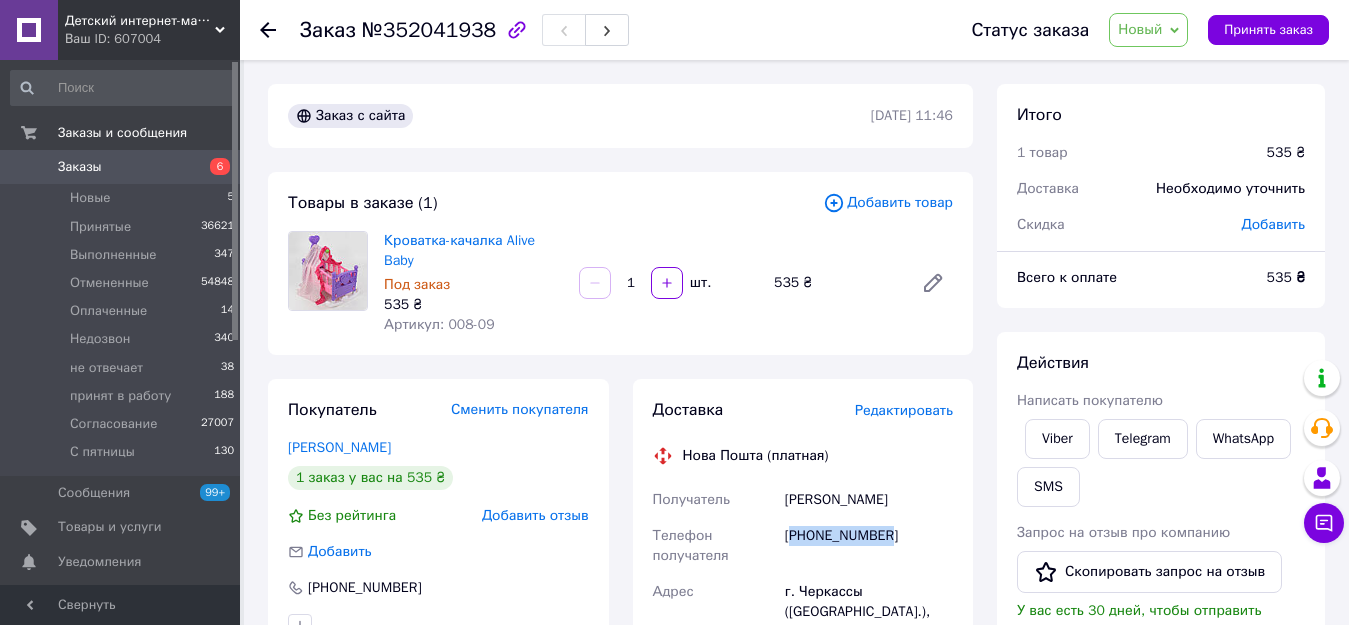 click on "[PHONE_NUMBER]" at bounding box center (869, 546) 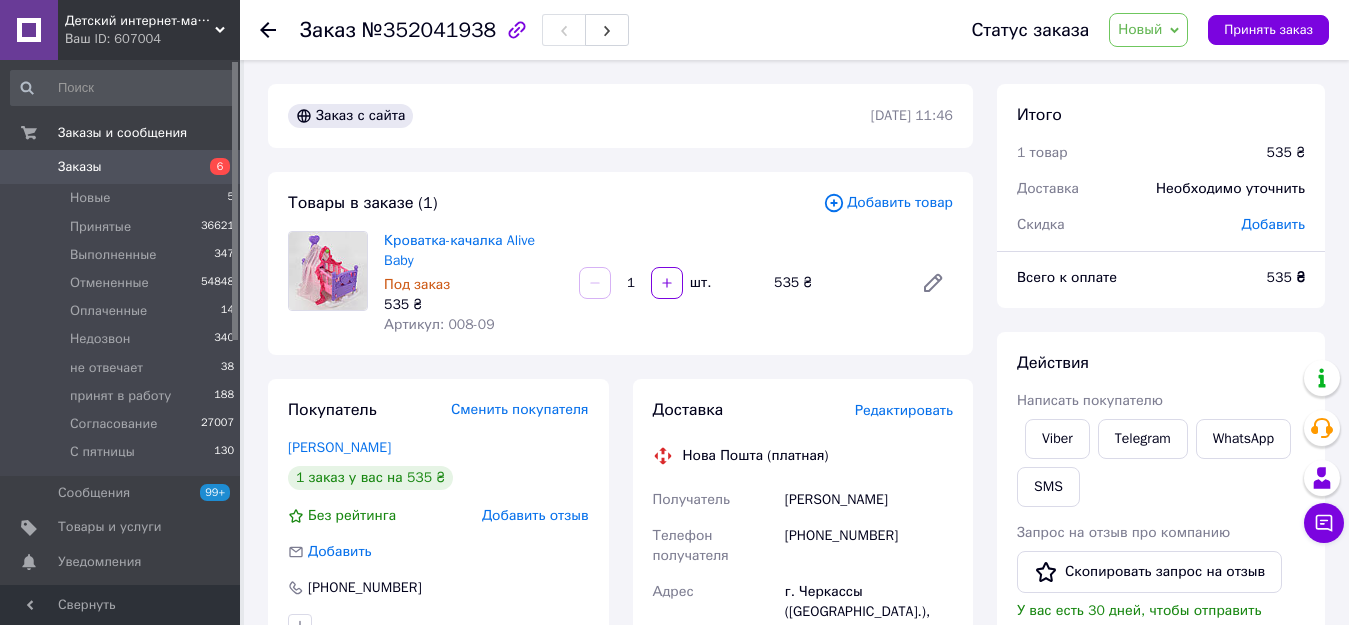 click on "[PERSON_NAME]" at bounding box center [869, 500] 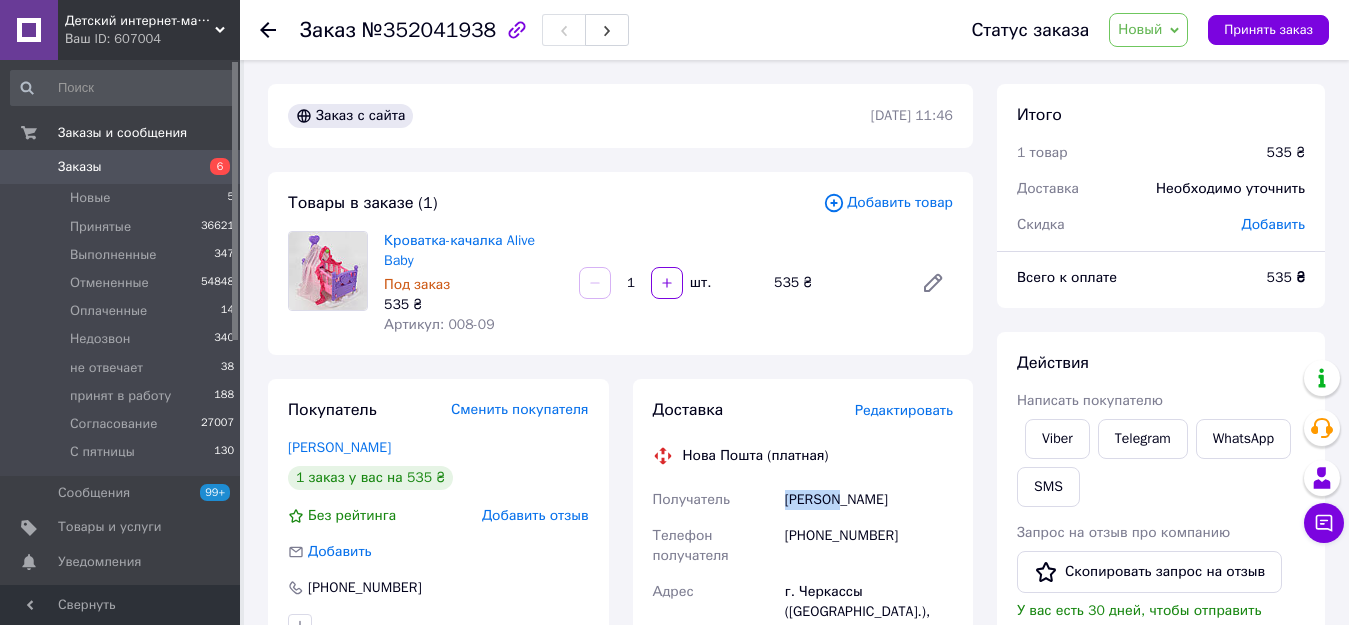 click on "[PERSON_NAME]" at bounding box center (869, 500) 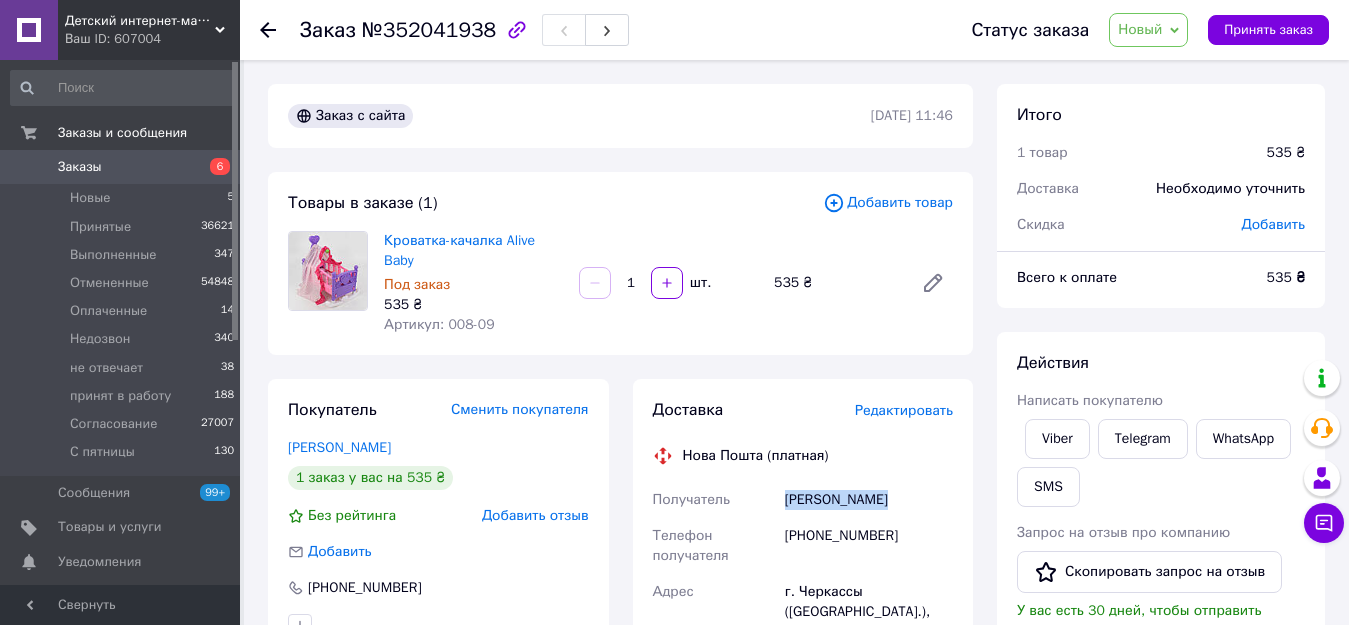 click on "[PERSON_NAME]" at bounding box center (869, 500) 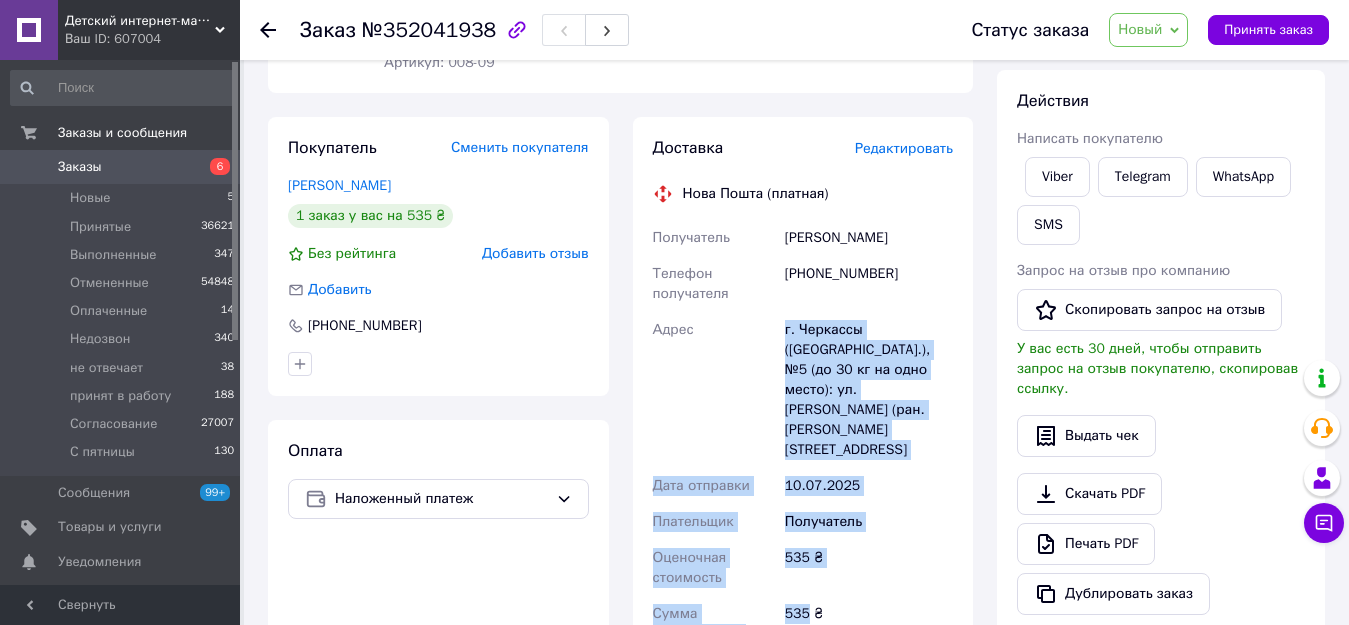 scroll, scrollTop: 268, scrollLeft: 0, axis: vertical 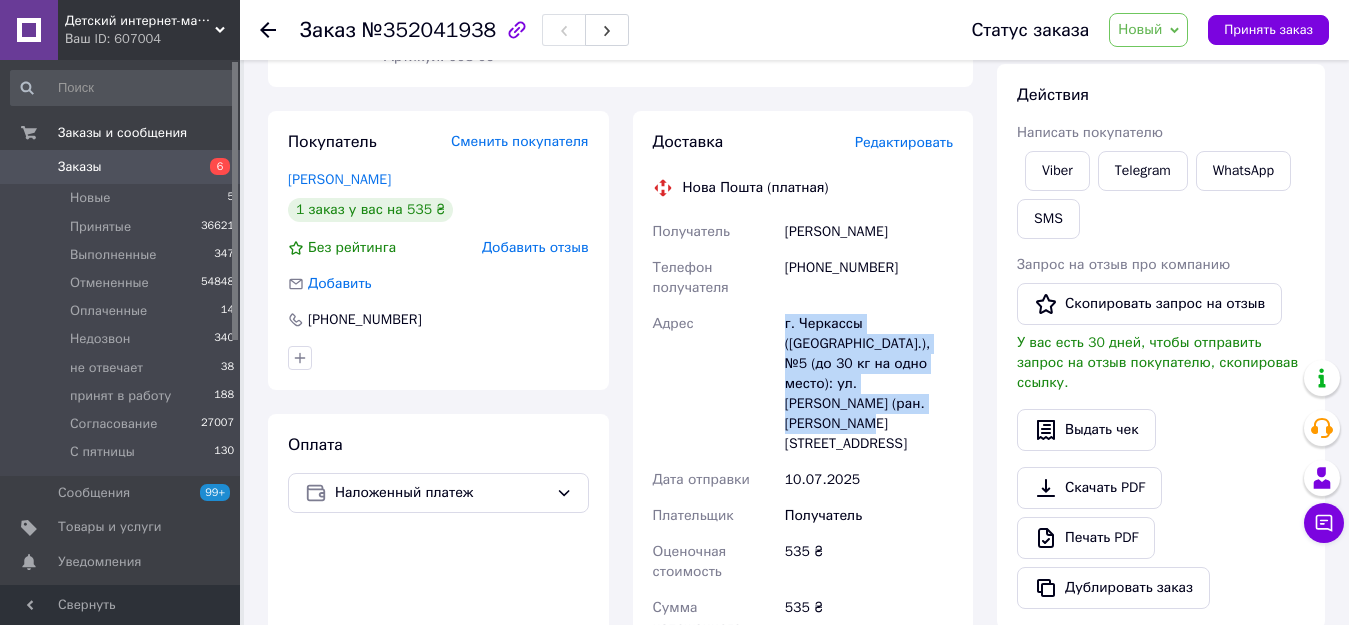 drag, startPoint x: 783, startPoint y: 592, endPoint x: 900, endPoint y: 403, distance: 222.2836 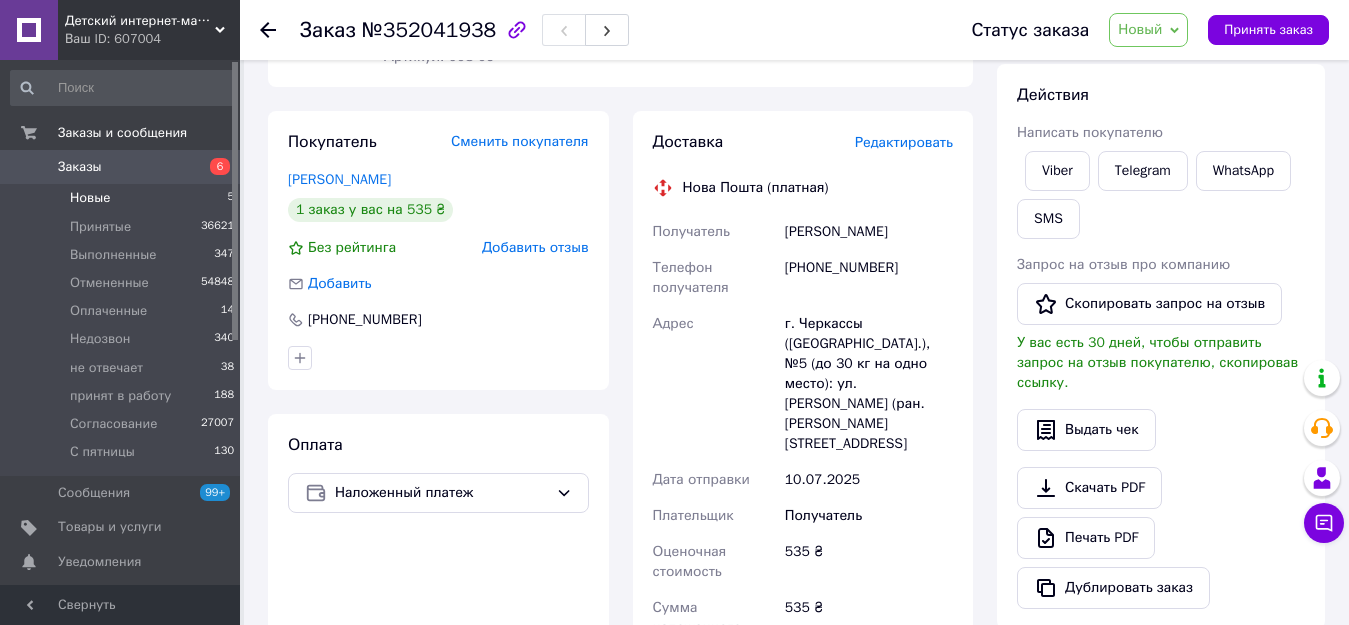 click on "Новые" at bounding box center [90, 198] 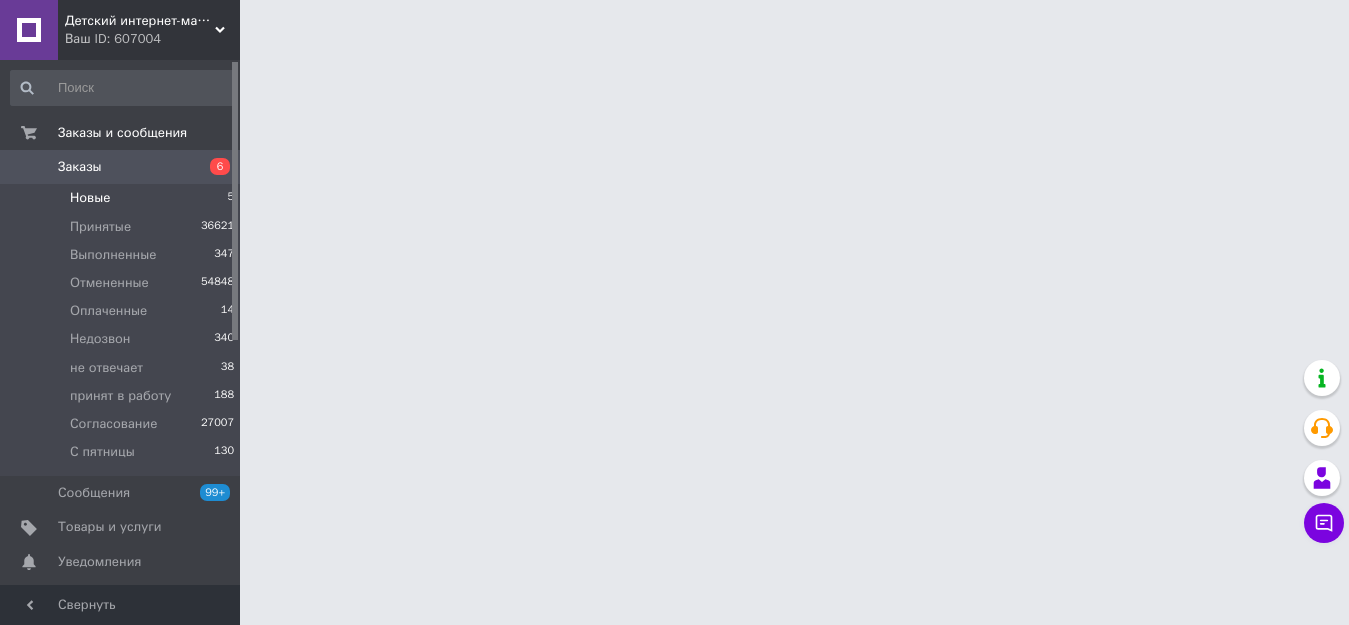 scroll, scrollTop: 0, scrollLeft: 0, axis: both 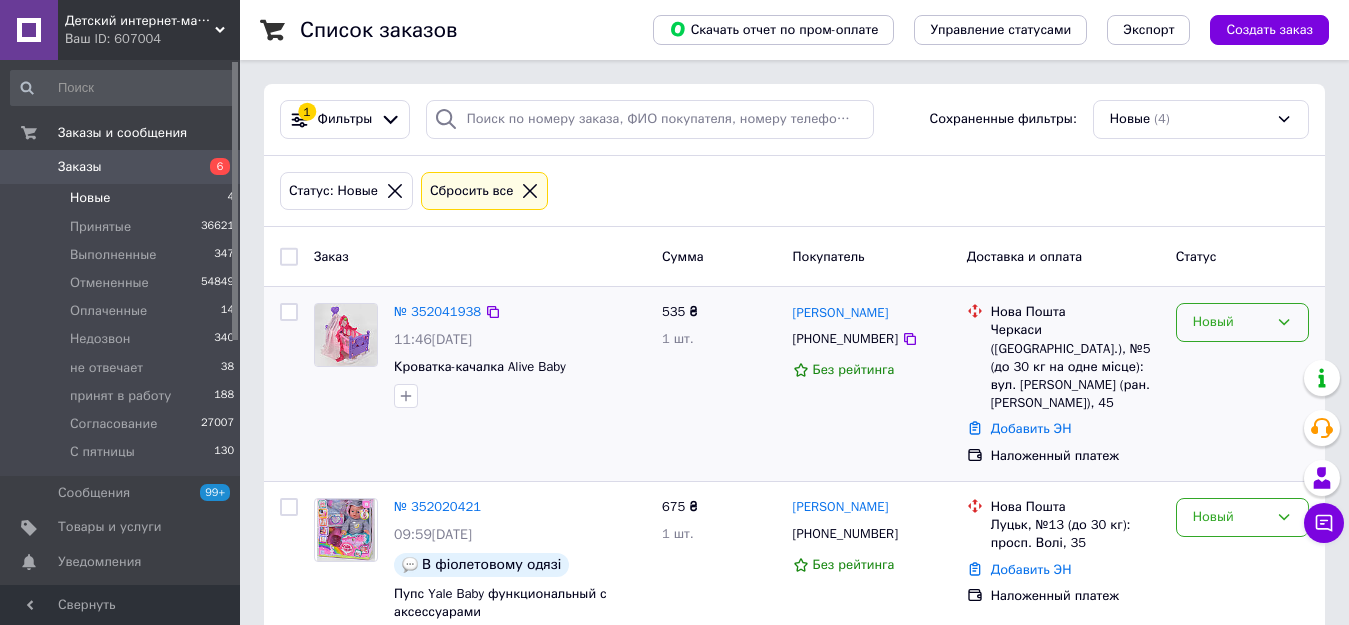 click on "Новый" at bounding box center (1230, 322) 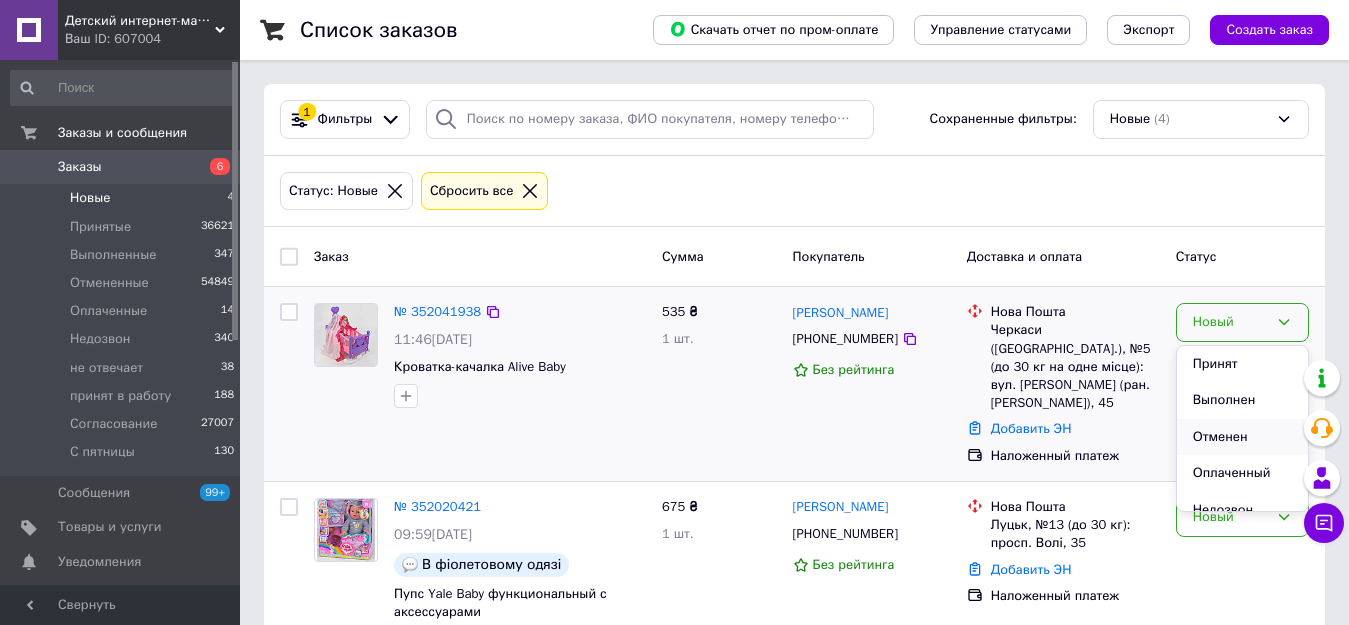 click on "Отменен" at bounding box center (1242, 437) 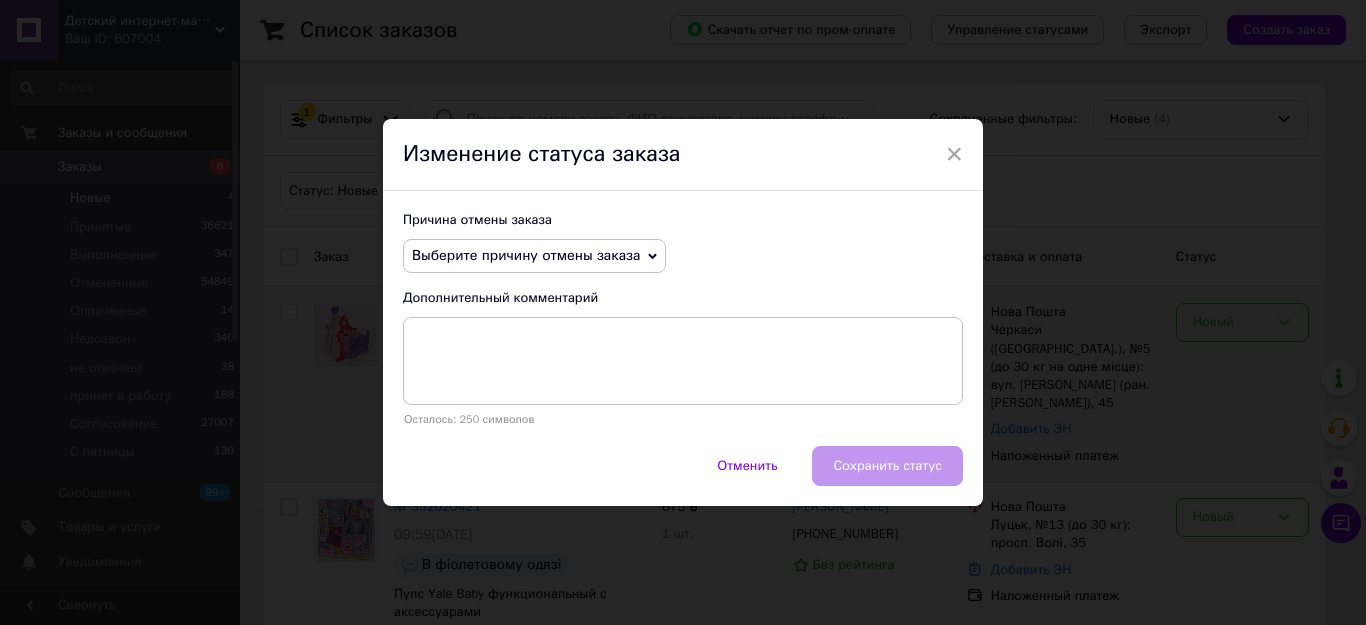 click on "× Изменение статуса заказа Причина отмены заказа Выберите причину отмены заказа Нет в наличии Нет разновидности товара Оплата не поступила По просьбе покупателя Заказ-дубликат Не получается дозвониться Другое Дополнительный комментарий Осталось: 250 символов Отменить   Сохранить статус" at bounding box center (683, 312) 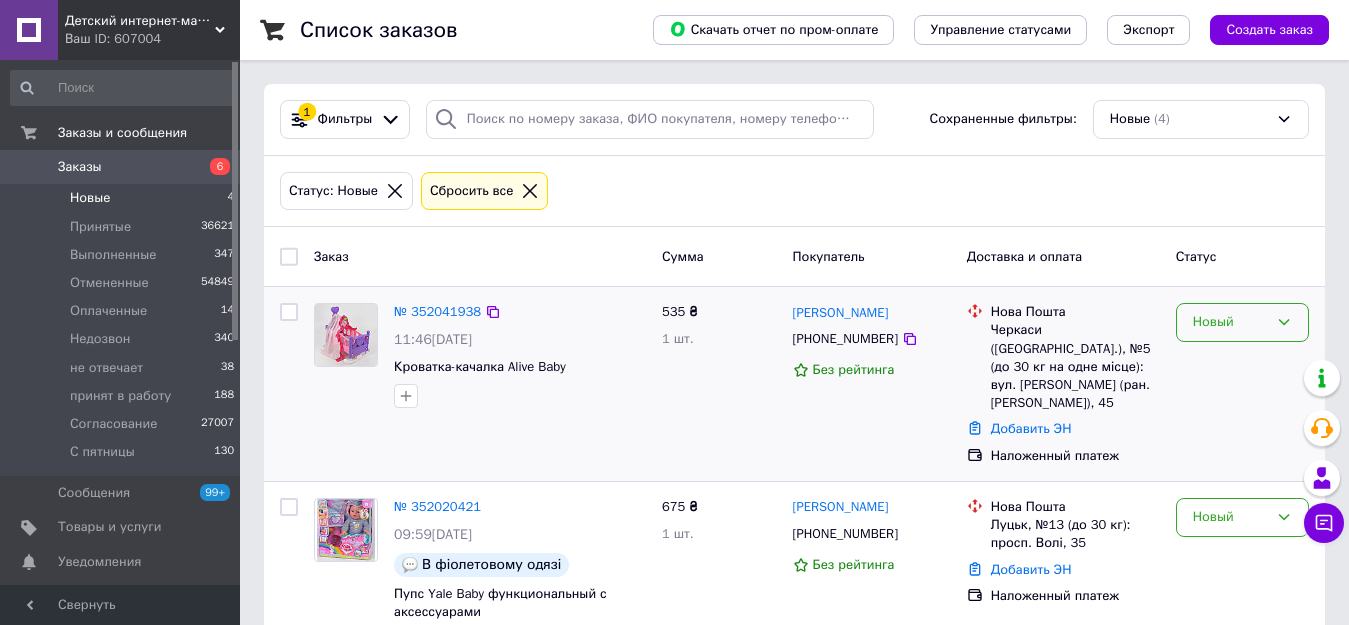 click on "Новый" at bounding box center [1230, 322] 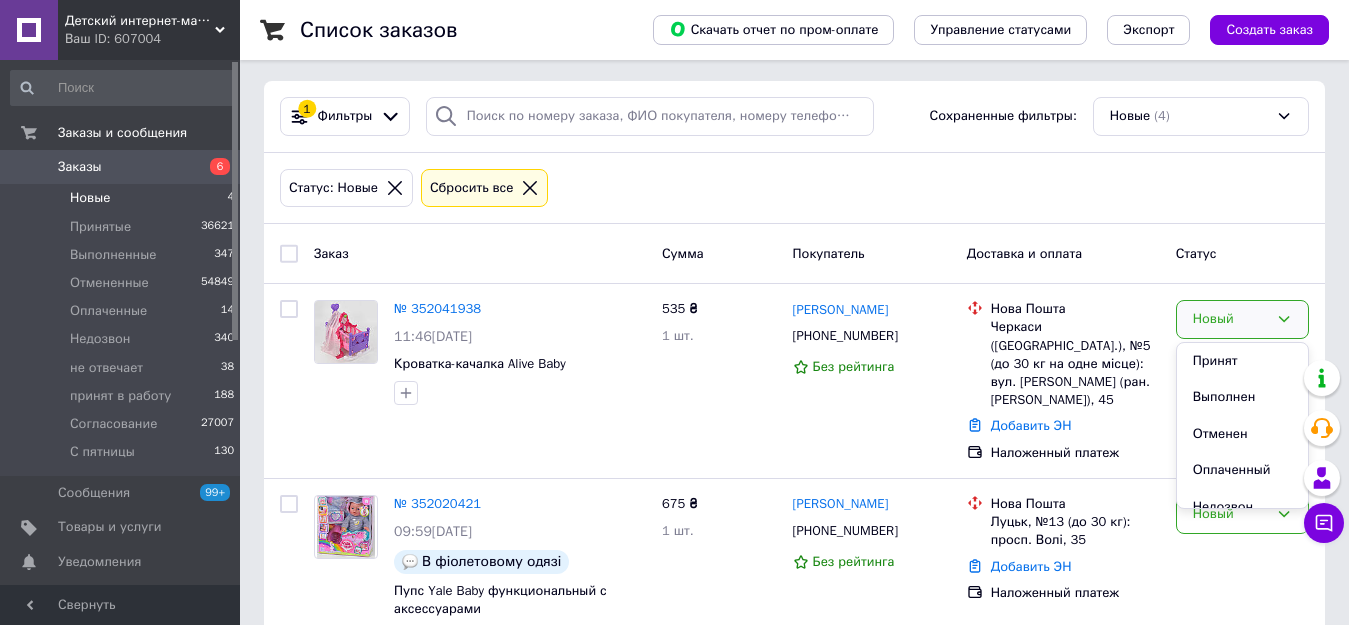 scroll, scrollTop: 0, scrollLeft: 0, axis: both 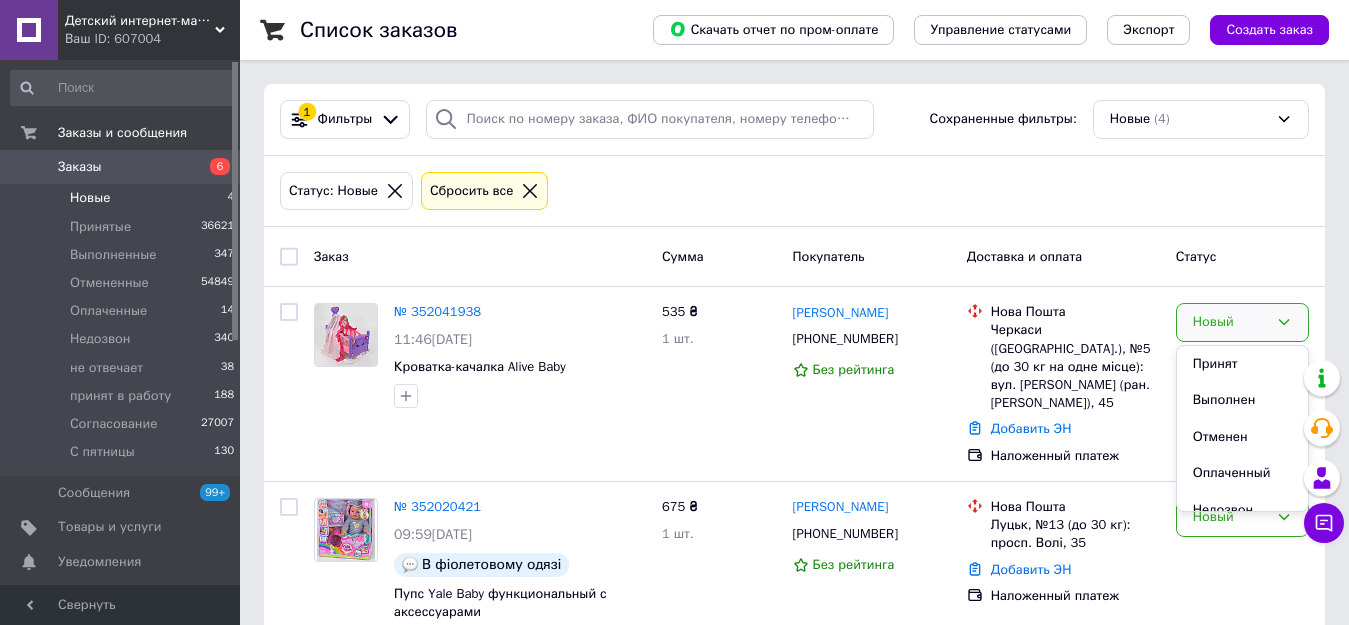 click on "Заказы" at bounding box center [80, 167] 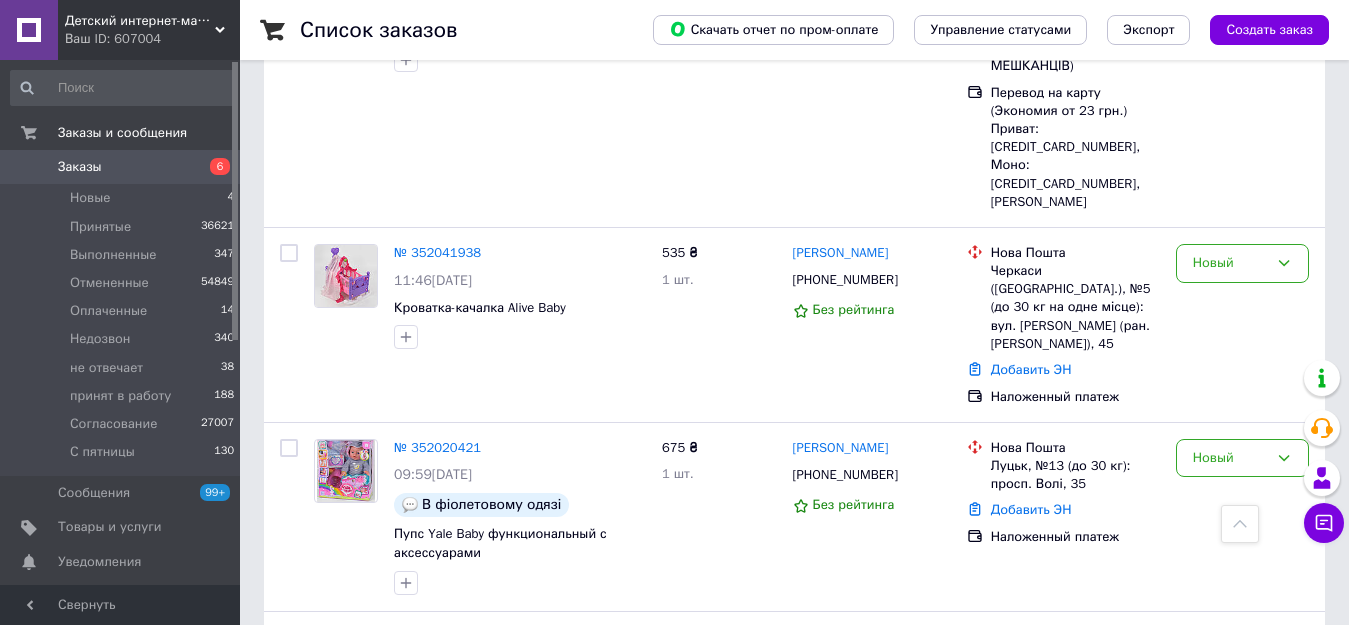 scroll, scrollTop: 528, scrollLeft: 0, axis: vertical 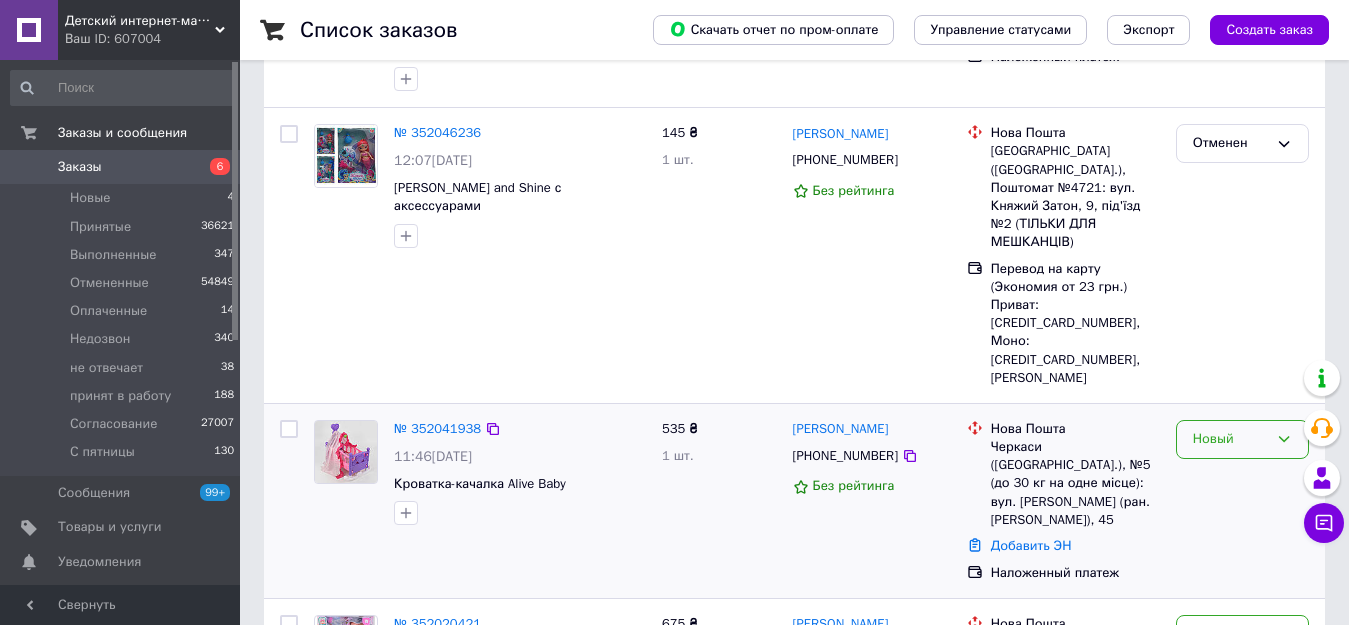 click on "Новый" at bounding box center [1230, 439] 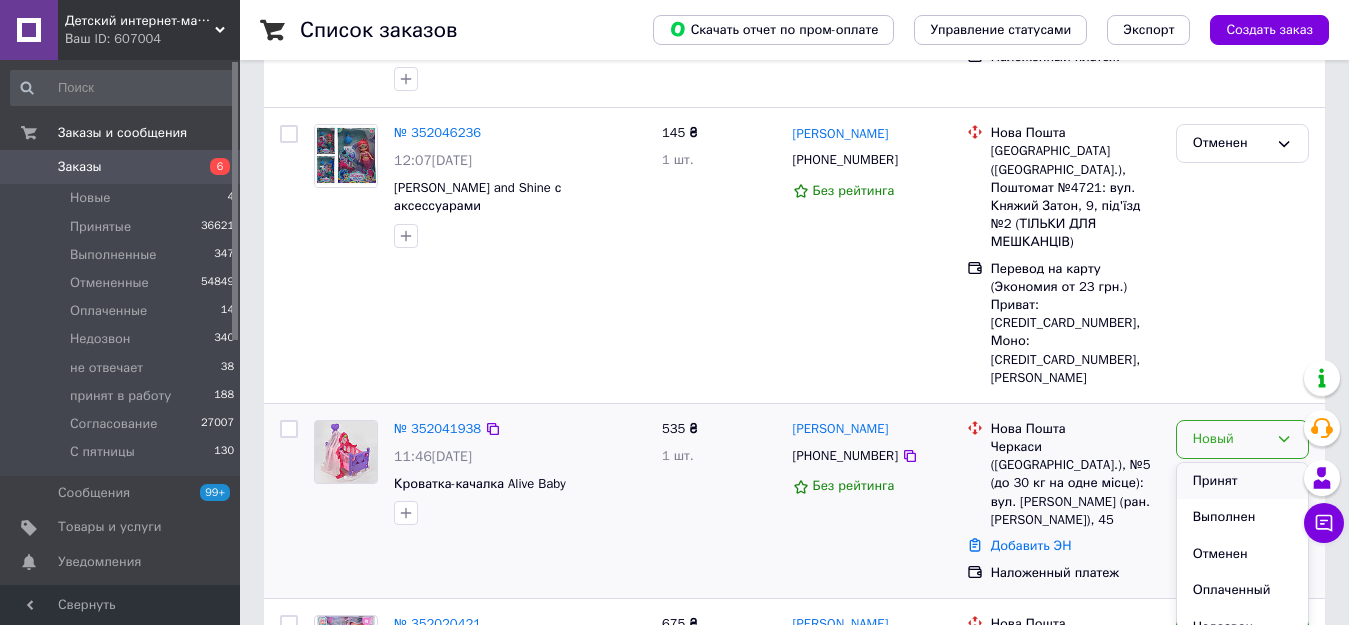 click on "Принят" at bounding box center (1242, 481) 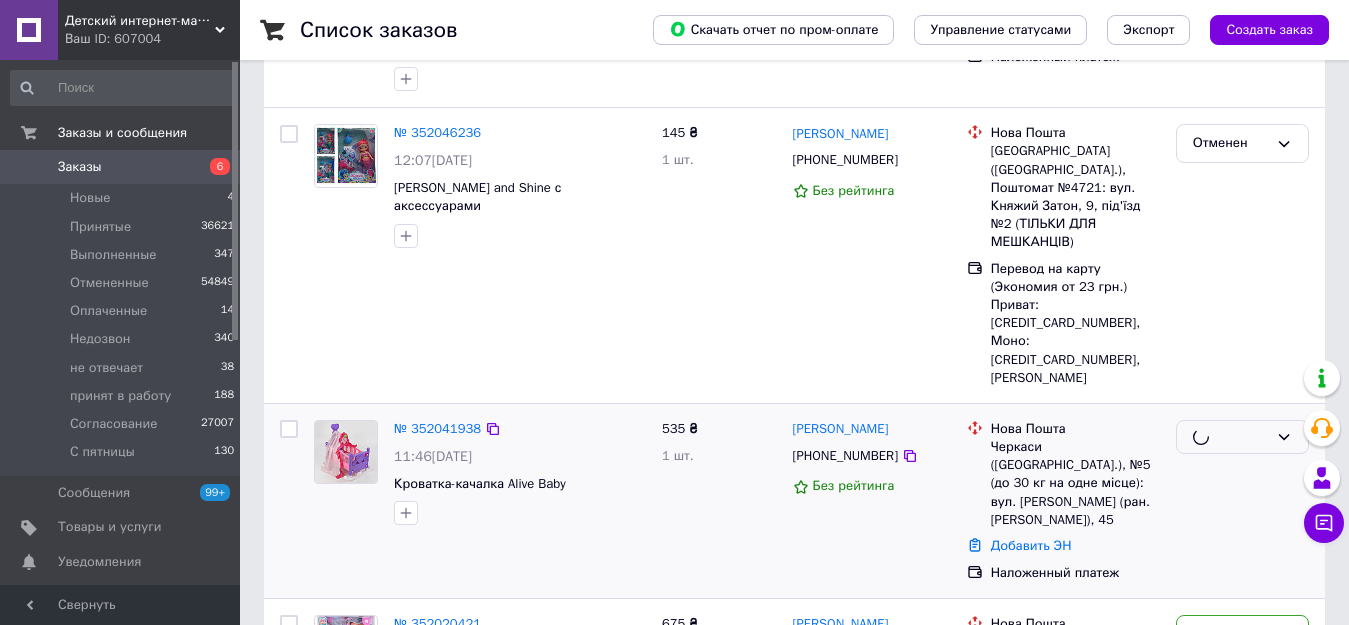 click at bounding box center (1242, 501) 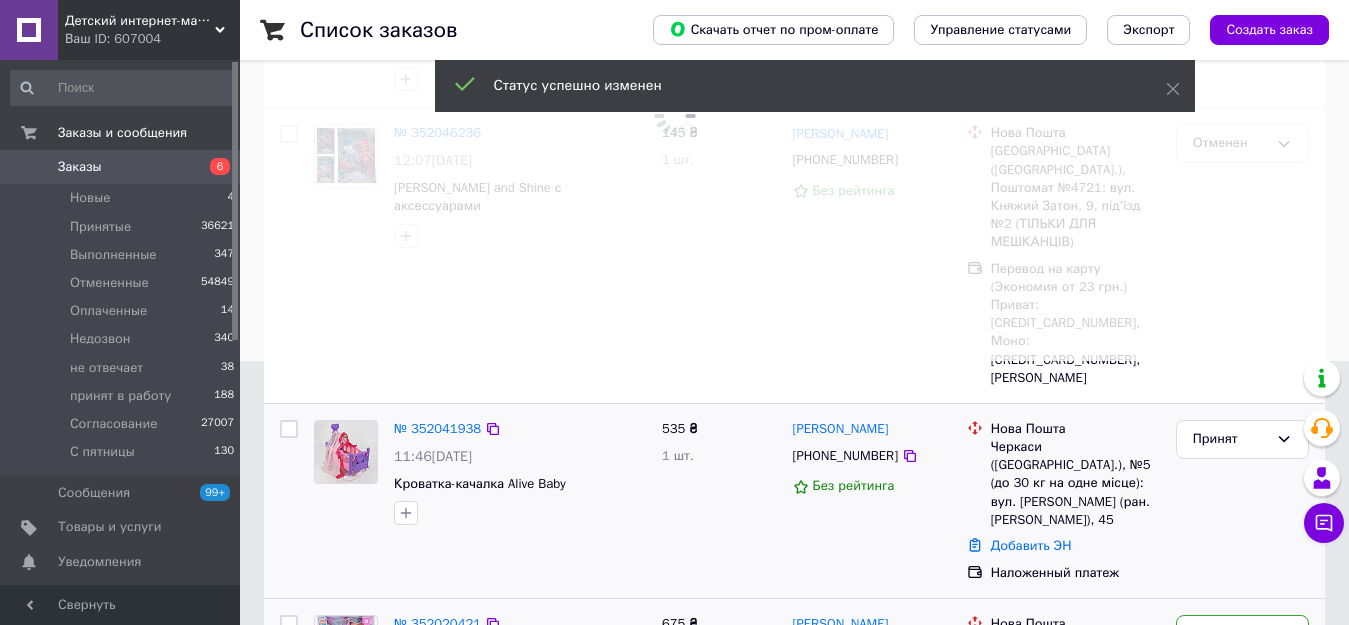 click on "№ 352020421" at bounding box center (437, 623) 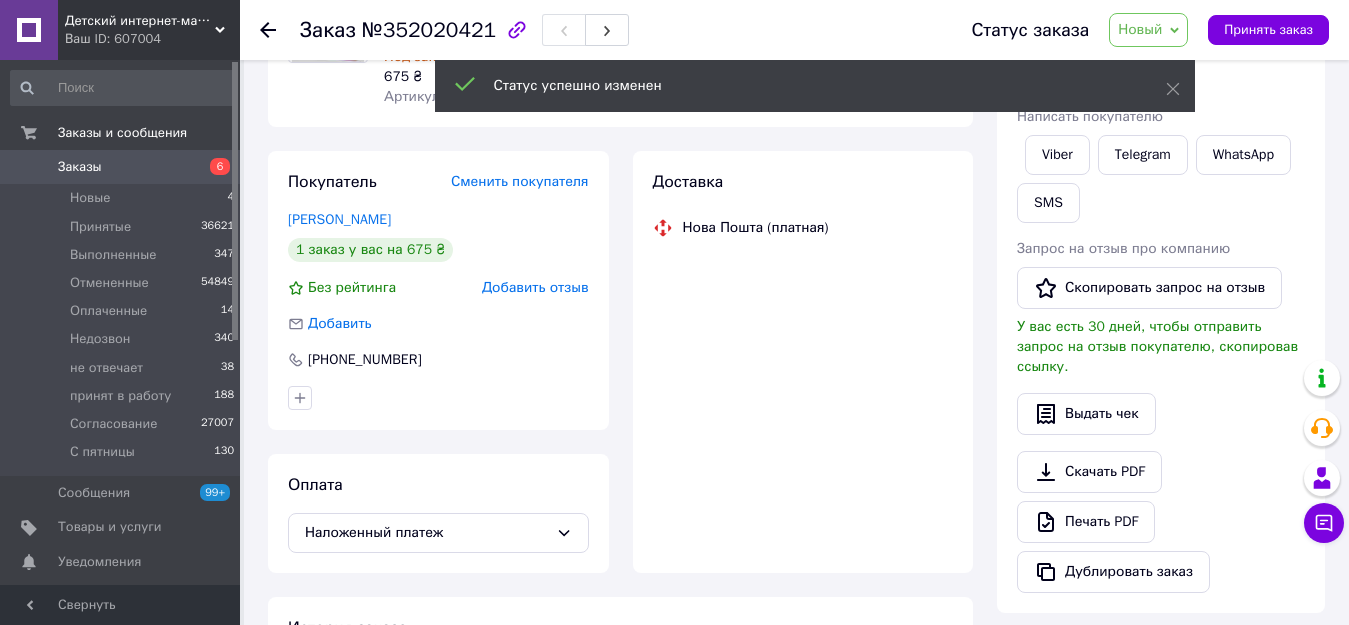 scroll, scrollTop: 264, scrollLeft: 0, axis: vertical 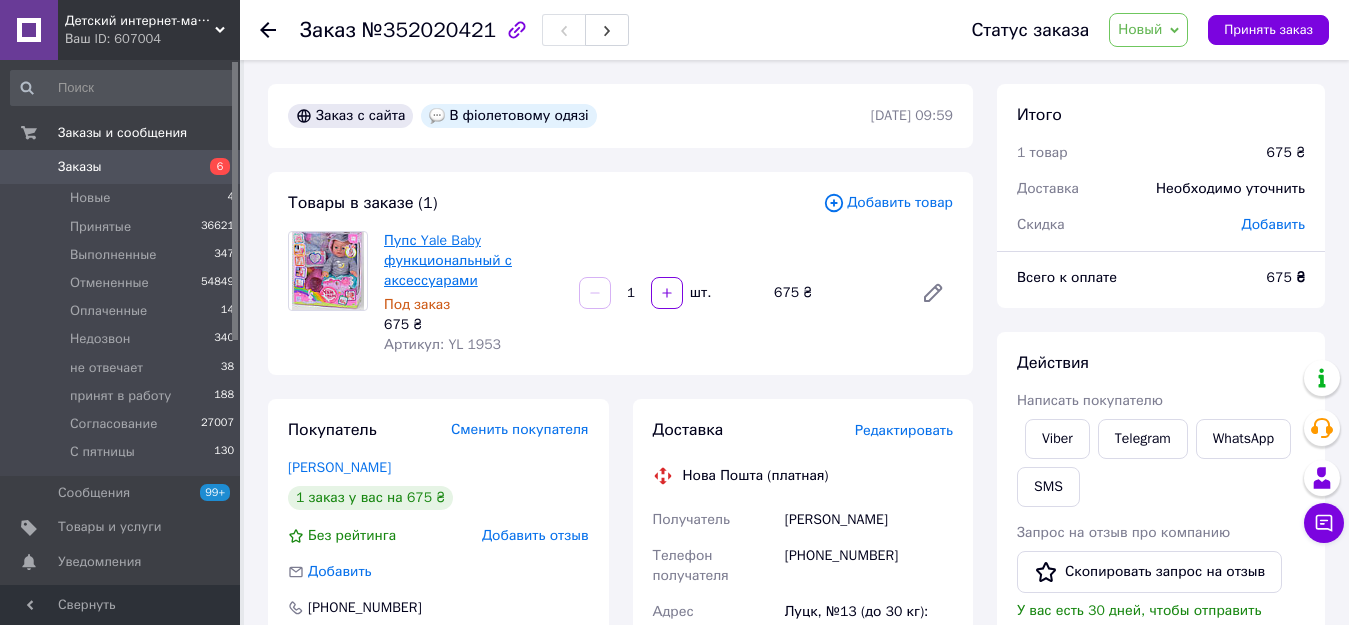 click on "Пупс Yale Baby функциональный с аксессуарами" at bounding box center (448, 260) 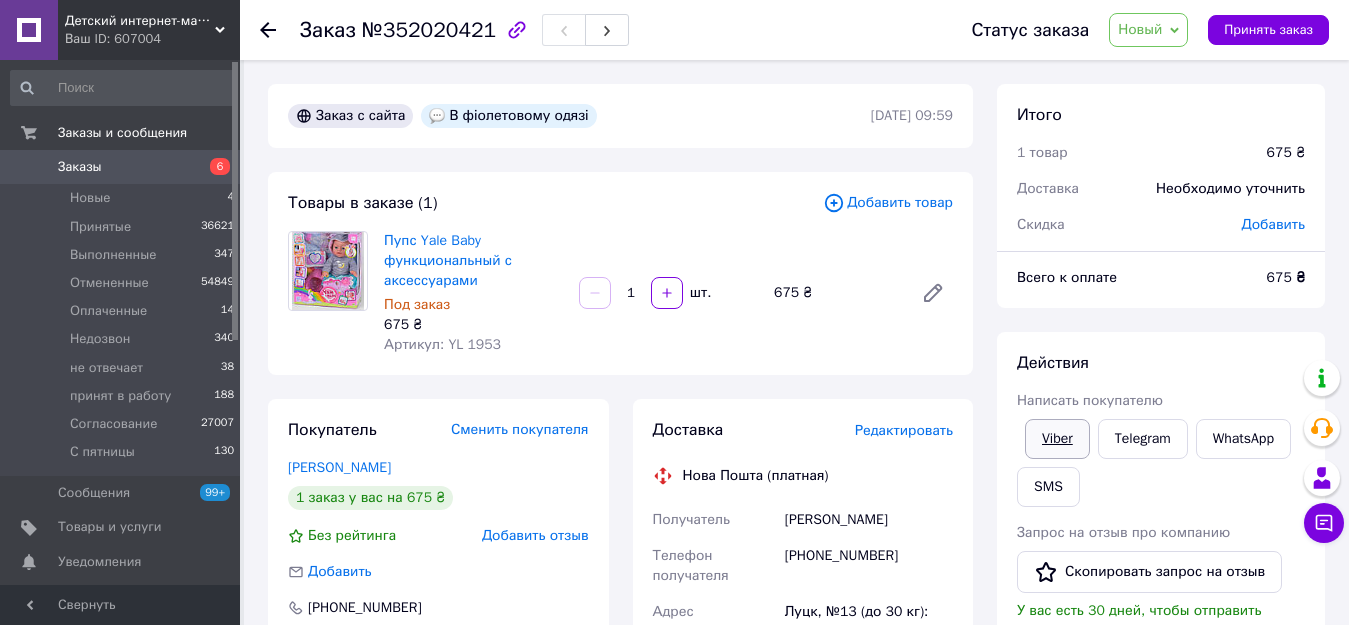click on "Viber" at bounding box center (1057, 439) 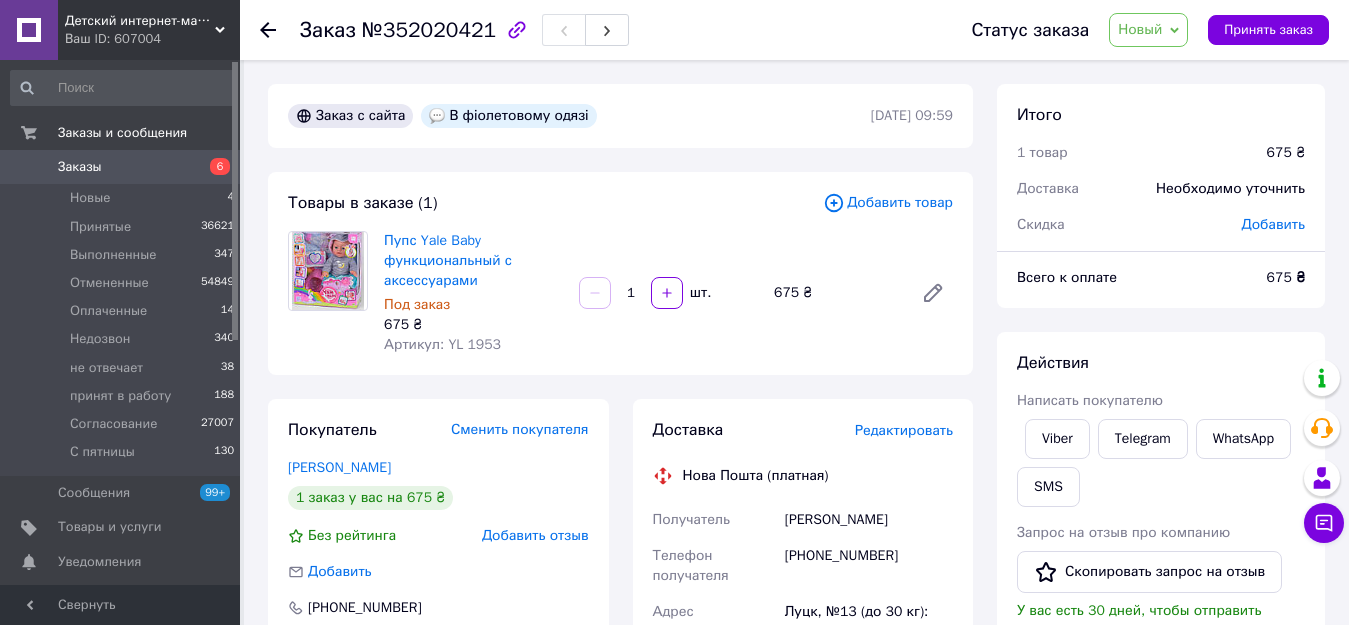 click on "Новый" at bounding box center (1148, 30) 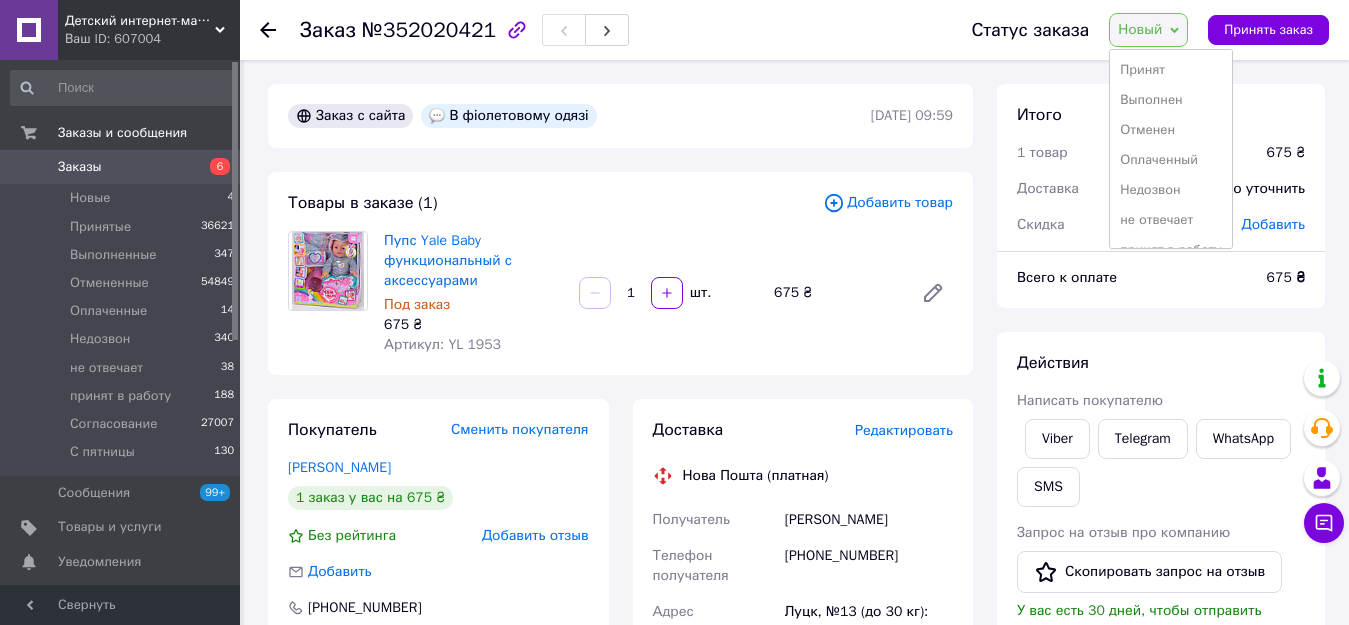 scroll, scrollTop: 82, scrollLeft: 0, axis: vertical 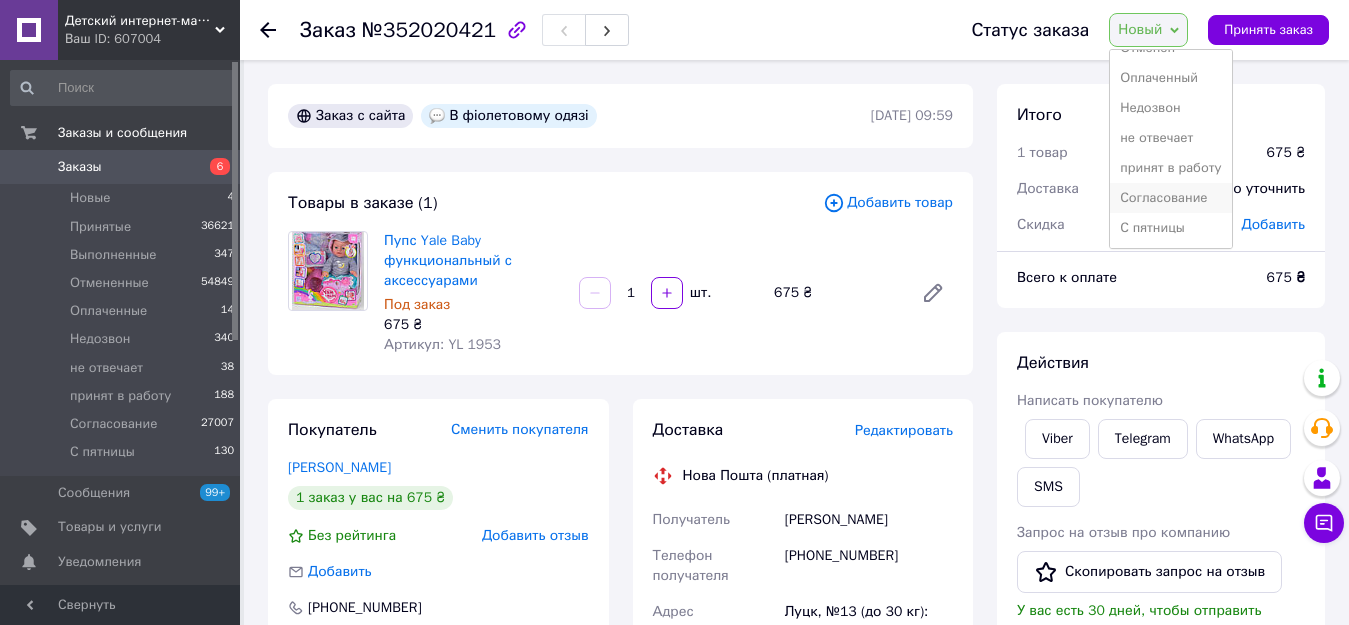 click on "Согласование" at bounding box center [1170, 198] 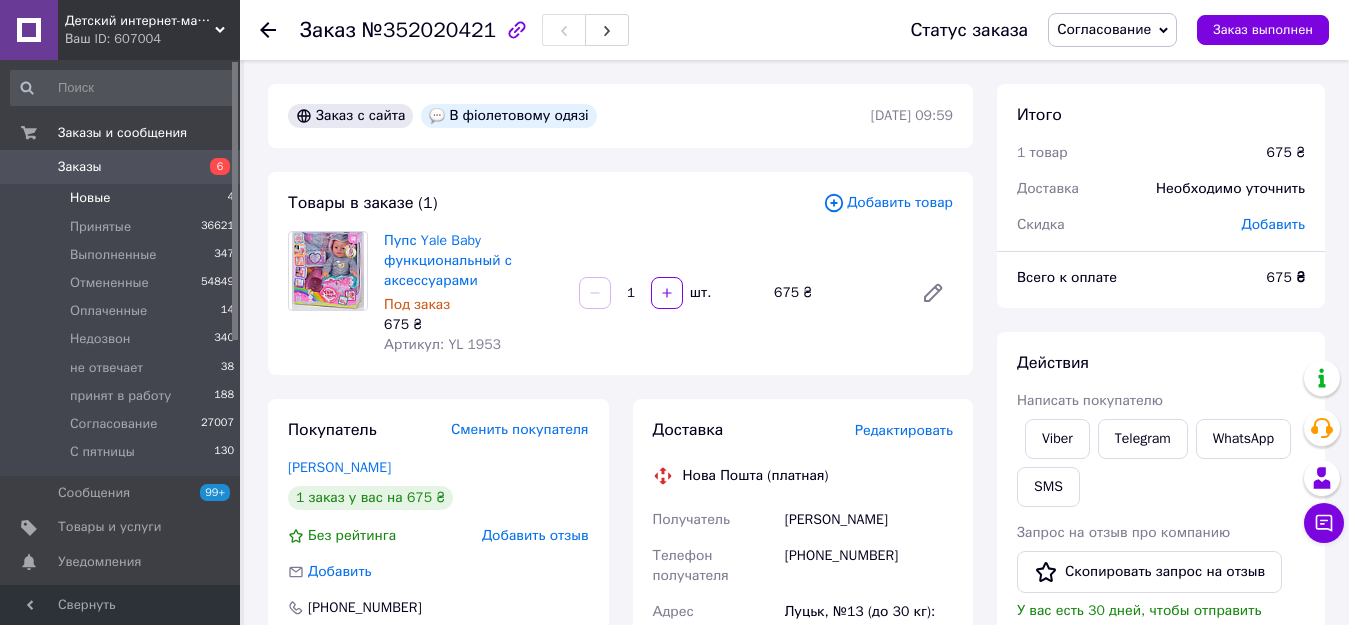 click on "Новые 4" at bounding box center (123, 198) 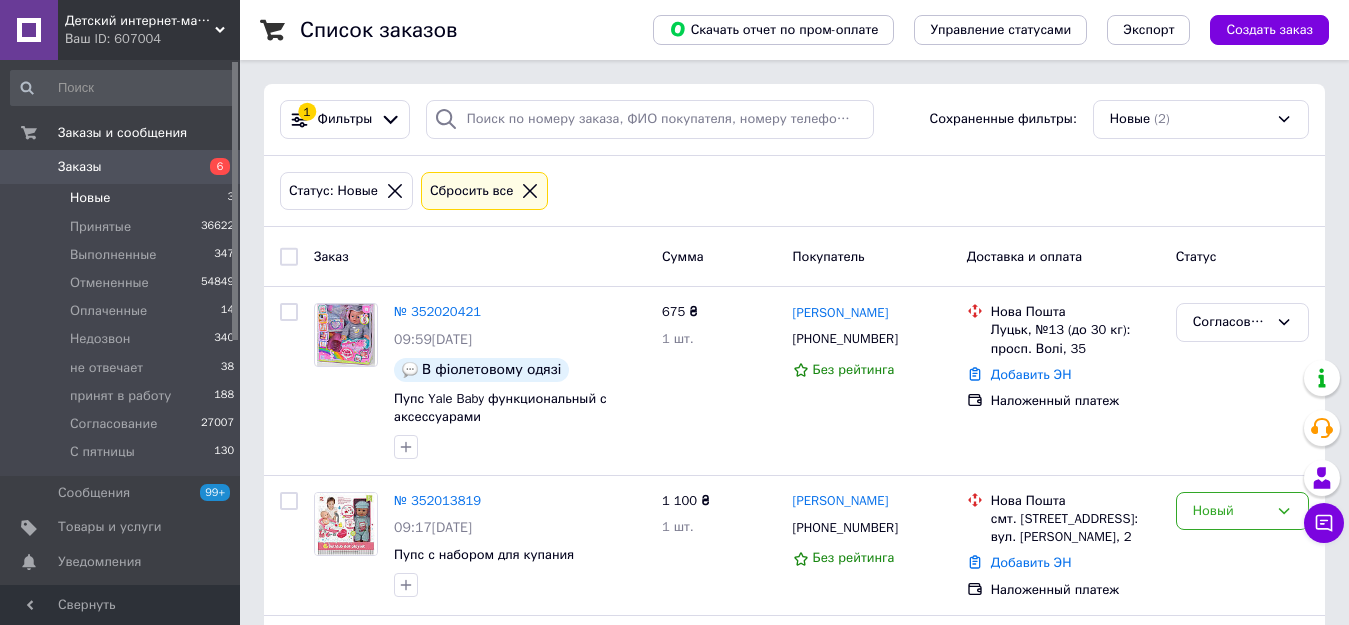 scroll, scrollTop: 173, scrollLeft: 0, axis: vertical 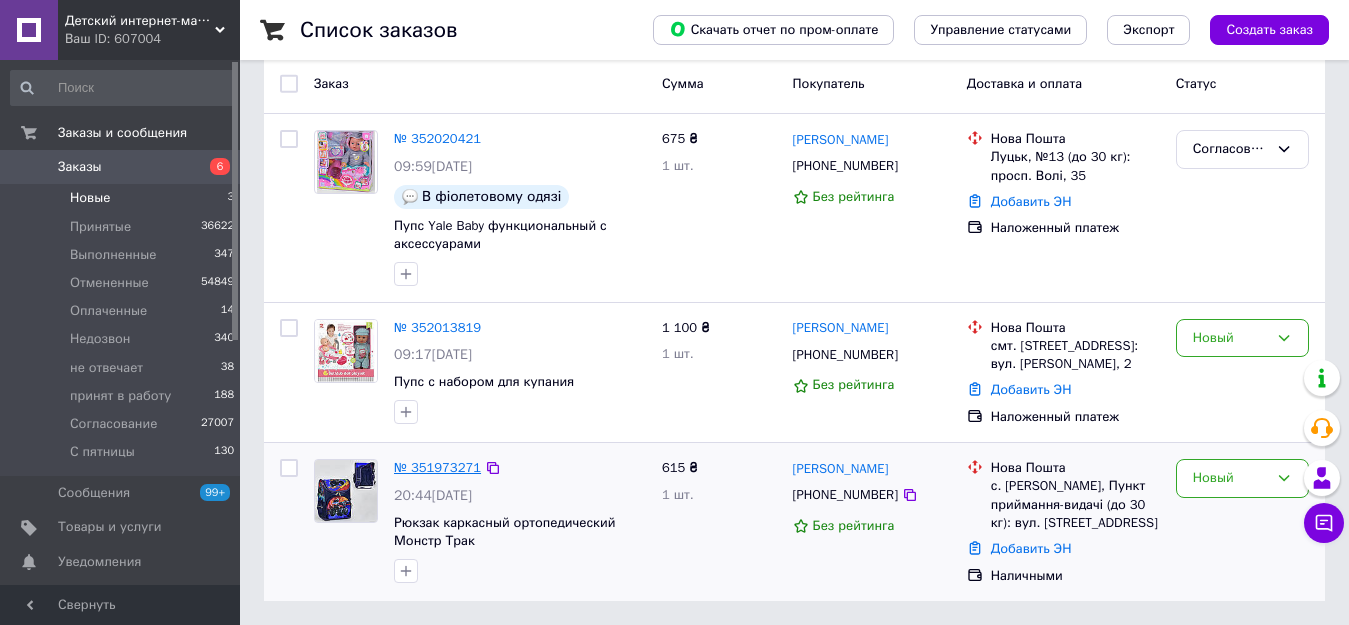 click on "№ 351973271" at bounding box center (437, 467) 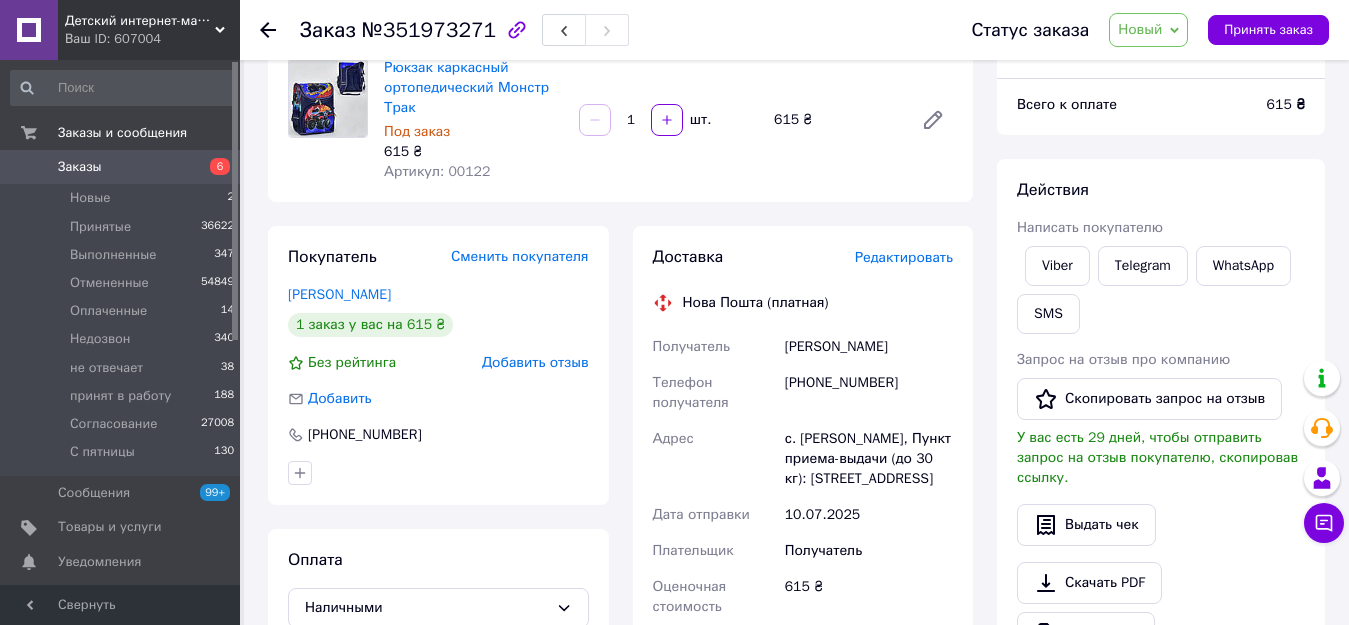 click on "Заказы" at bounding box center (121, 167) 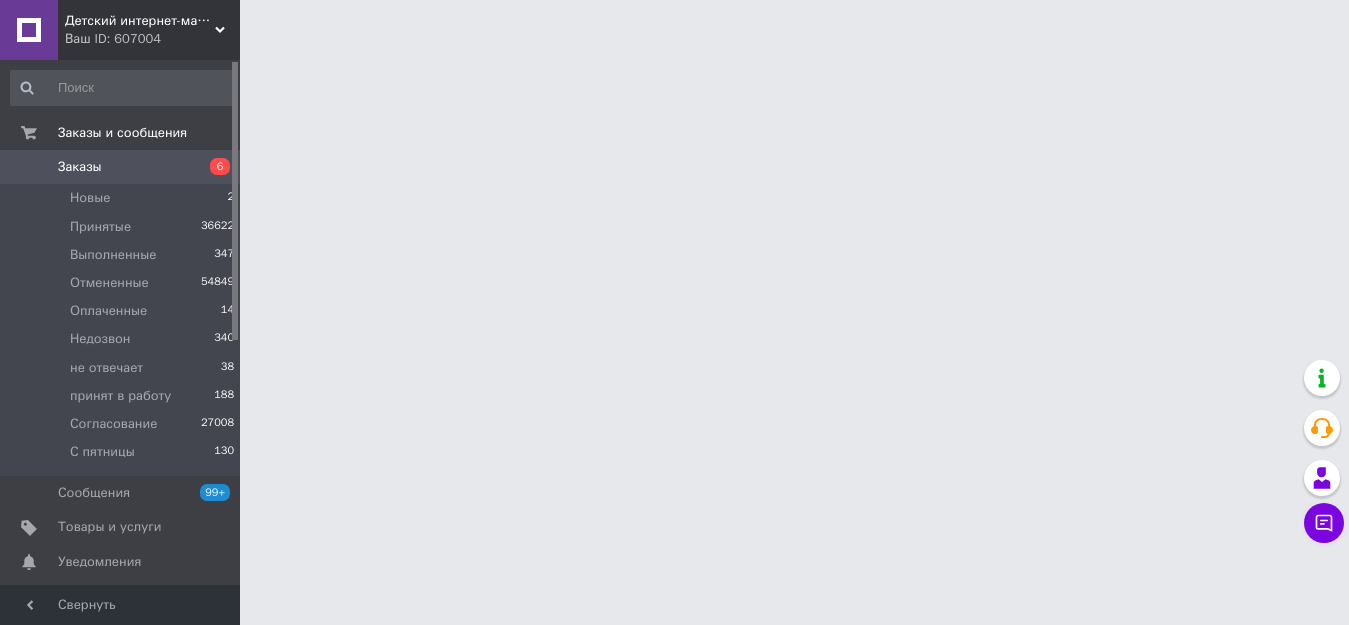 scroll, scrollTop: 0, scrollLeft: 0, axis: both 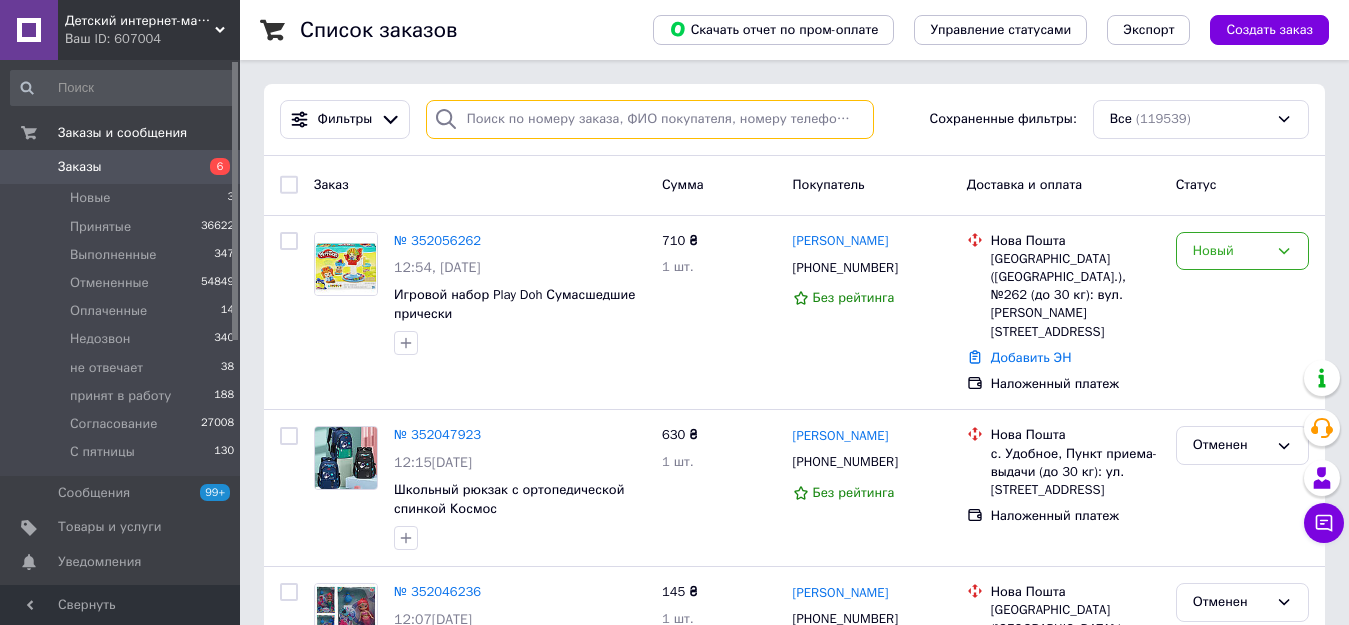 click at bounding box center [650, 119] 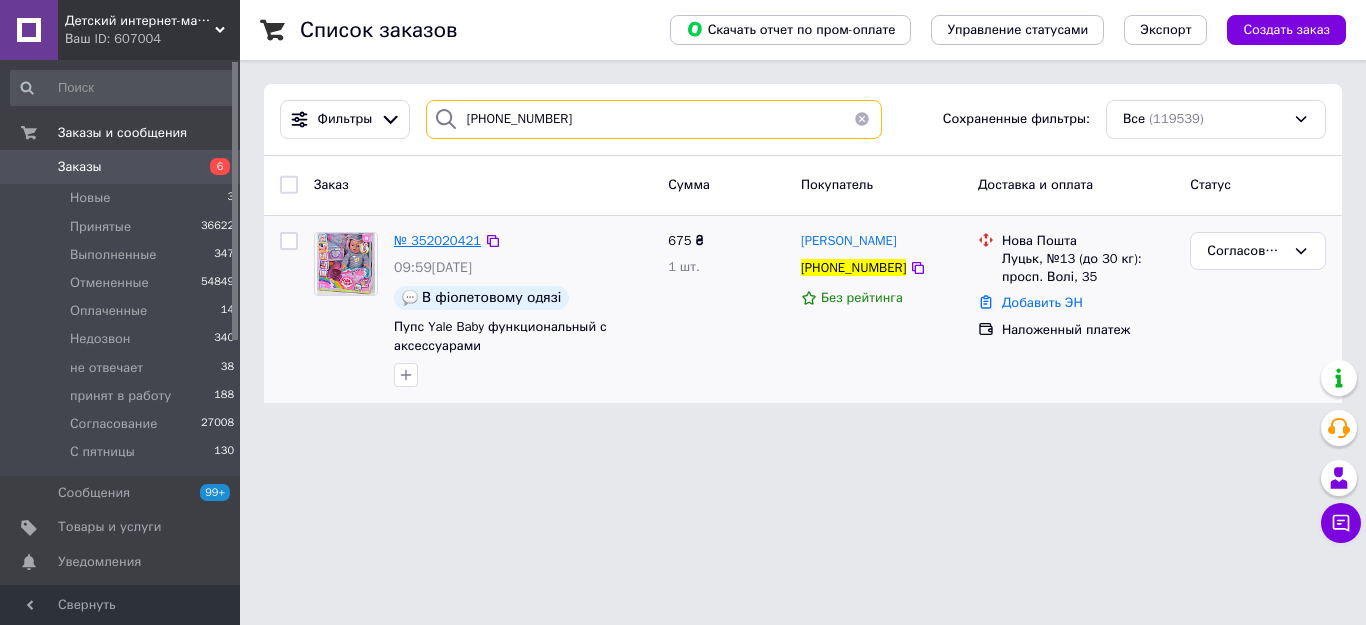 type on "[PHONE_NUMBER]" 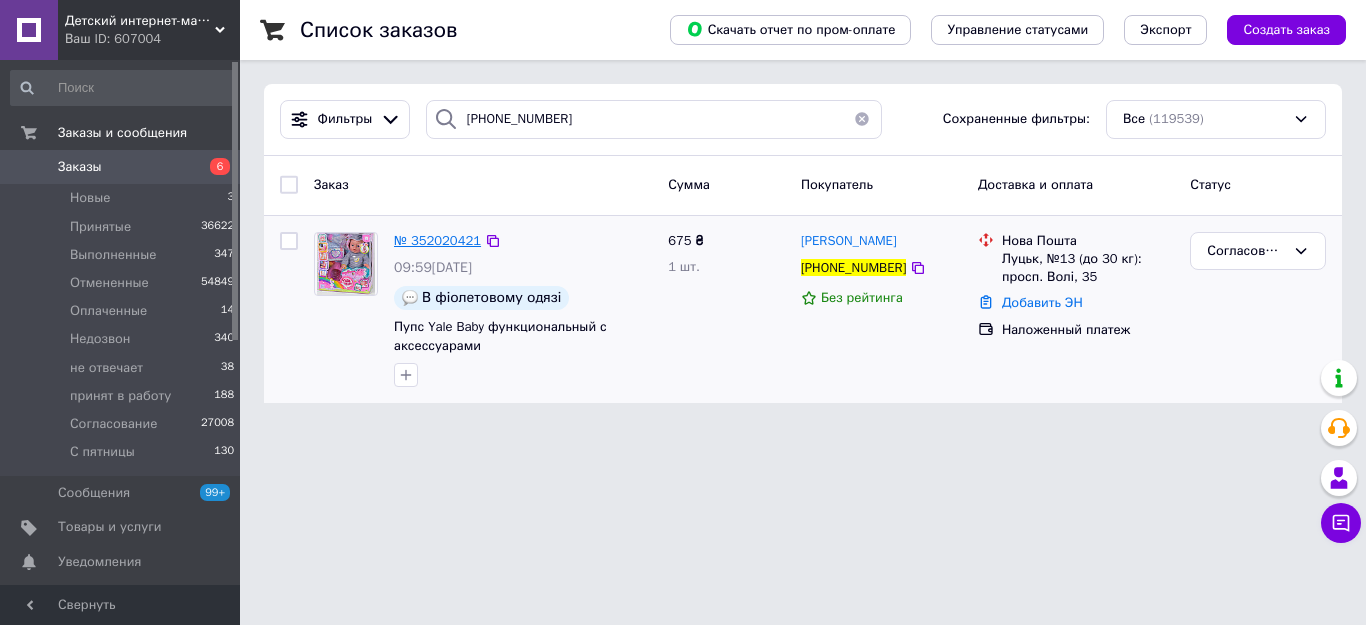 click on "№ 352020421" at bounding box center (437, 240) 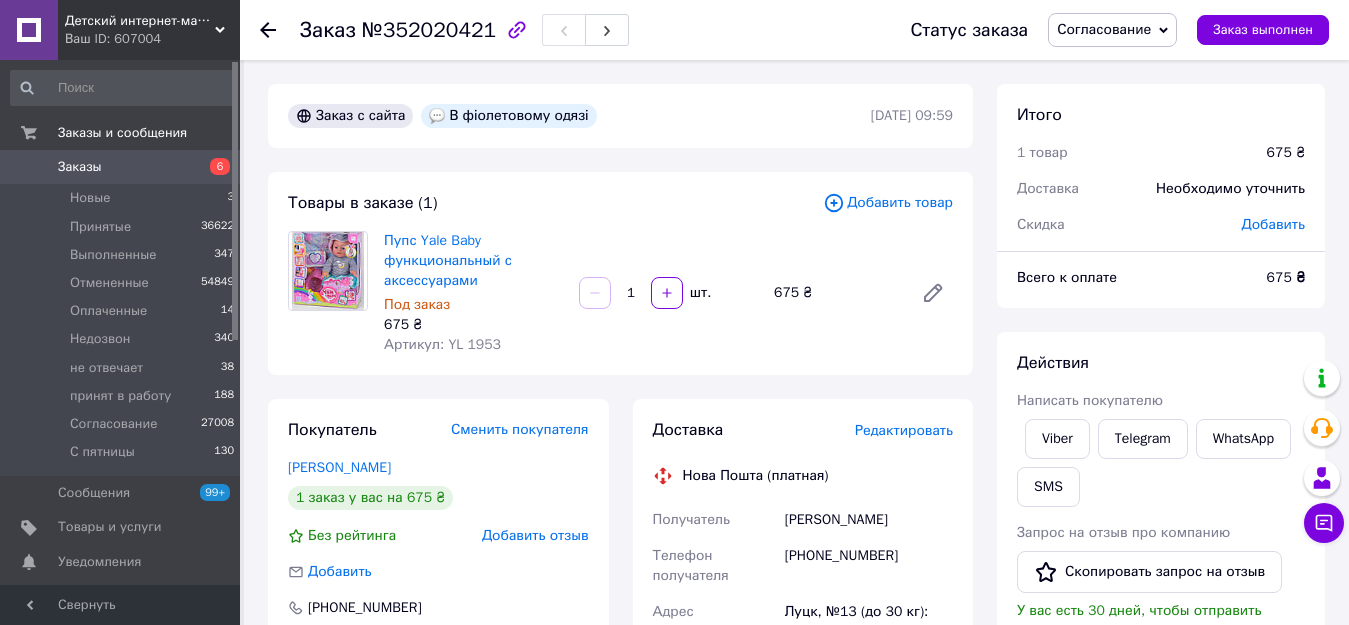 click on "[PERSON_NAME]" at bounding box center [869, 520] 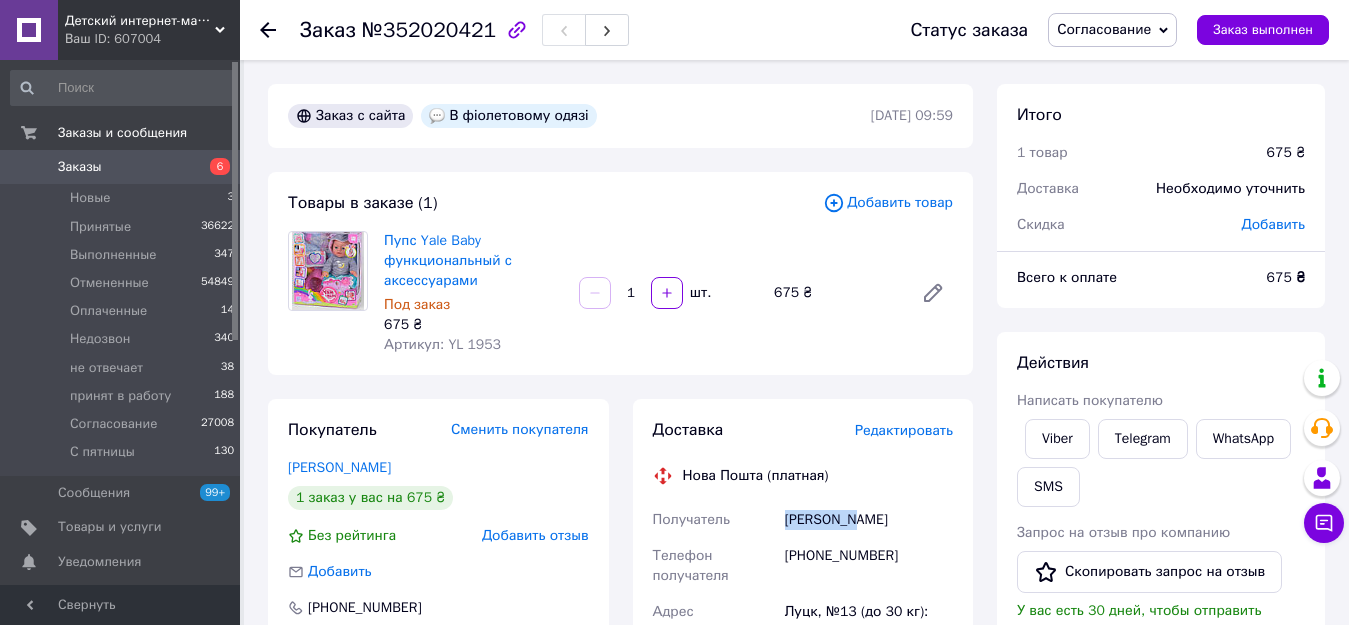 click on "[PERSON_NAME]" at bounding box center (869, 520) 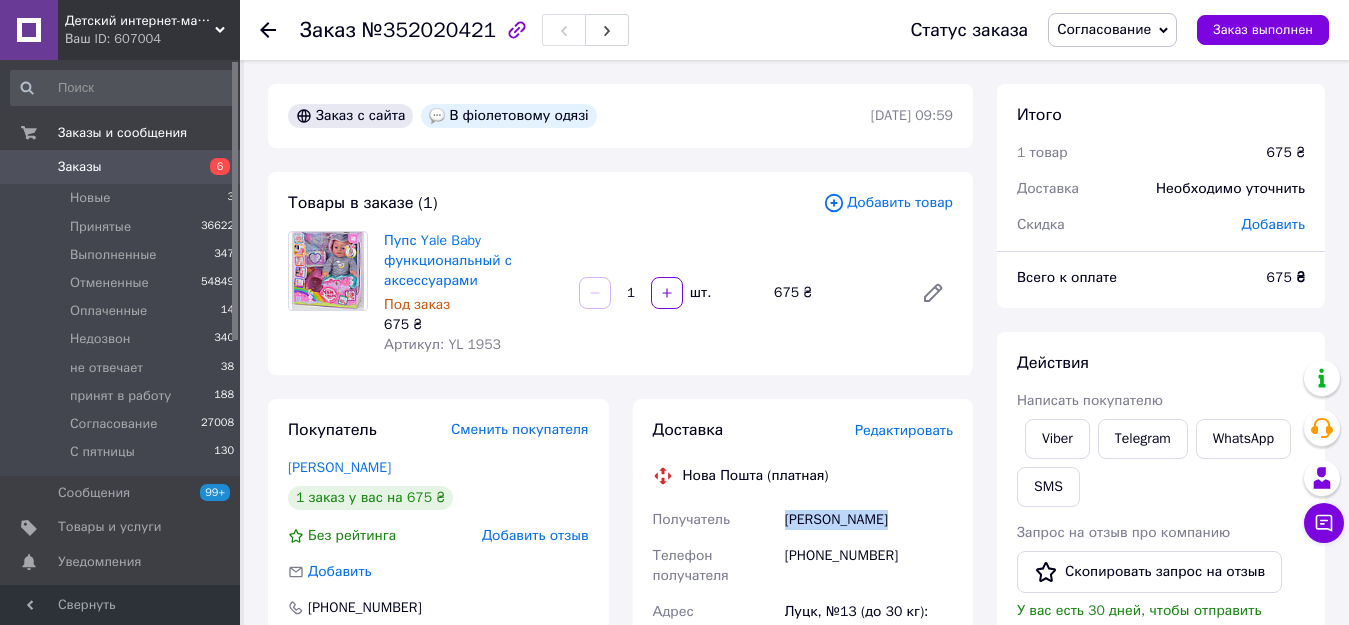 click on "[PERSON_NAME]" at bounding box center (869, 520) 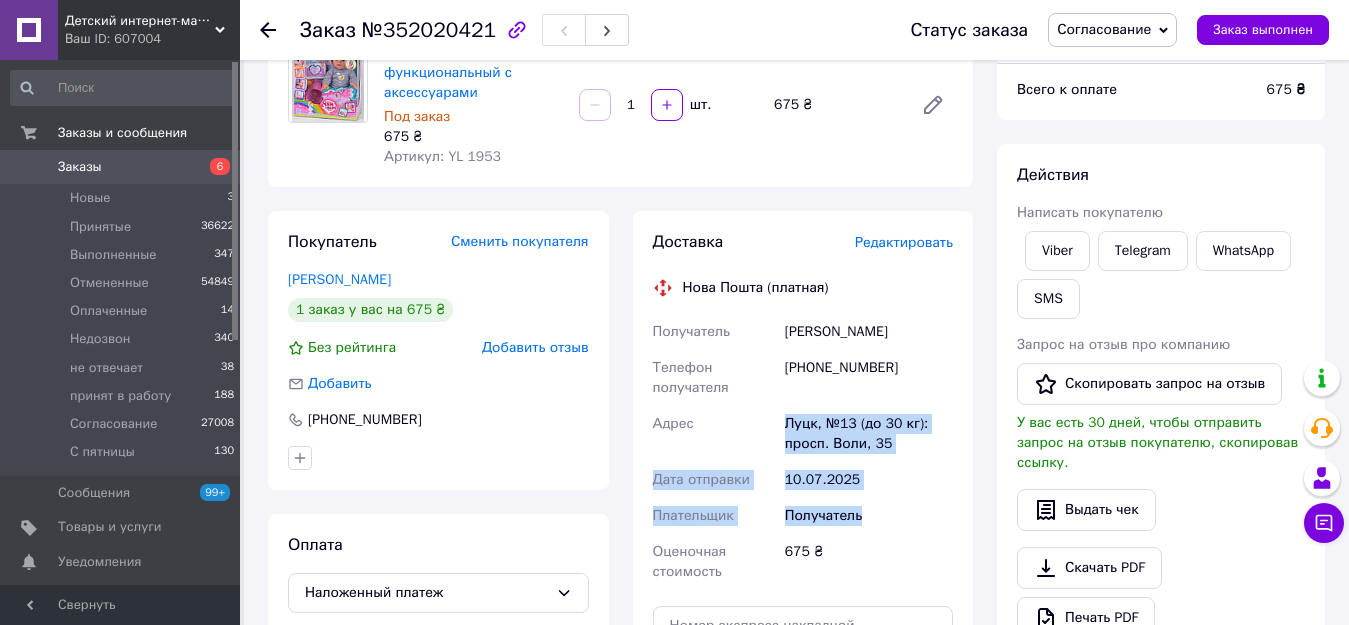 scroll, scrollTop: 231, scrollLeft: 0, axis: vertical 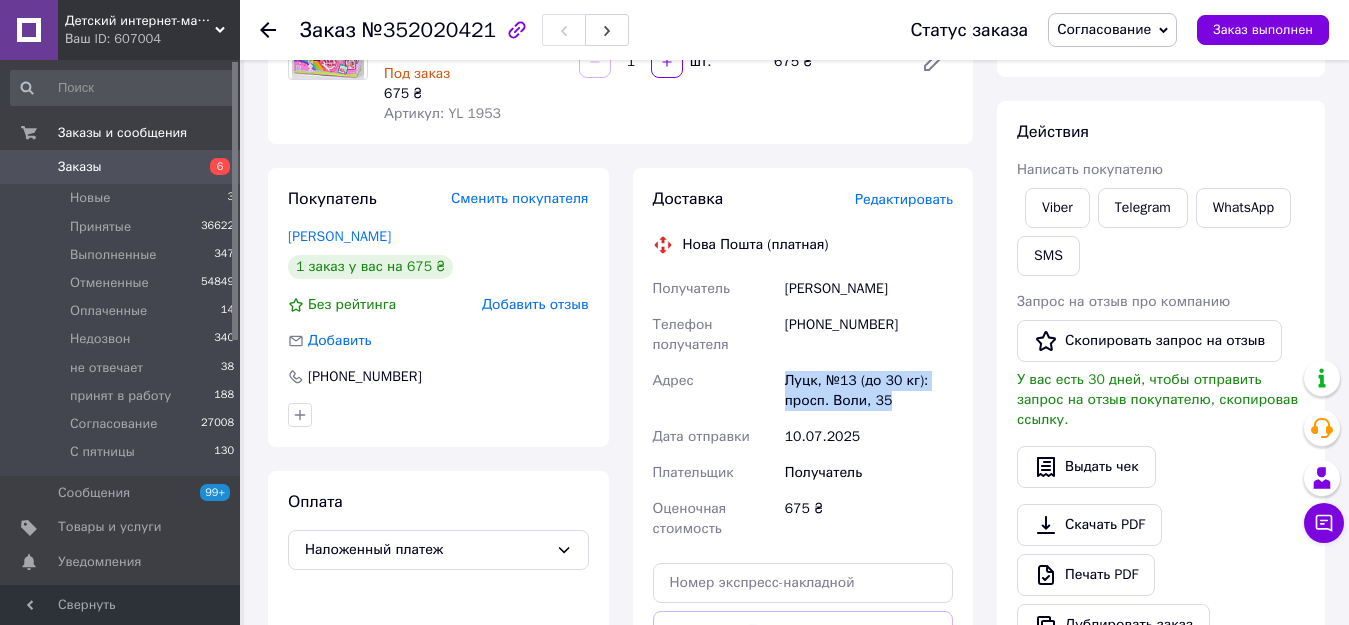 drag, startPoint x: 783, startPoint y: 605, endPoint x: 919, endPoint y: 406, distance: 241.03319 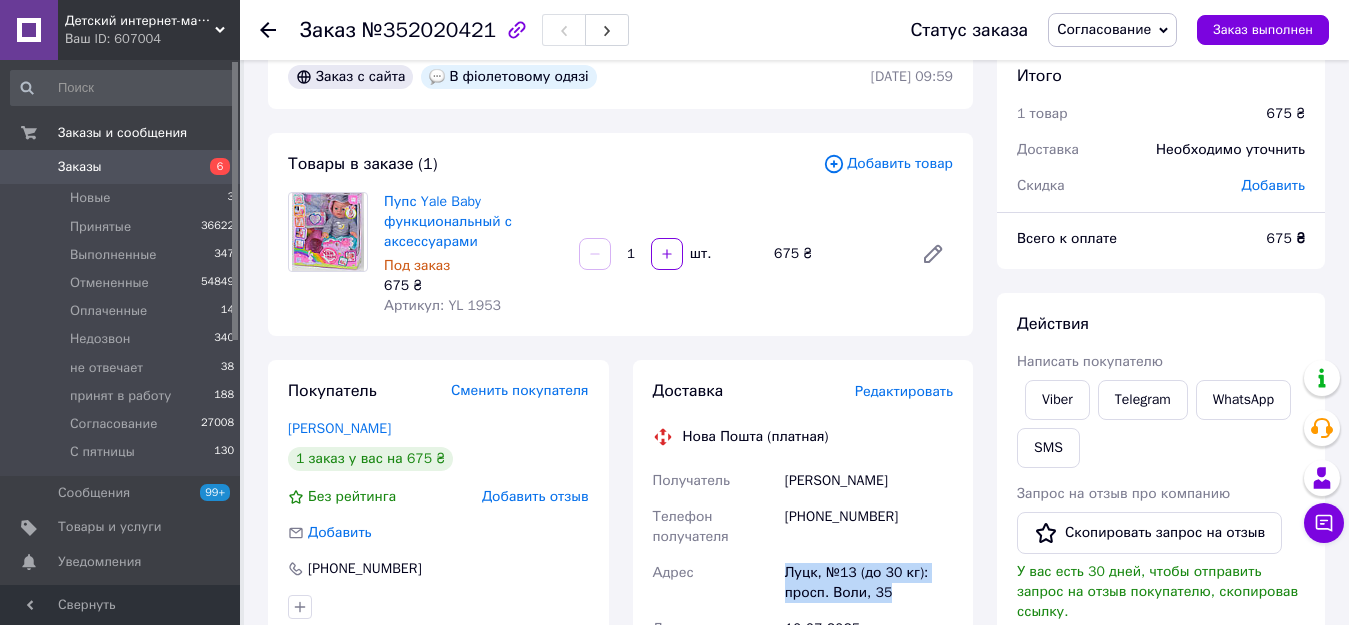 scroll, scrollTop: 0, scrollLeft: 0, axis: both 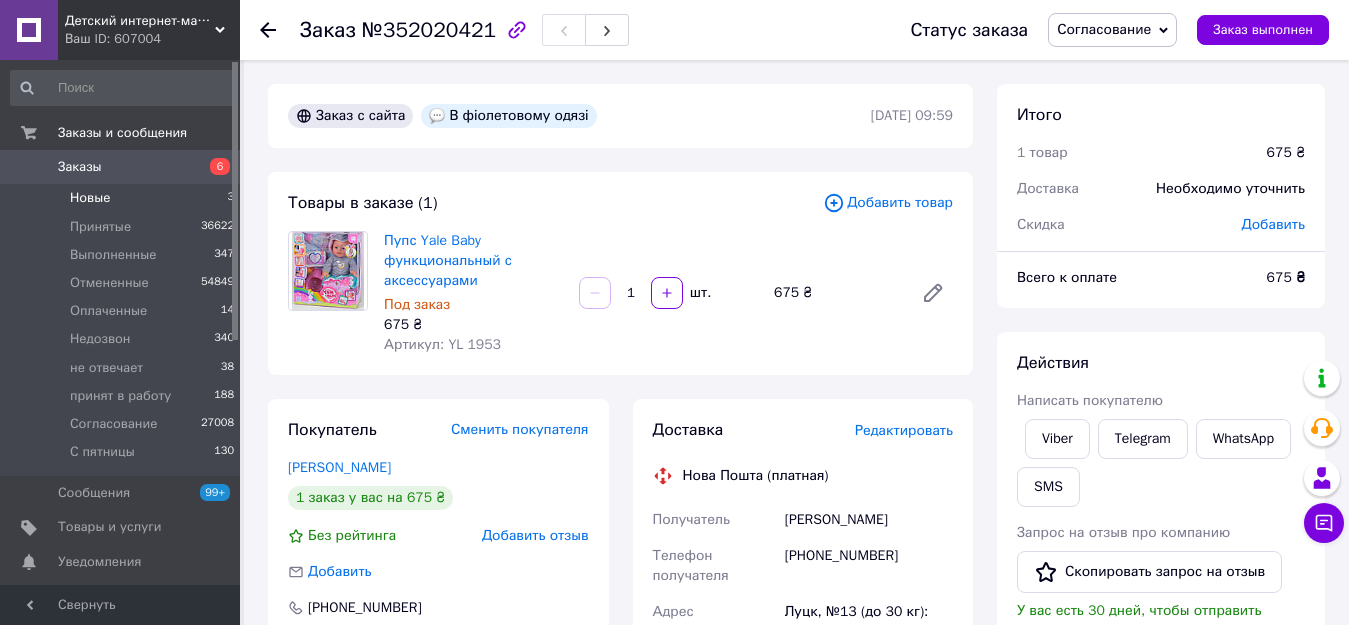 click on "Новые 3" at bounding box center [123, 198] 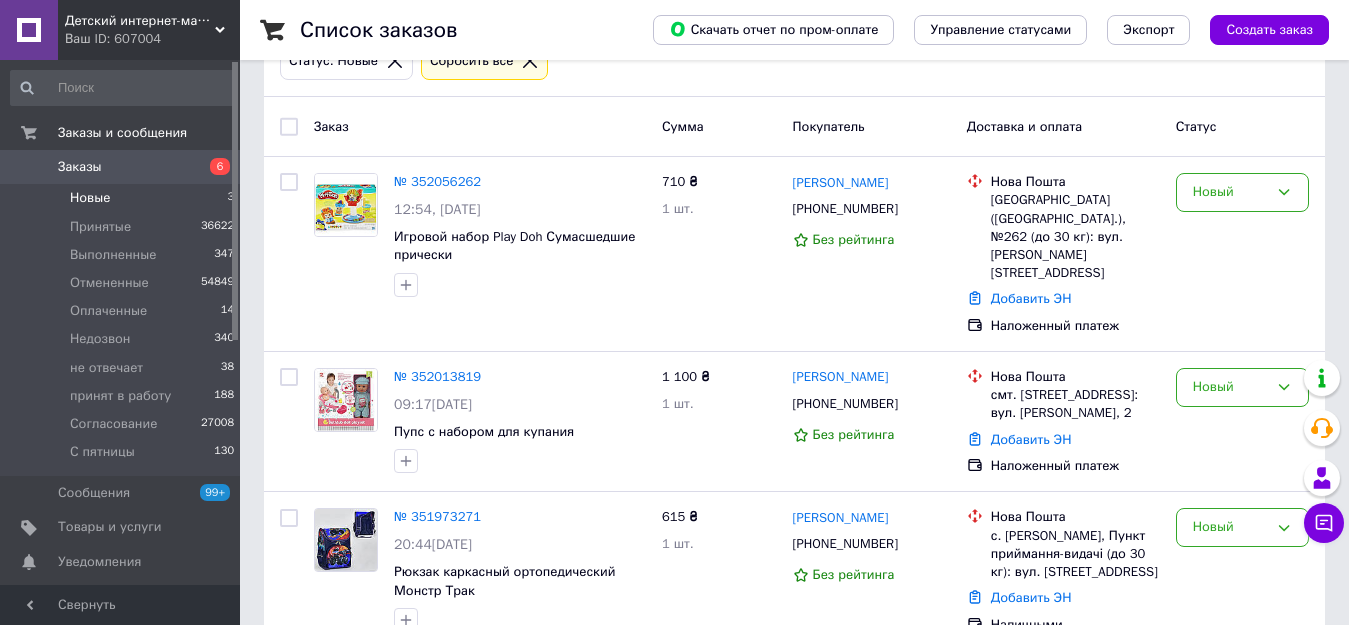 scroll, scrollTop: 142, scrollLeft: 0, axis: vertical 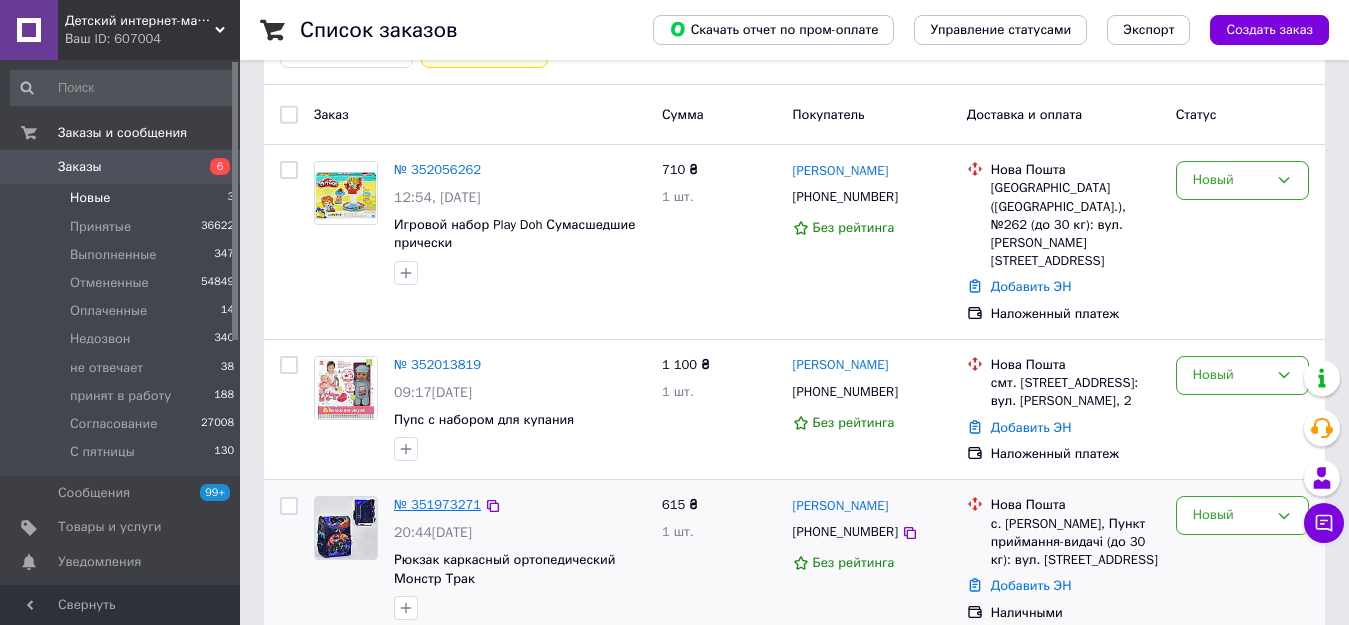 click on "№ 351973271" at bounding box center (437, 504) 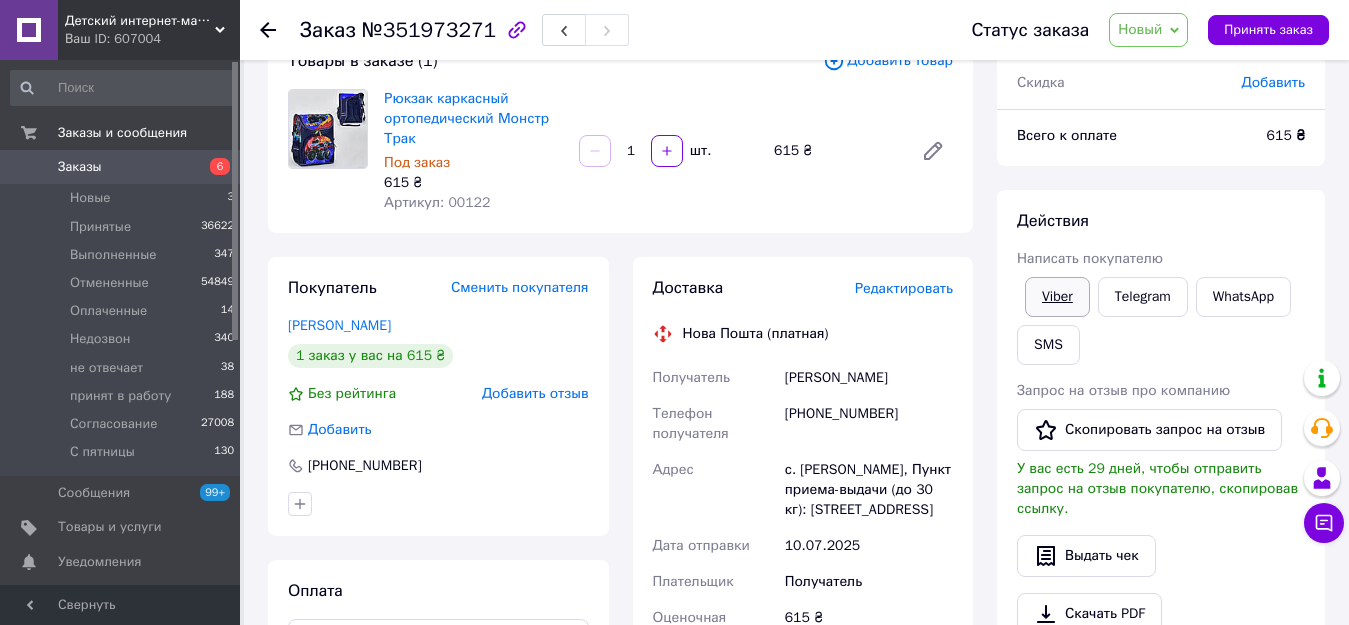 click on "Viber" at bounding box center (1057, 297) 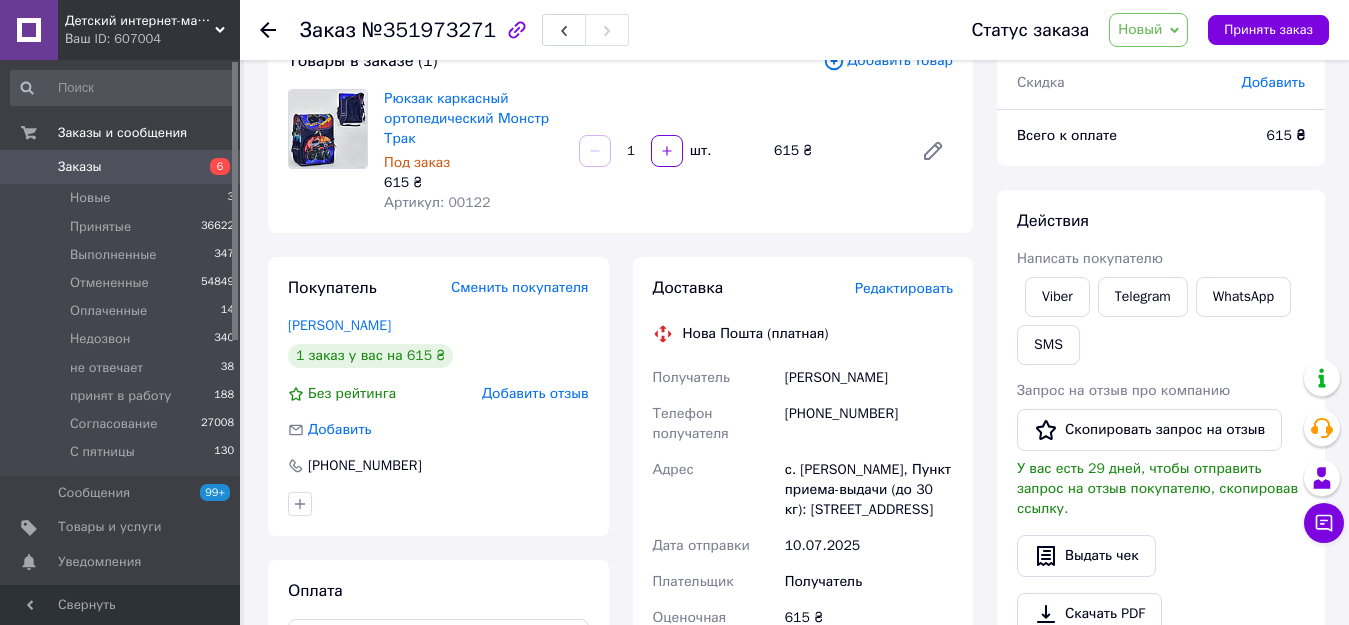 click on "[PERSON_NAME]" at bounding box center [869, 378] 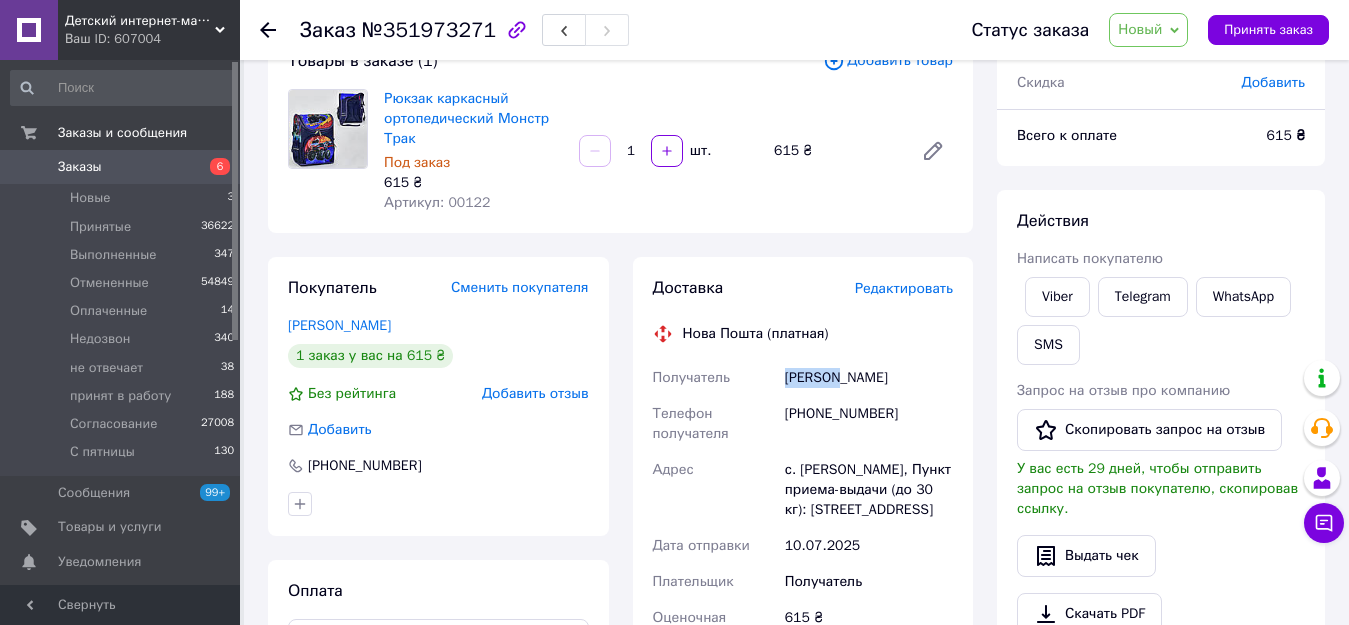 click on "[PERSON_NAME]" at bounding box center (869, 378) 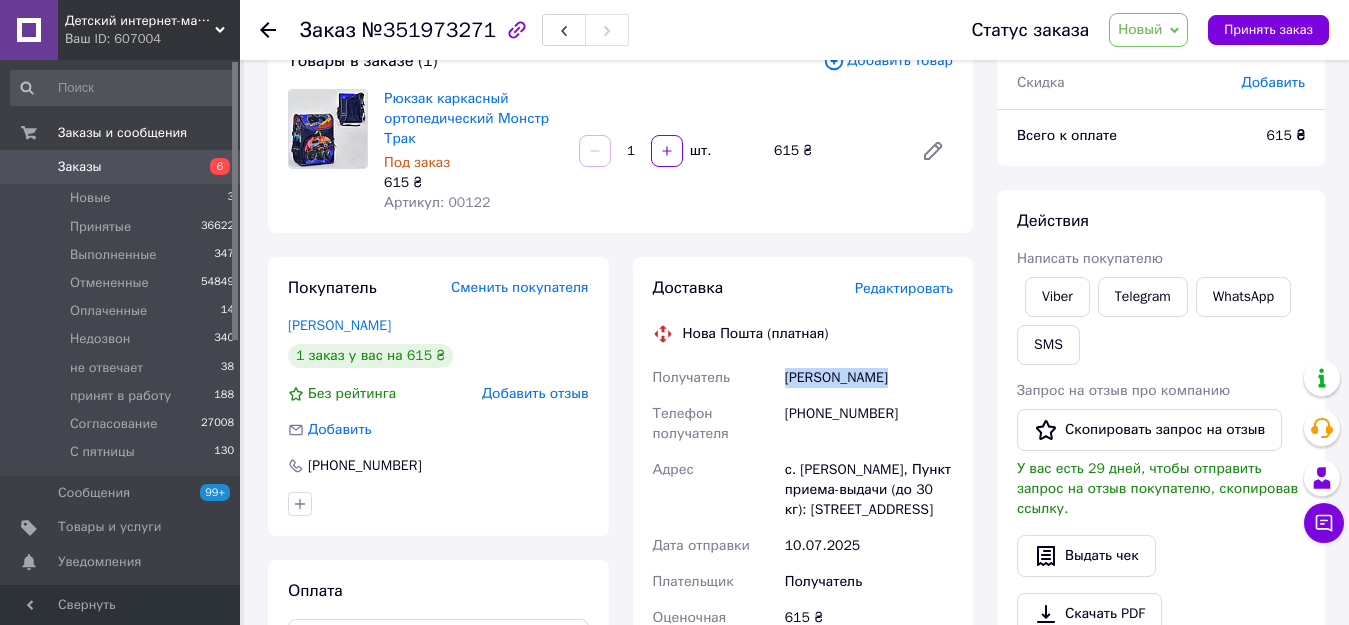 click on "[PERSON_NAME]" at bounding box center [869, 378] 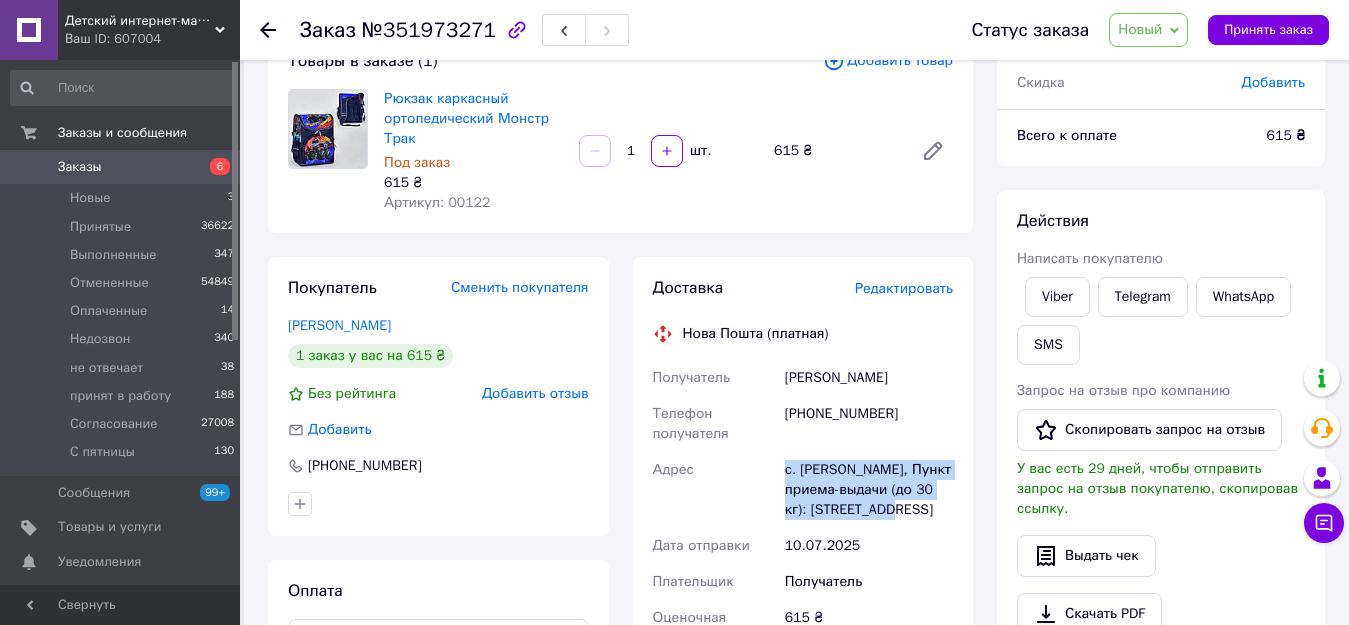 drag, startPoint x: 784, startPoint y: 471, endPoint x: 925, endPoint y: 515, distance: 147.7058 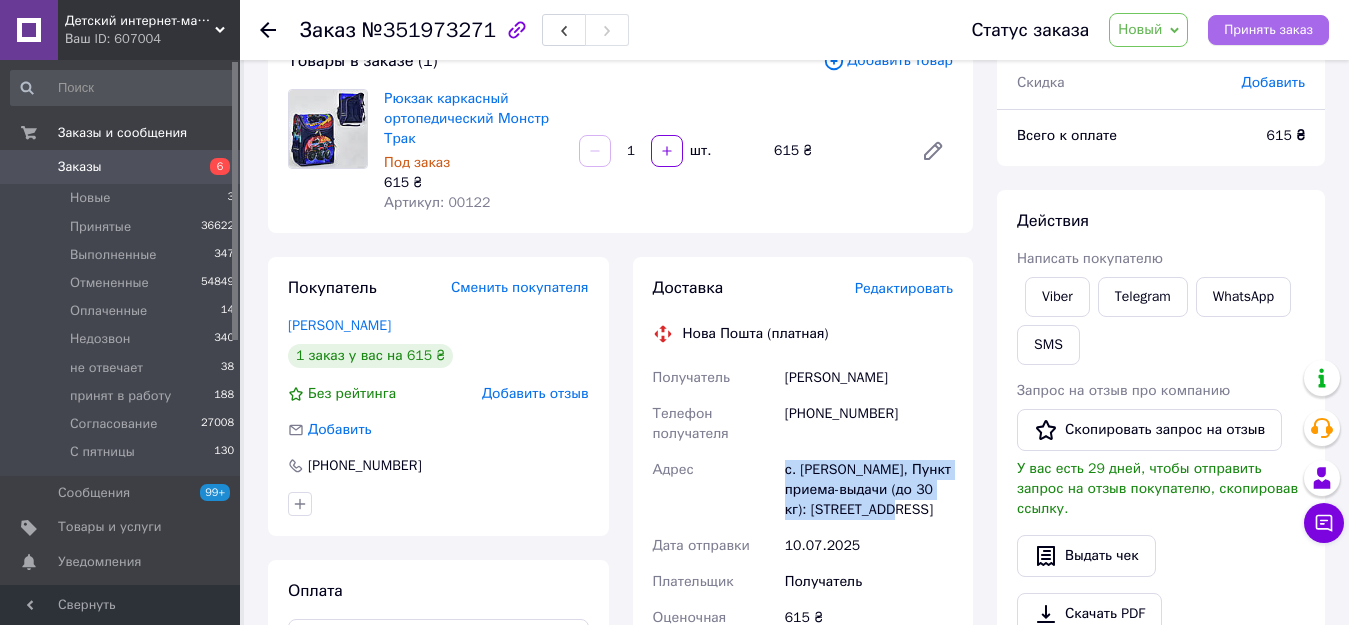 click on "Принять заказ" at bounding box center (1268, 30) 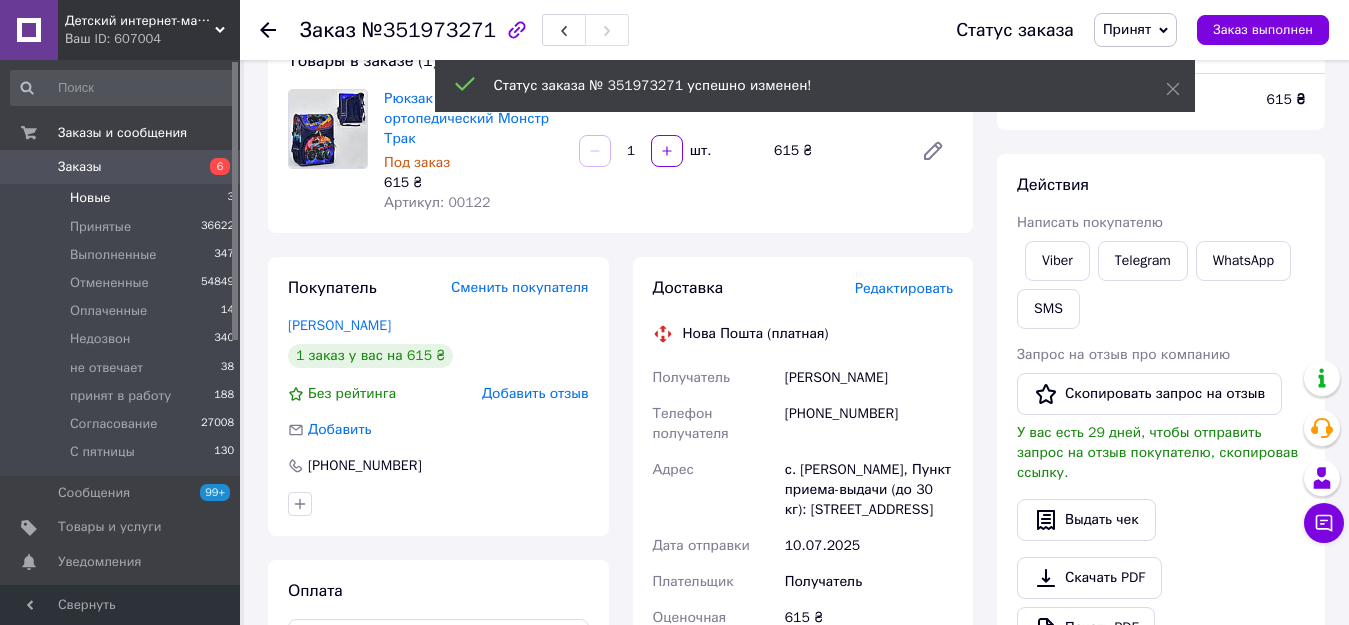 click on "Новые" at bounding box center (90, 198) 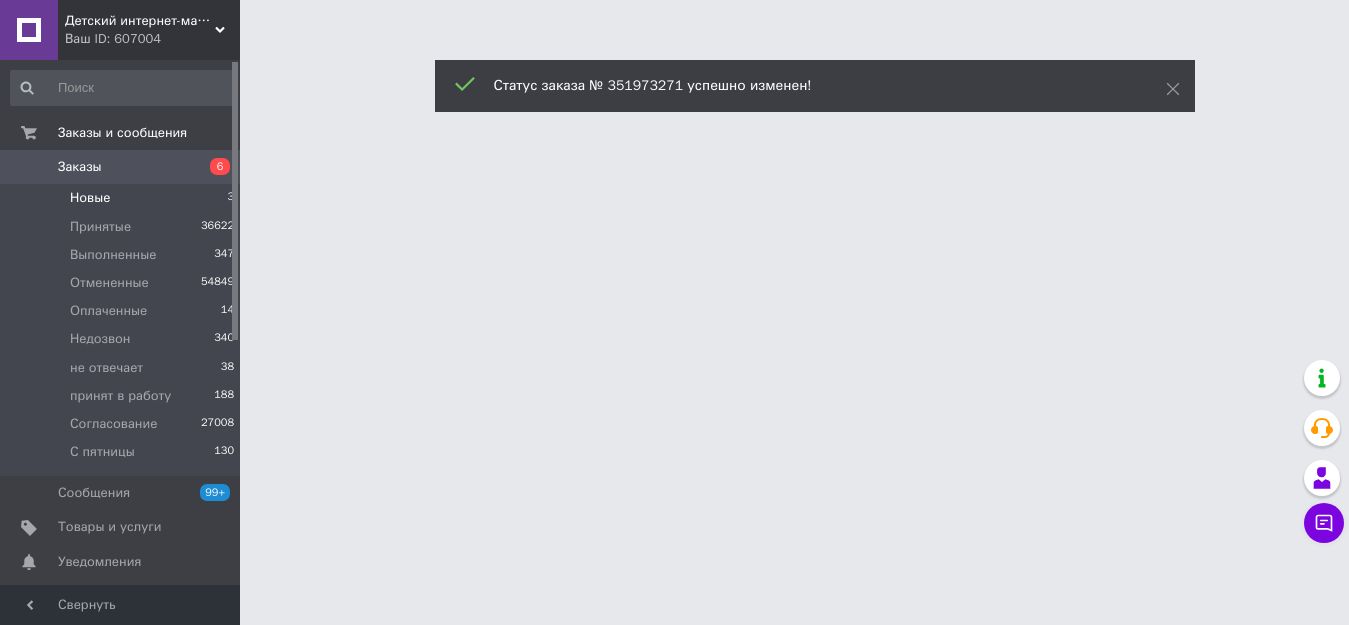 scroll, scrollTop: 0, scrollLeft: 0, axis: both 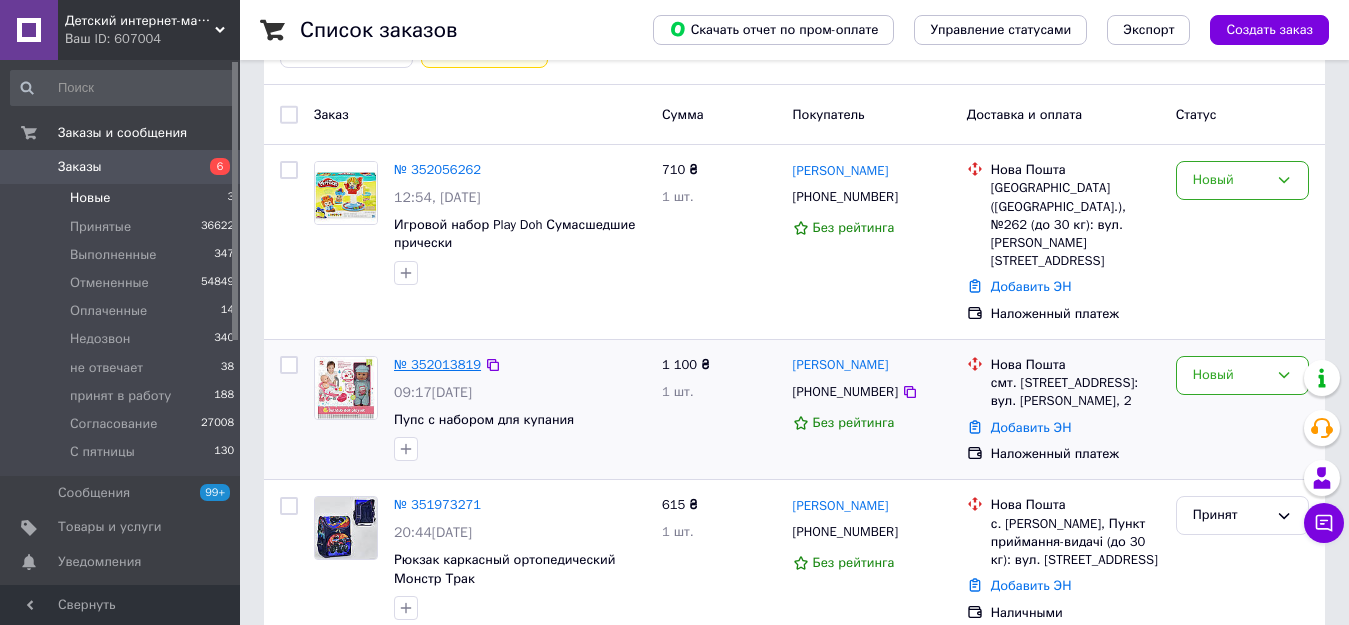 click on "№ 352013819" at bounding box center [437, 364] 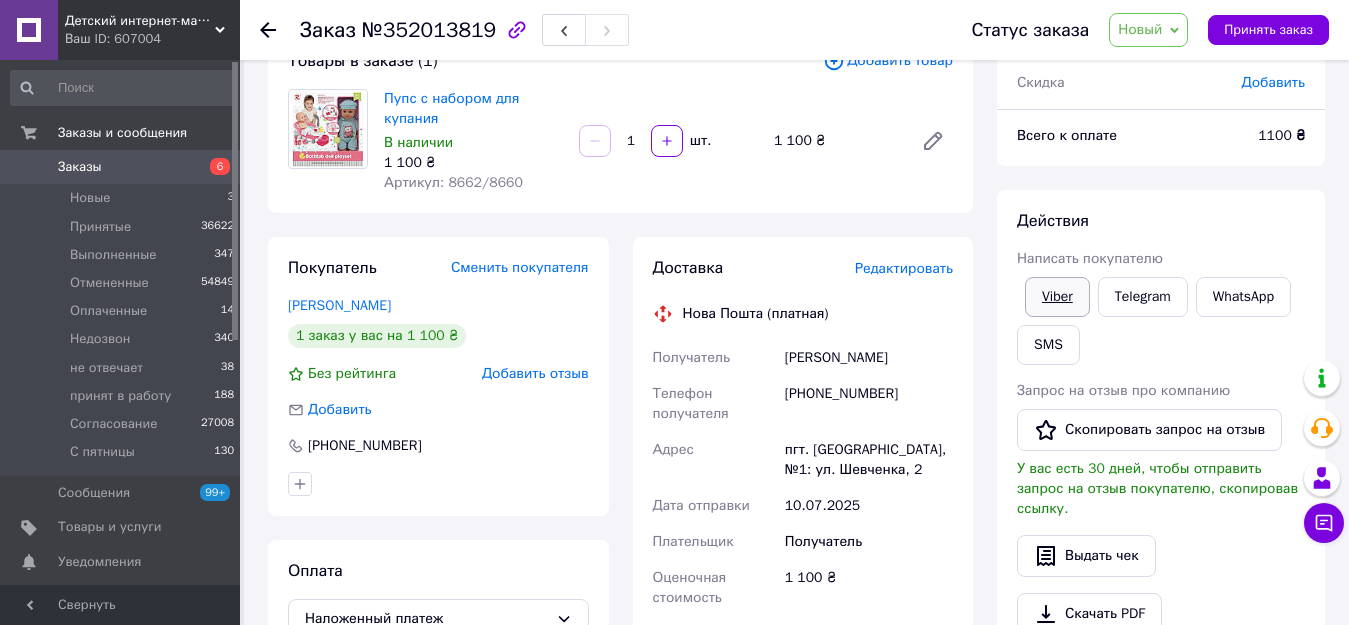 click on "Viber" at bounding box center [1057, 297] 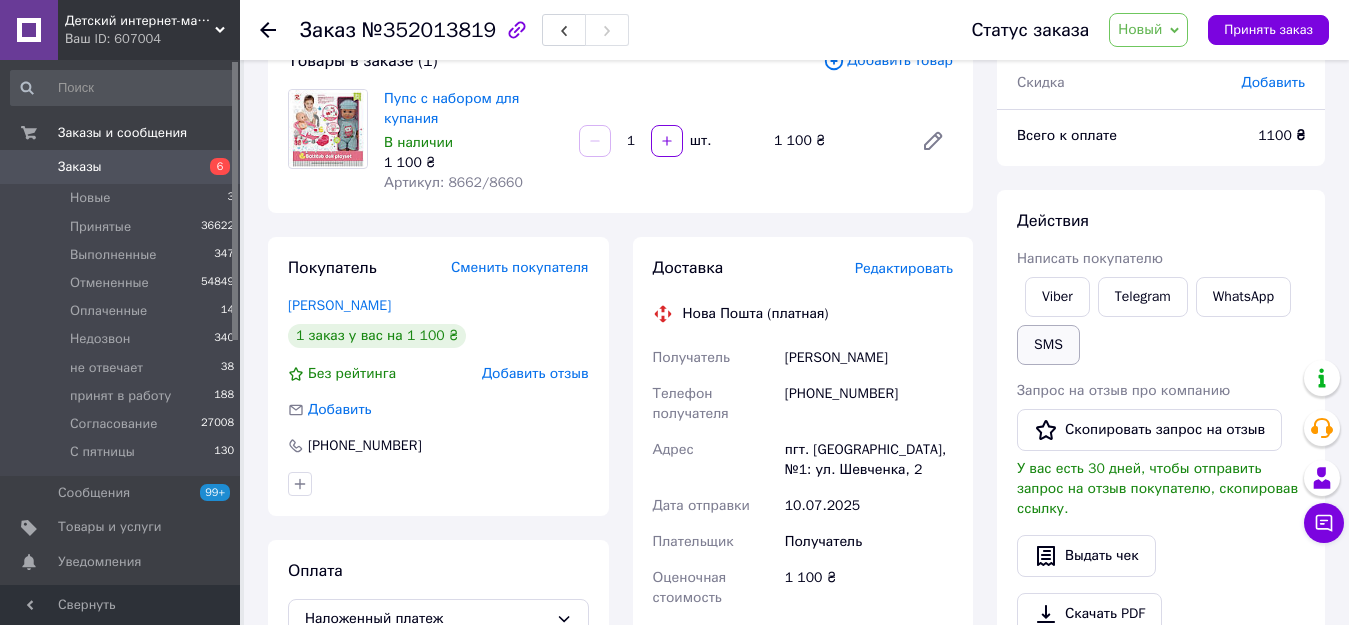click on "SMS" at bounding box center (1048, 345) 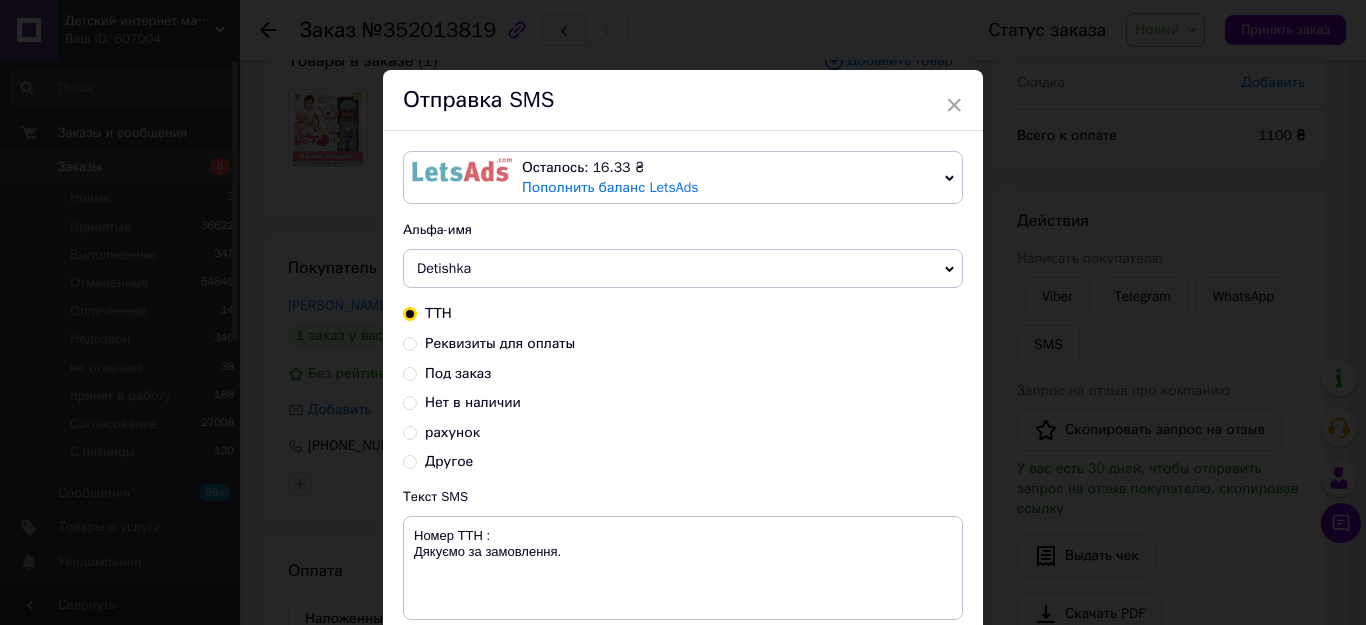 click on "ТТН Реквизиты для оплаты Под заказ Нет в наличии рахунок Другое" at bounding box center [683, 388] 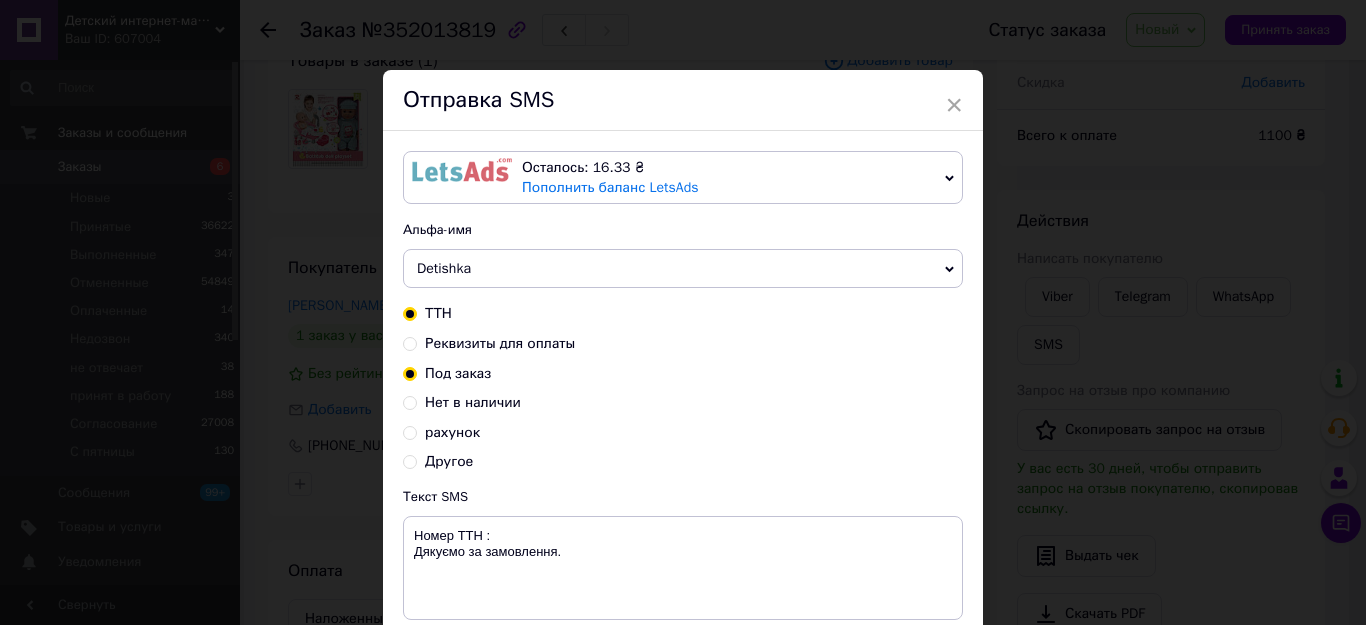 radio on "true" 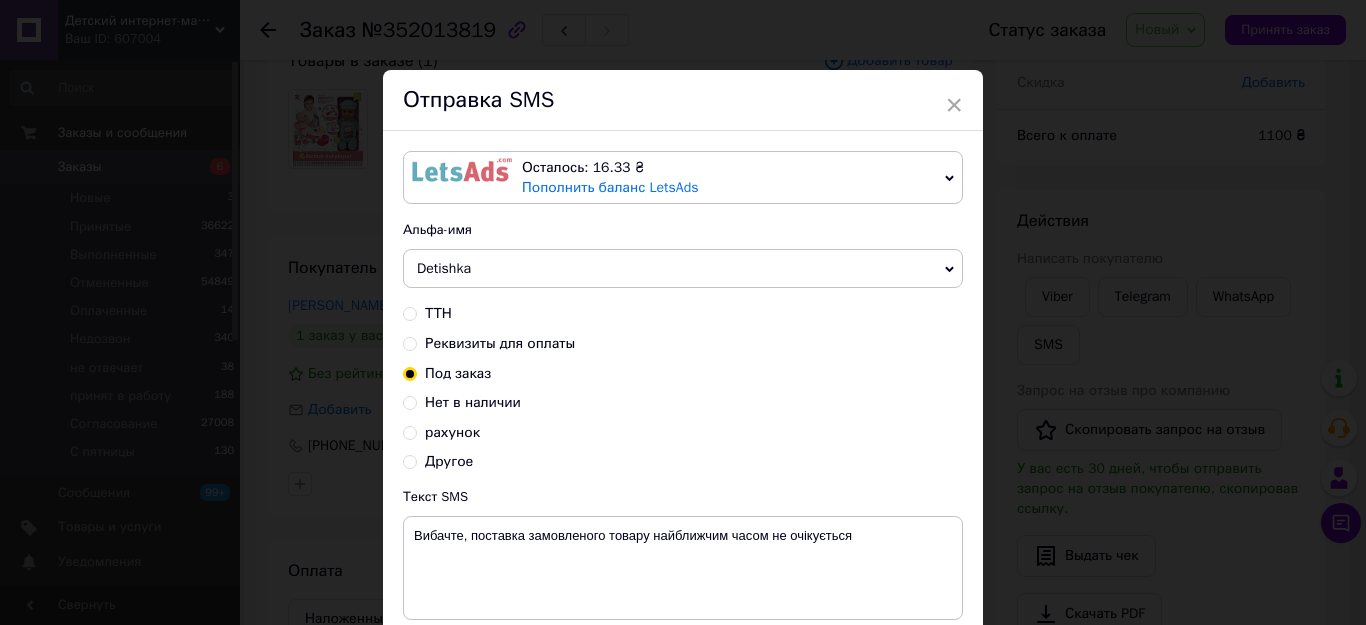 scroll, scrollTop: 165, scrollLeft: 0, axis: vertical 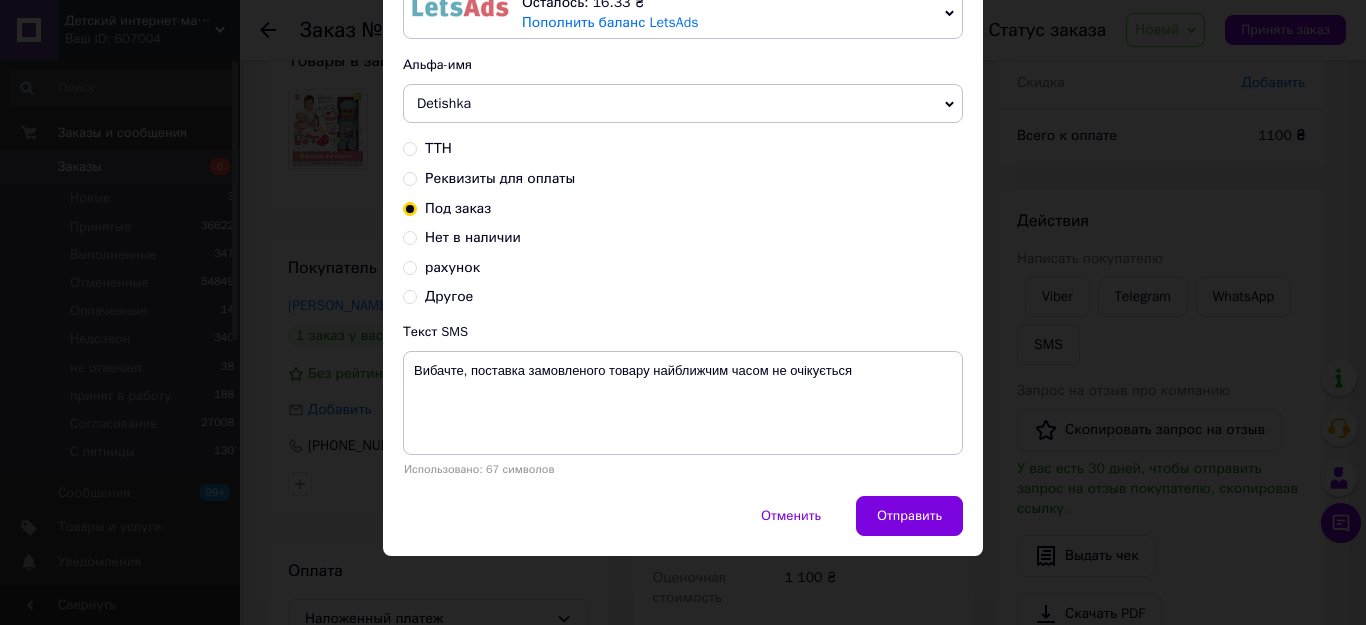 click on "× Отправка SMS Осталось: 16.33 ₴ Пополнить баланс LetsAds Подключить SMSClub Альфа-имя  Detishka Обновить список альфа-имен ТТН Реквизиты для оплаты Под заказ Нет в наличии рахунок Другое Текст SMS [PERSON_NAME], поставка замовленого товару найближчим часом не очікується Использовано: 67 символов Отменить   Отправить" at bounding box center (683, 312) 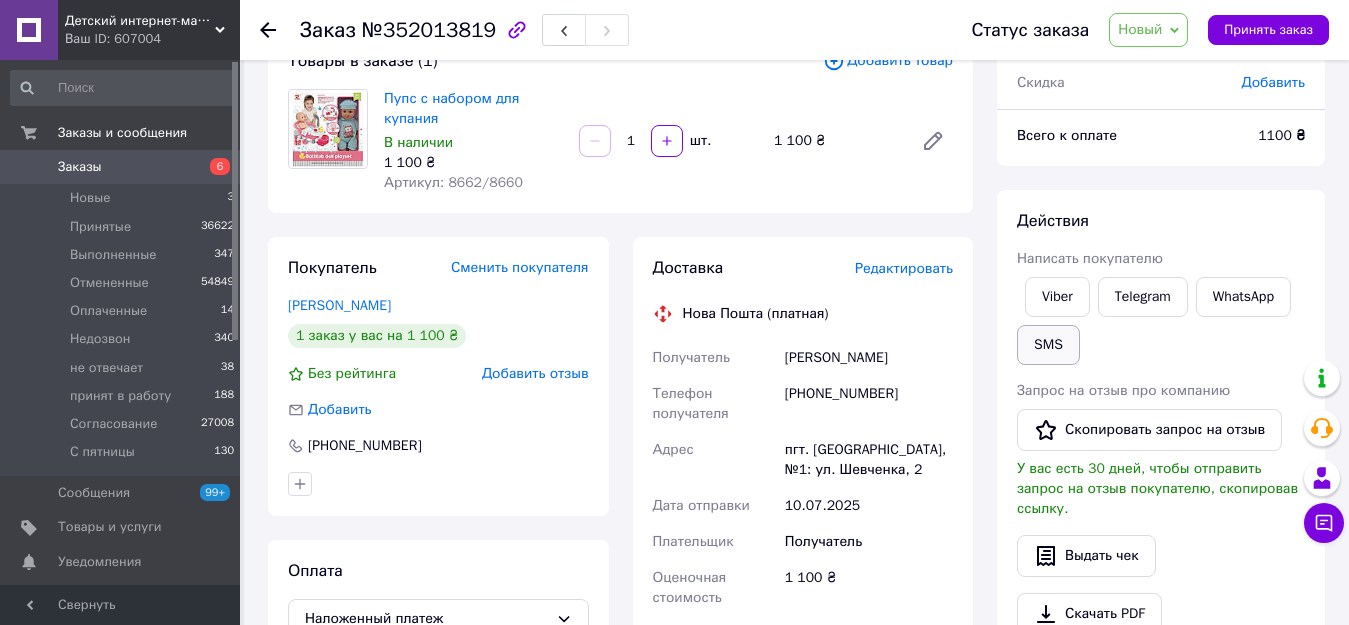 click on "SMS" at bounding box center [1048, 345] 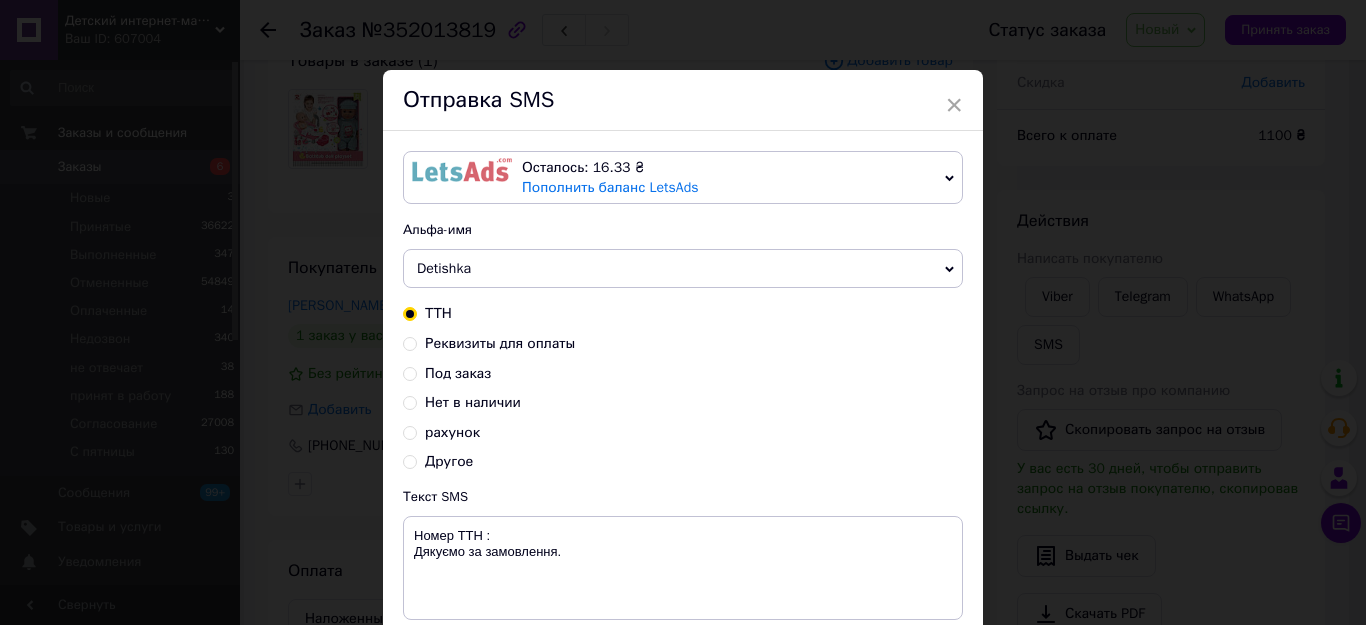 click on "Под заказ" at bounding box center [458, 373] 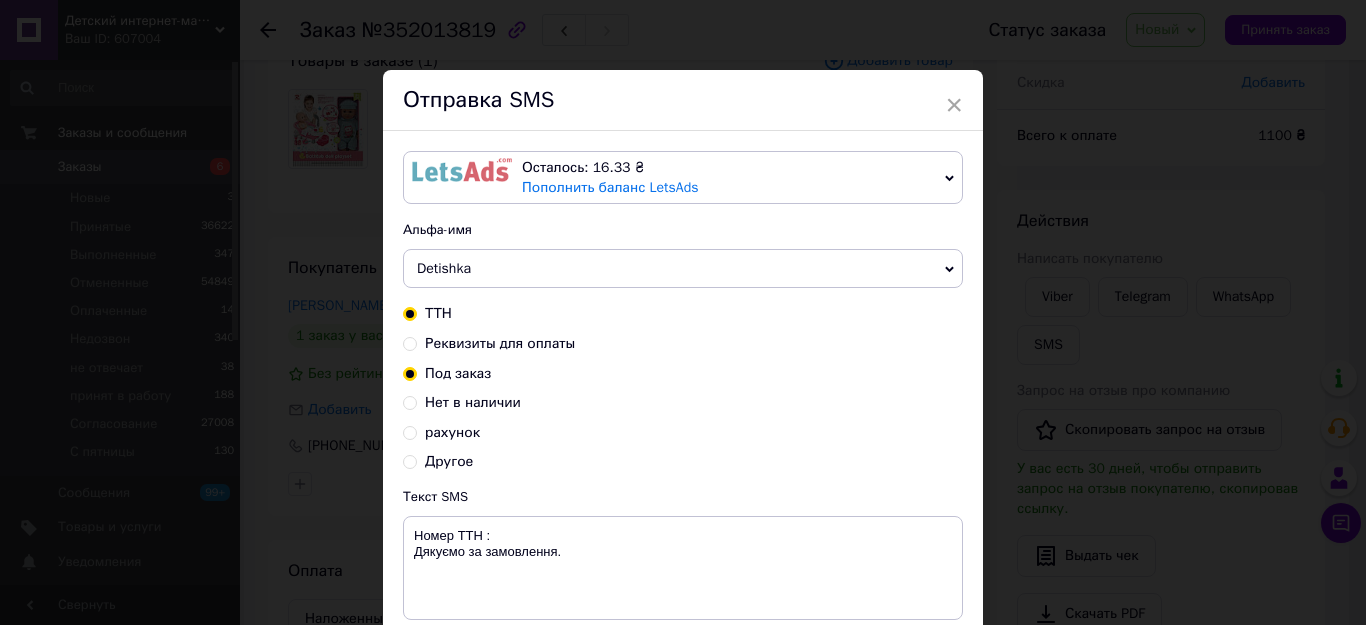 radio on "true" 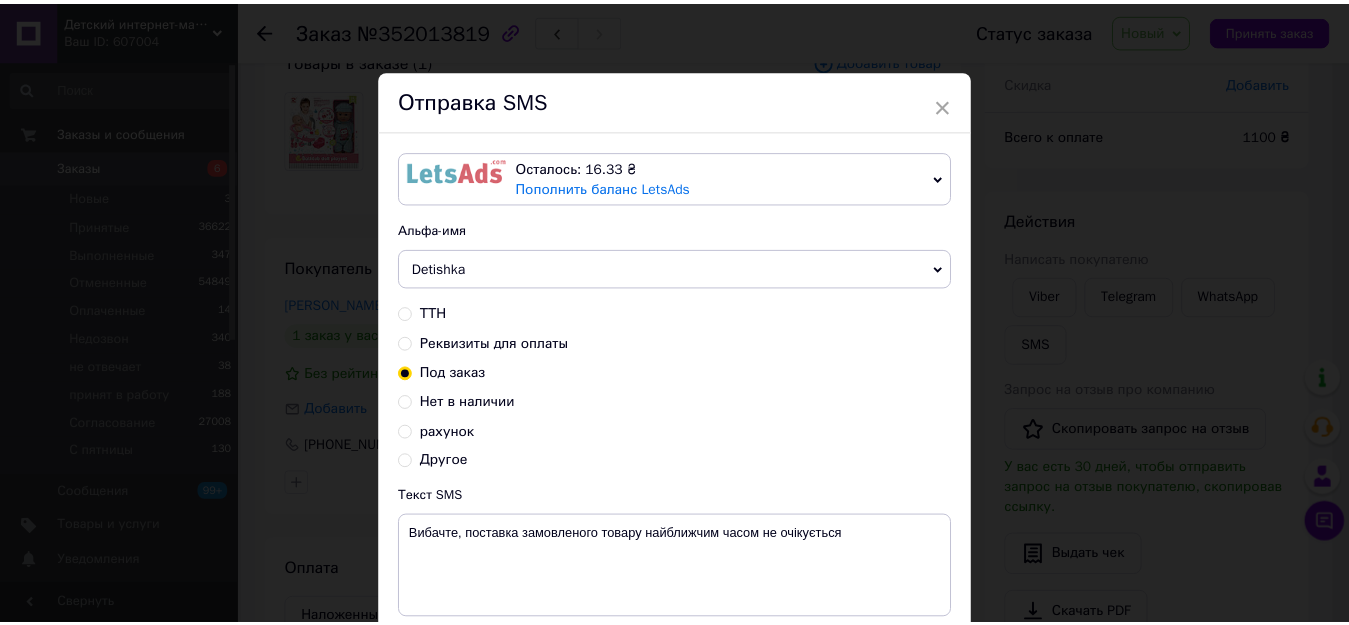 scroll, scrollTop: 165, scrollLeft: 0, axis: vertical 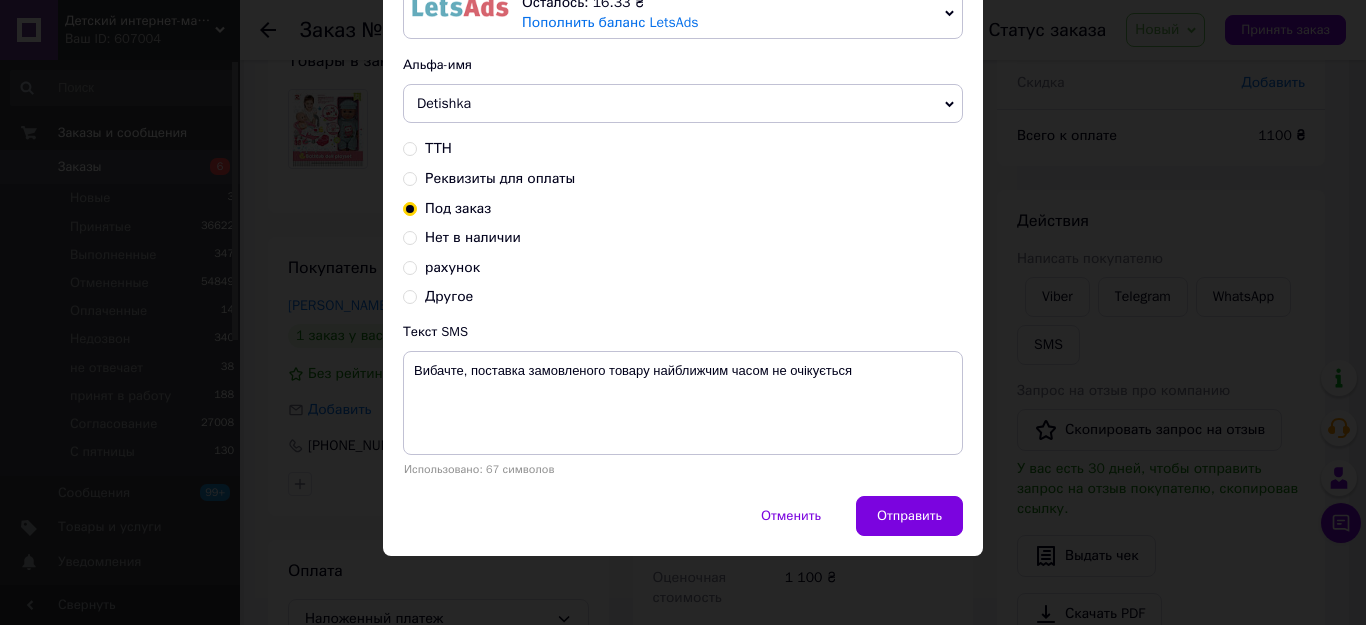 click on "× Отправка SMS Осталось: 16.33 ₴ Пополнить баланс LetsAds Подключить SMSClub Альфа-имя  Detishka Обновить список альфа-имен ТТН Реквизиты для оплаты Под заказ Нет в наличии рахунок Другое Текст SMS [PERSON_NAME], поставка замовленого товару найближчим часом не очікується Использовано: 67 символов Отменить   Отправить" at bounding box center [683, 312] 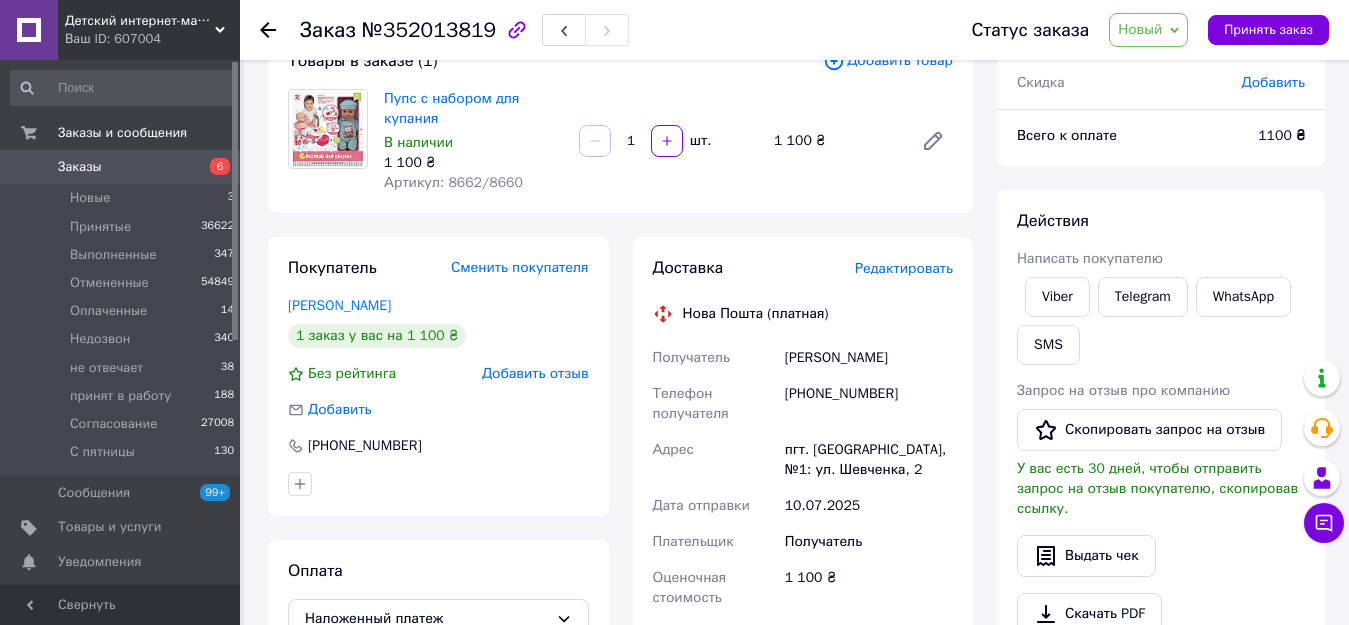 click on "Viber" at bounding box center [1057, 297] 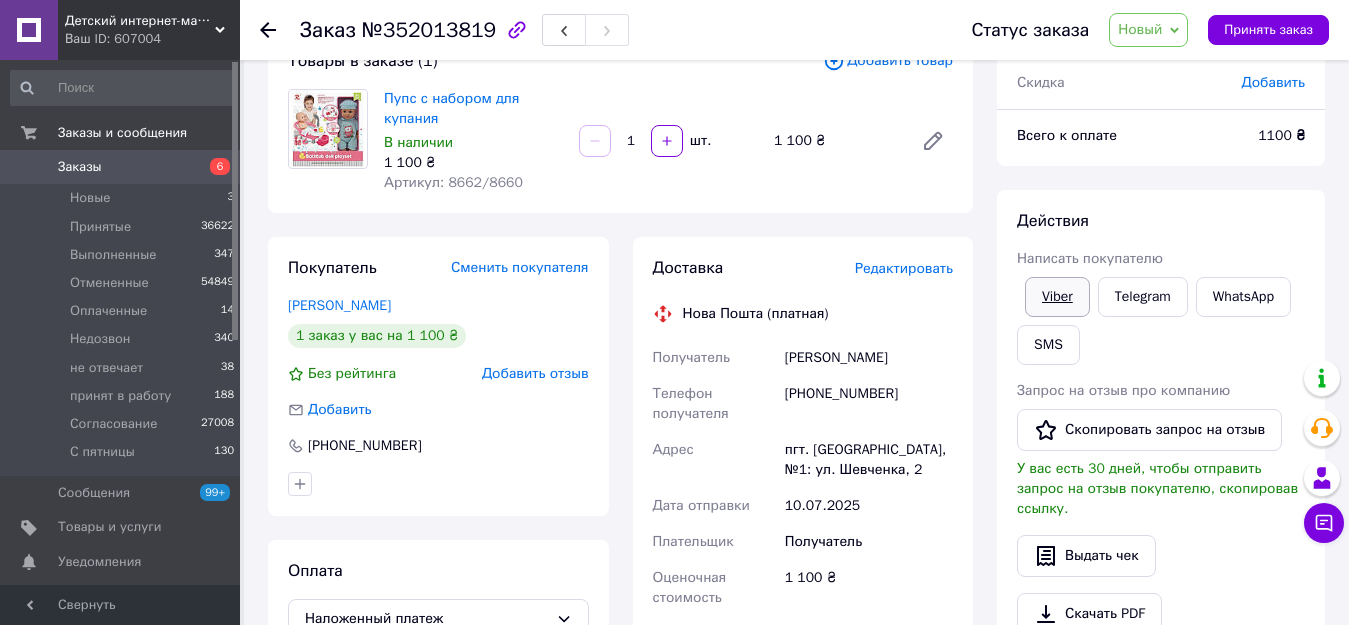 click on "Viber" at bounding box center (1057, 297) 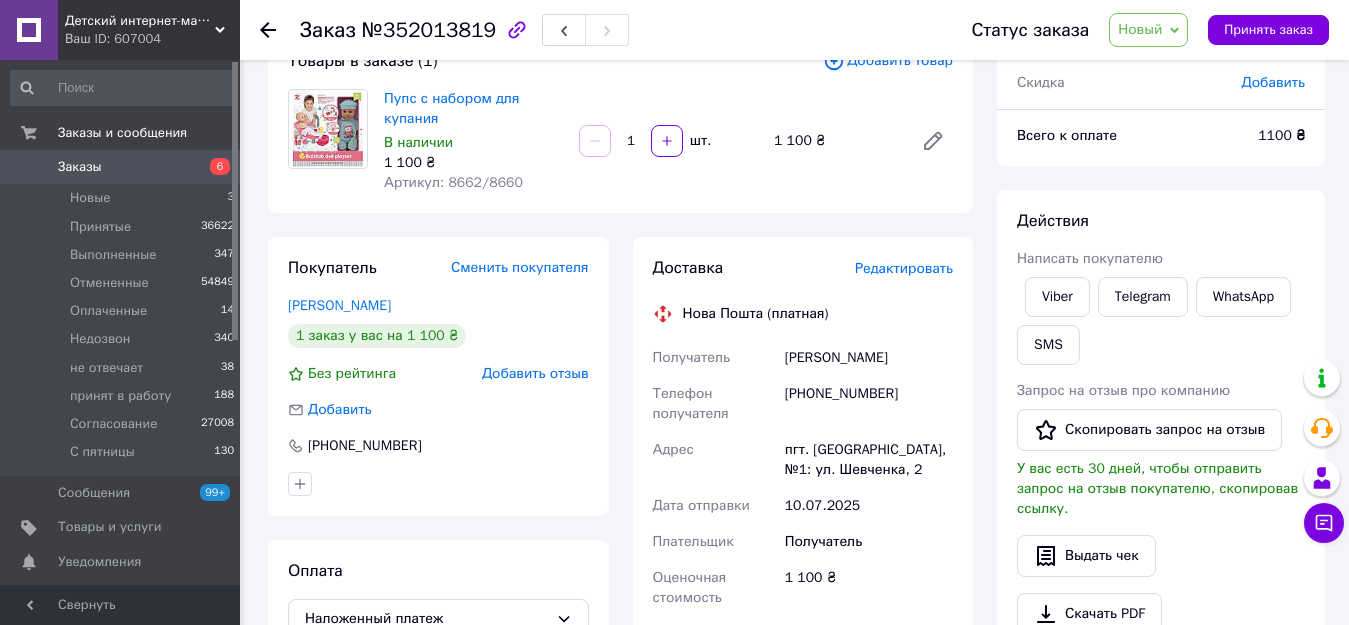 click on "Новый" at bounding box center (1148, 30) 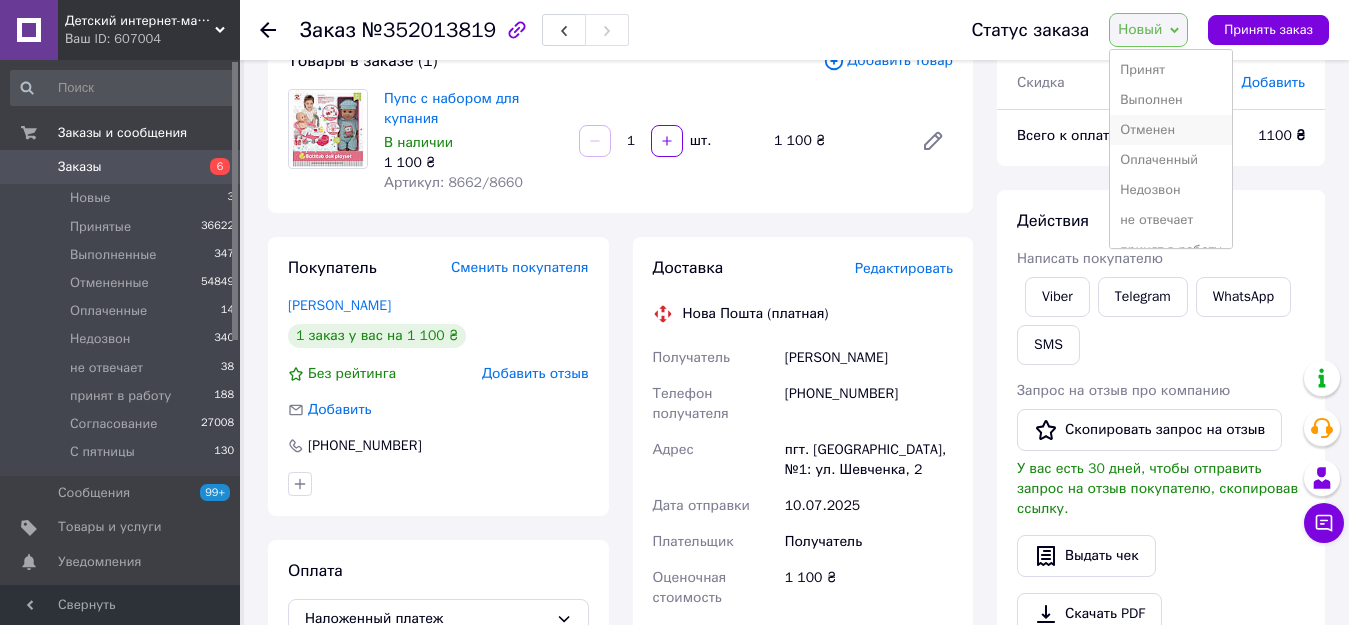 click on "Отменен" at bounding box center [1170, 130] 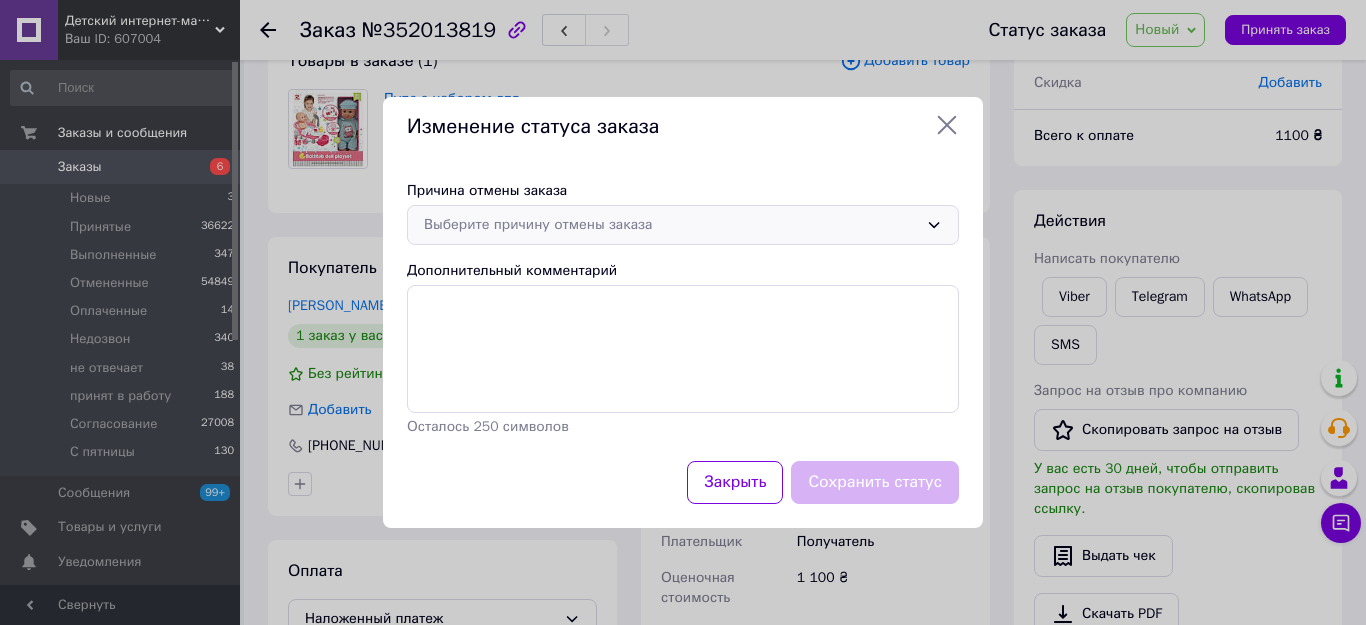 click on "Выберите причину отмены заказа" at bounding box center [671, 225] 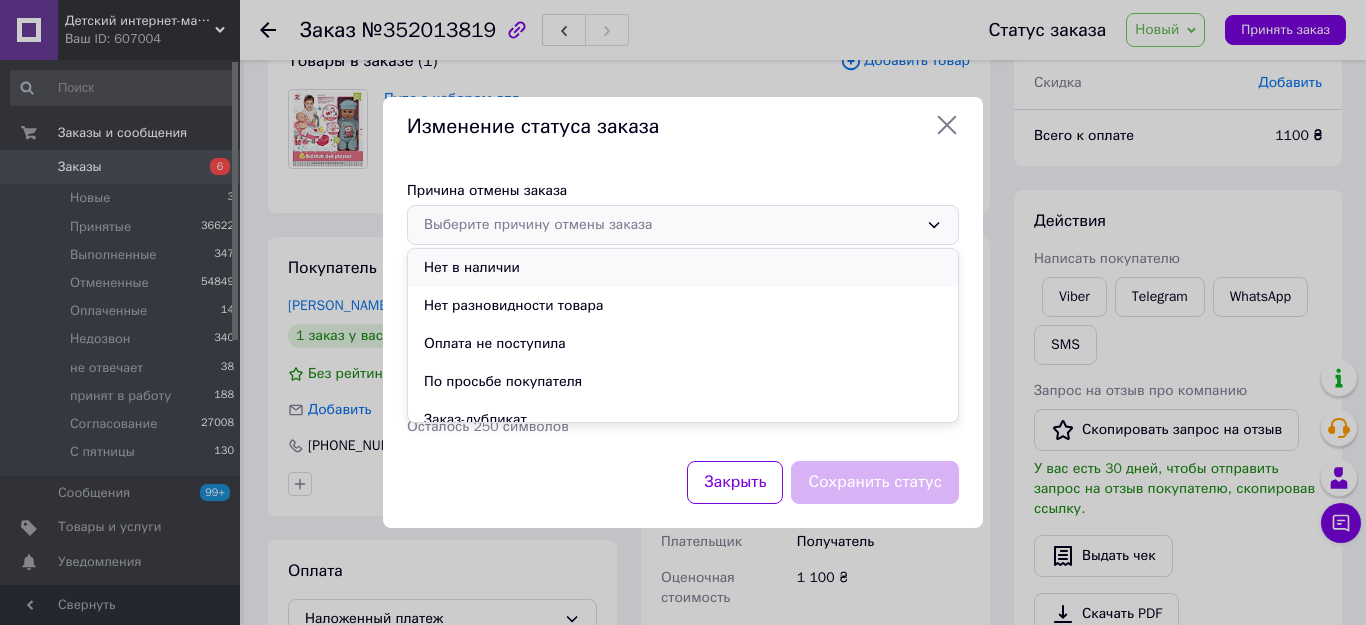 click on "Нет в наличии" at bounding box center [683, 268] 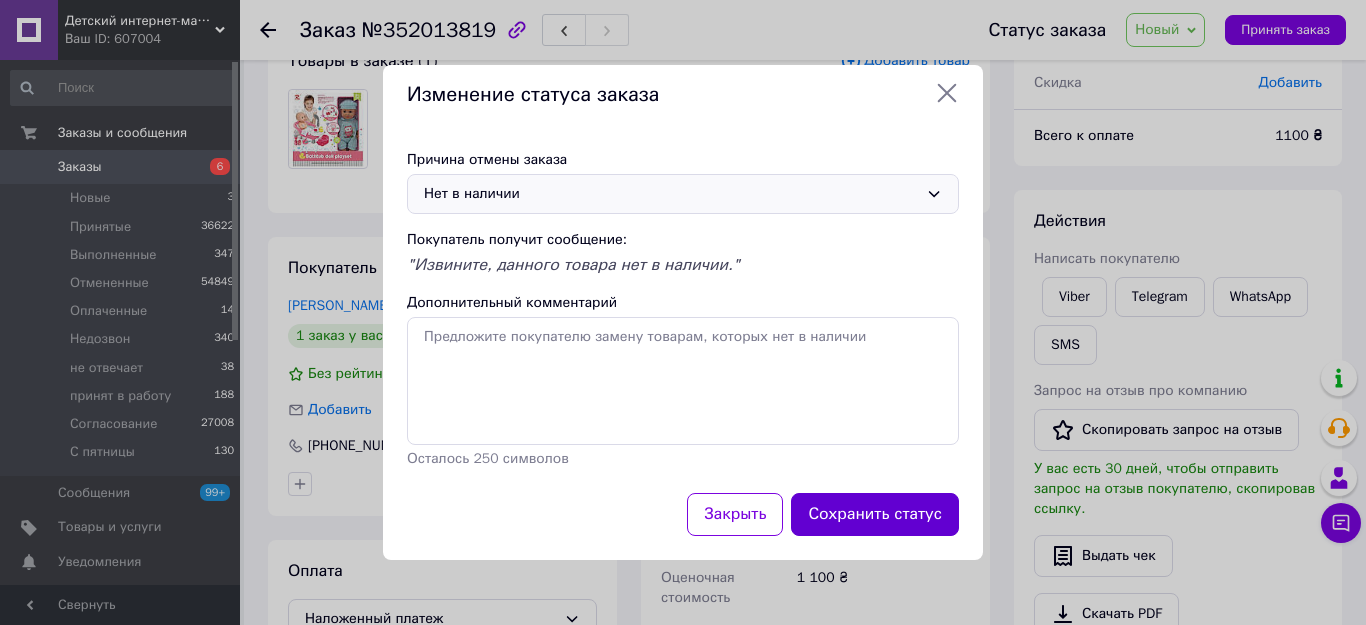 click on "Сохранить статус" at bounding box center [875, 514] 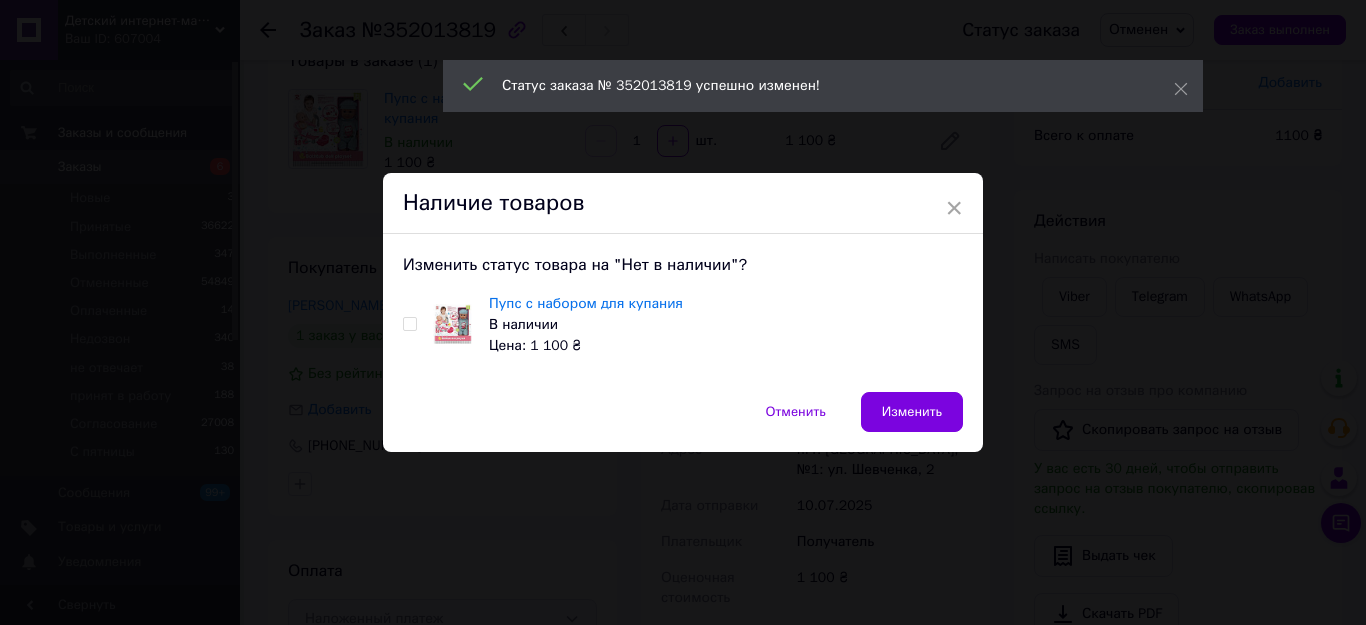click at bounding box center (409, 324) 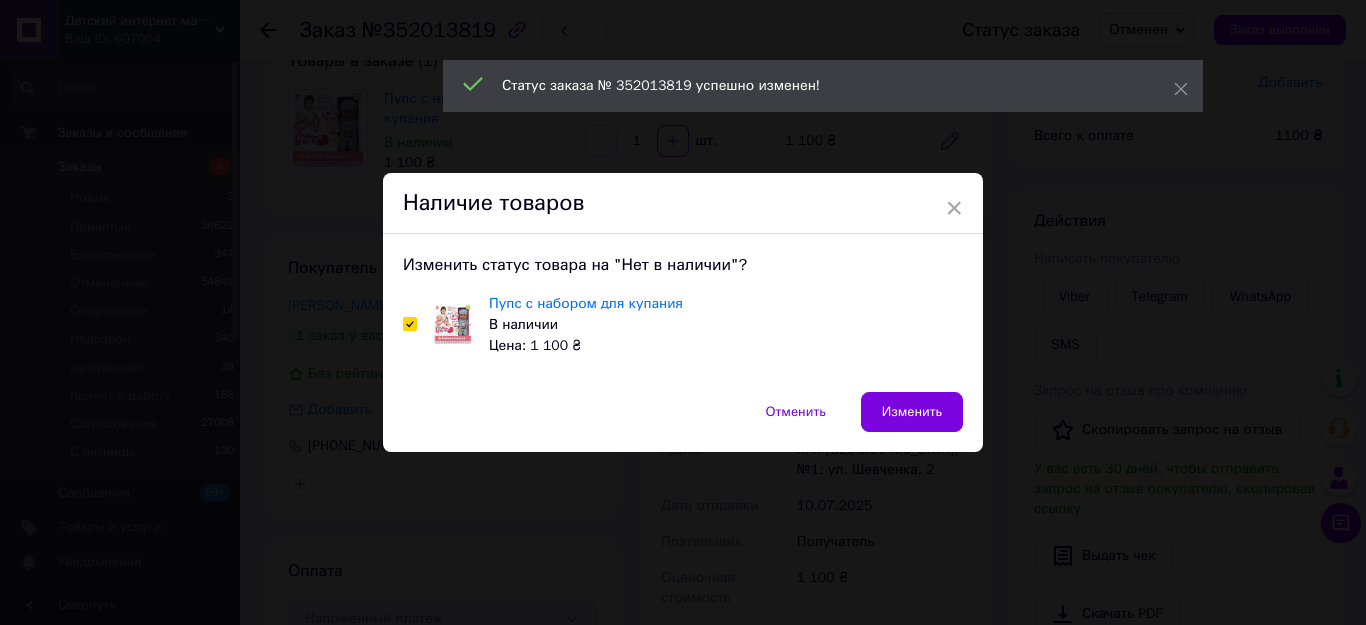 checkbox on "true" 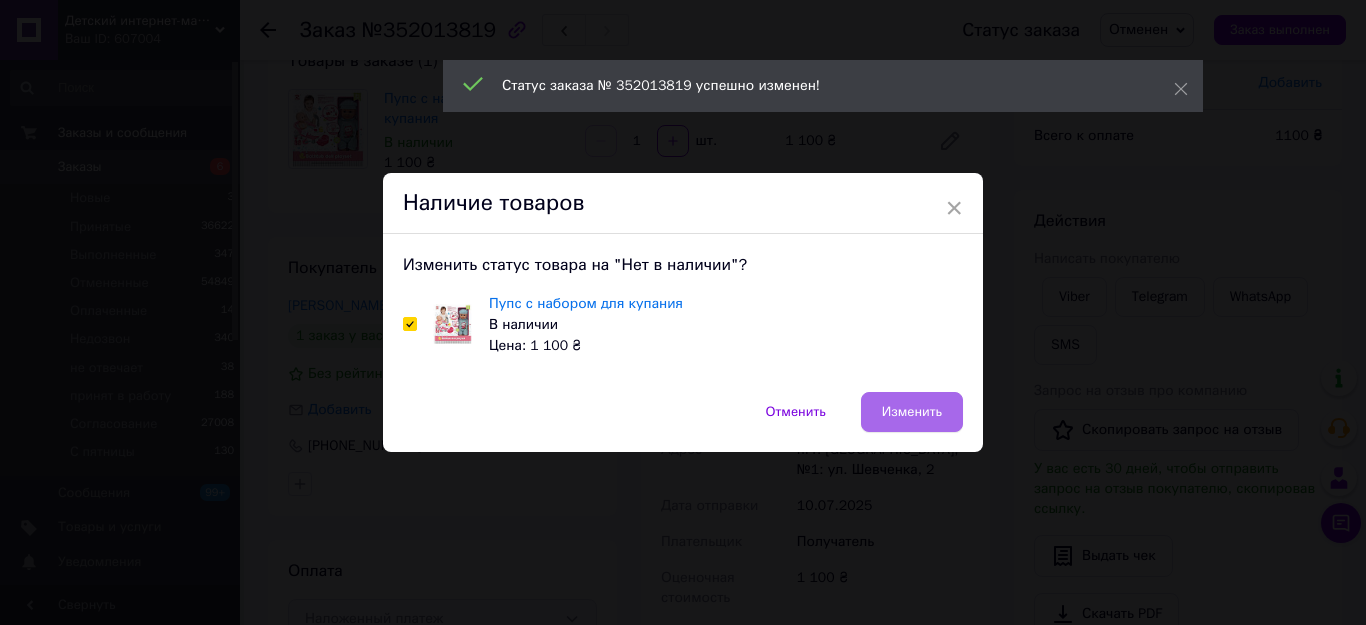 click on "Изменить" at bounding box center [912, 412] 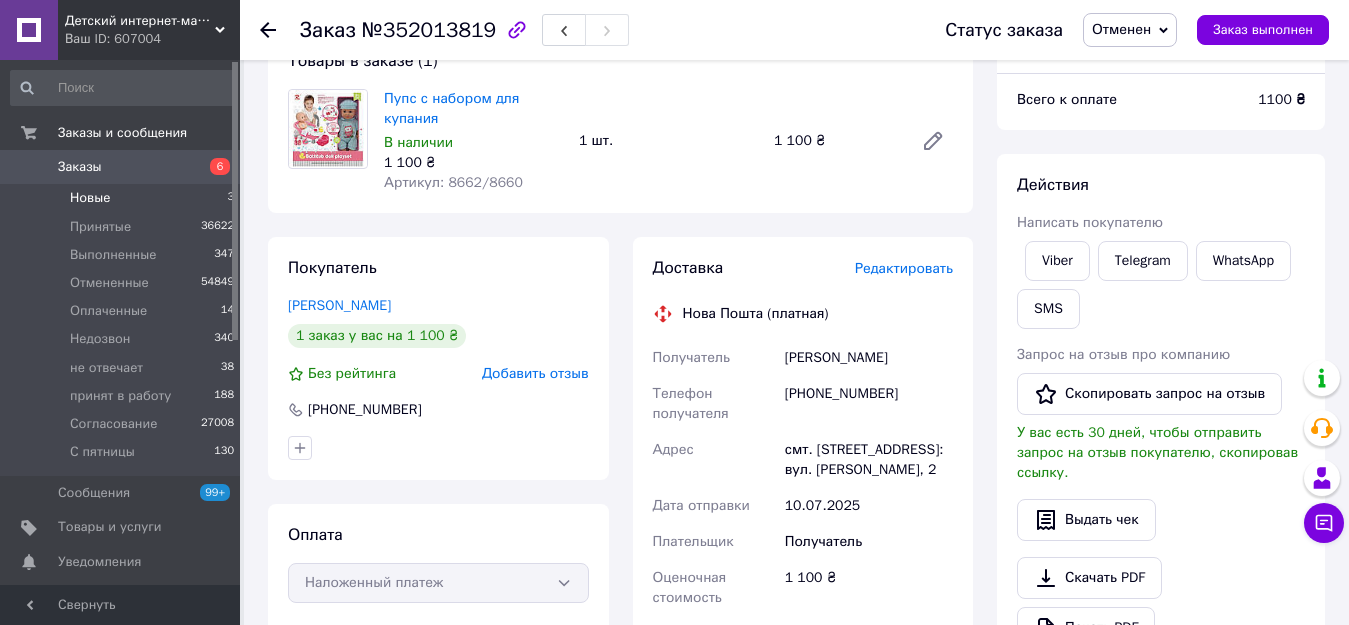 click on "Новые" at bounding box center (90, 198) 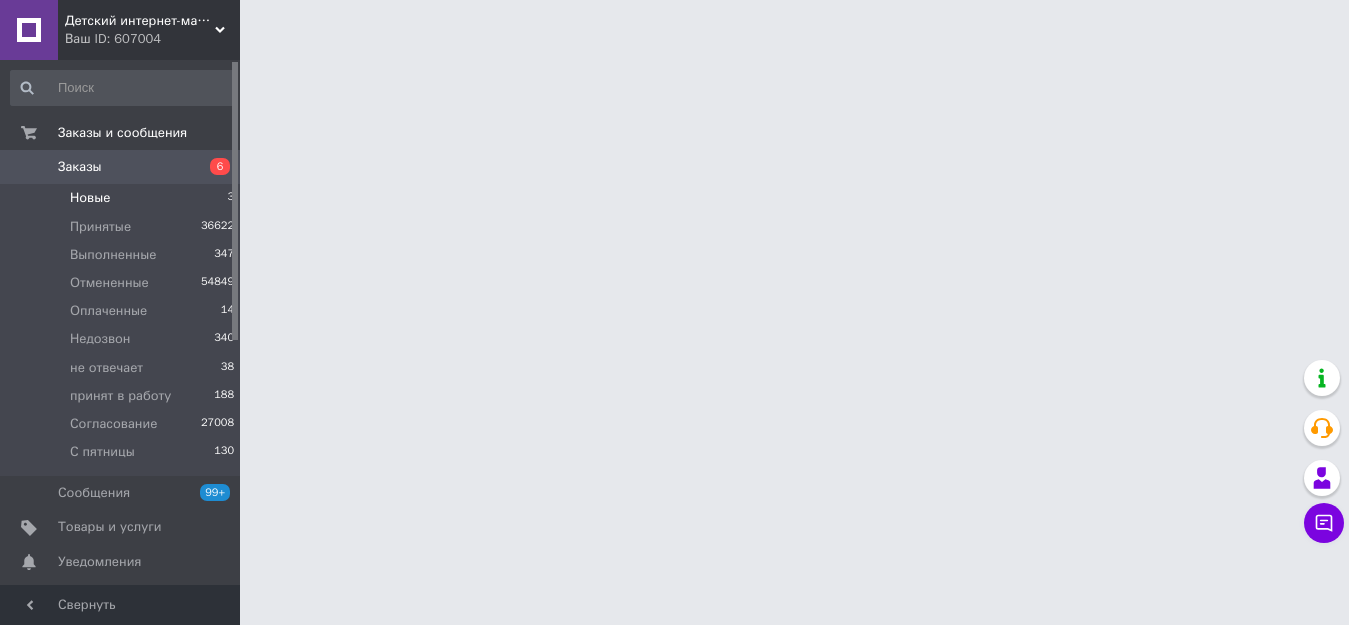 scroll, scrollTop: 0, scrollLeft: 0, axis: both 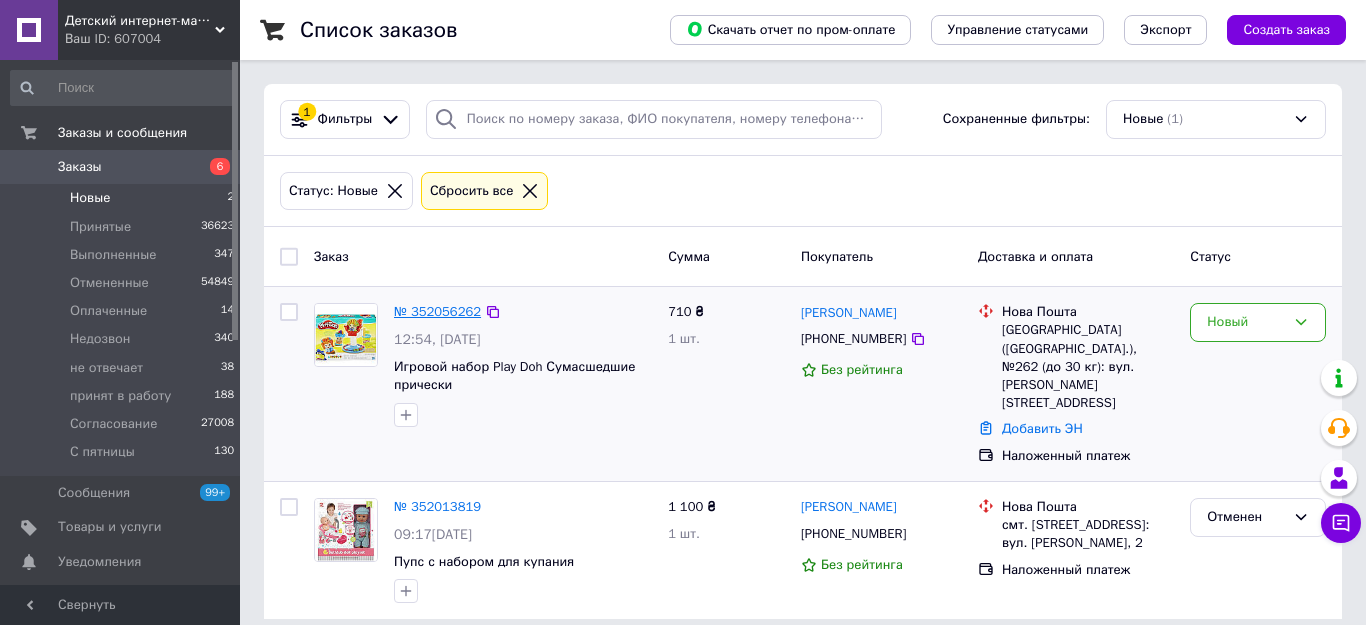 click on "№ 352056262" at bounding box center [437, 311] 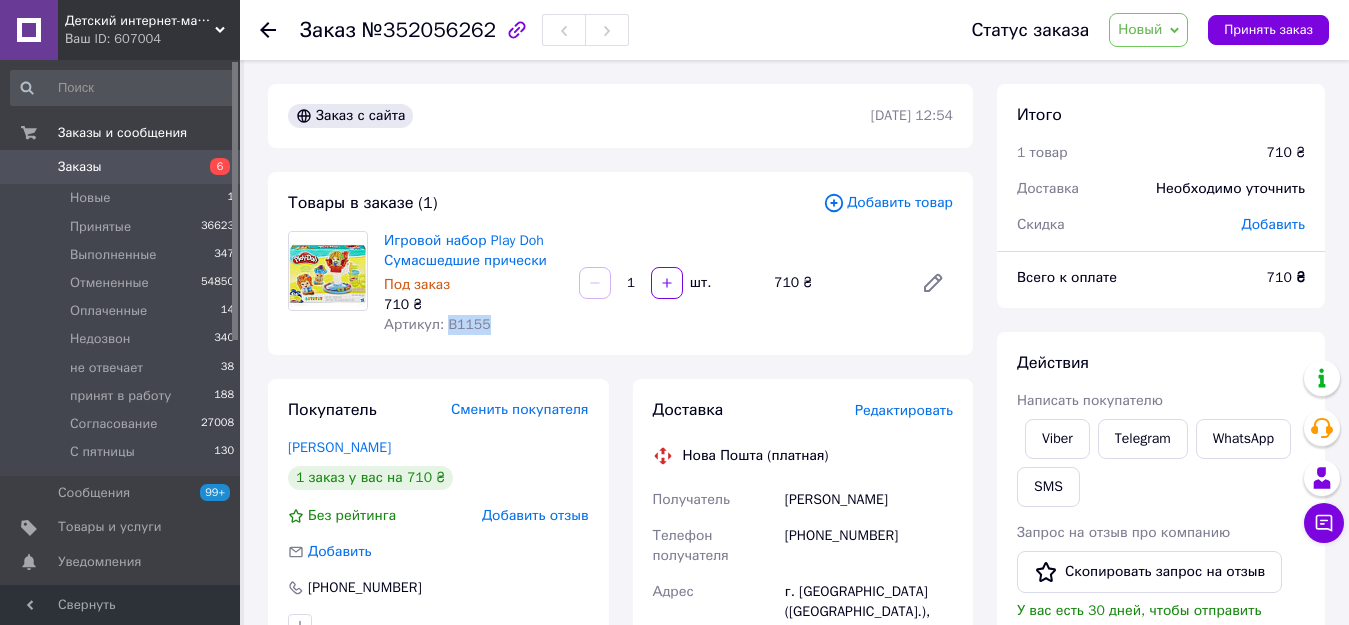 drag, startPoint x: 517, startPoint y: 324, endPoint x: 443, endPoint y: 315, distance: 74.54529 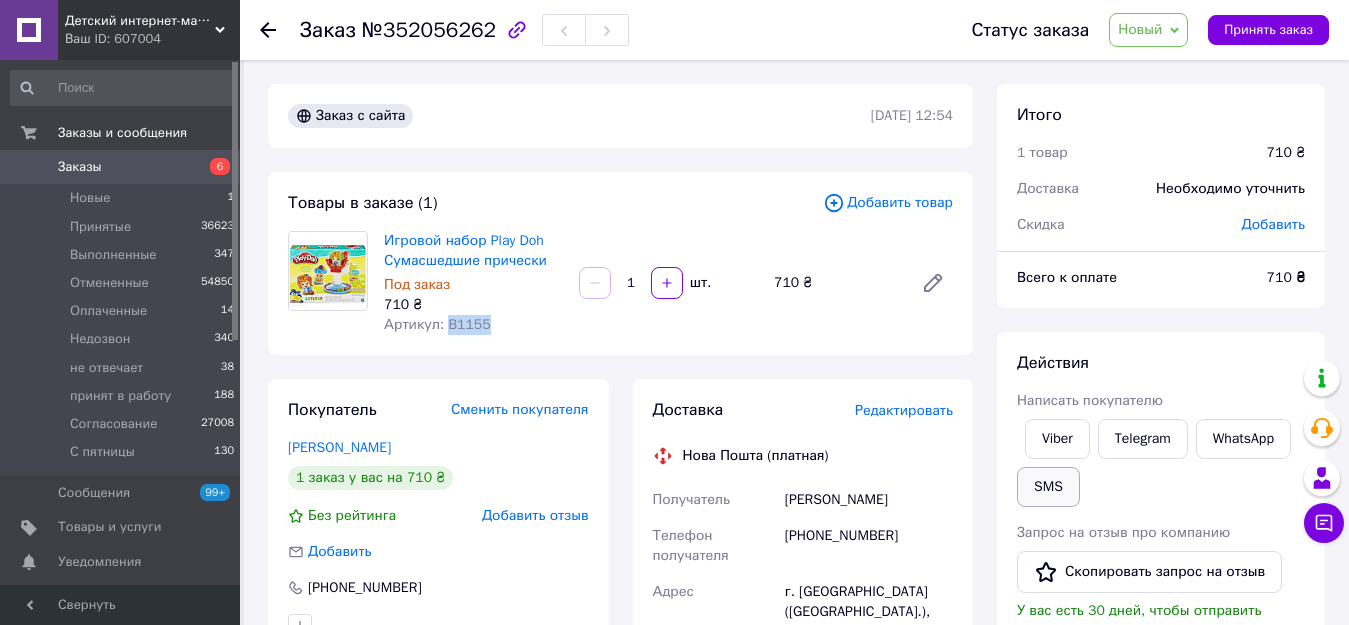 click on "SMS" at bounding box center (1048, 487) 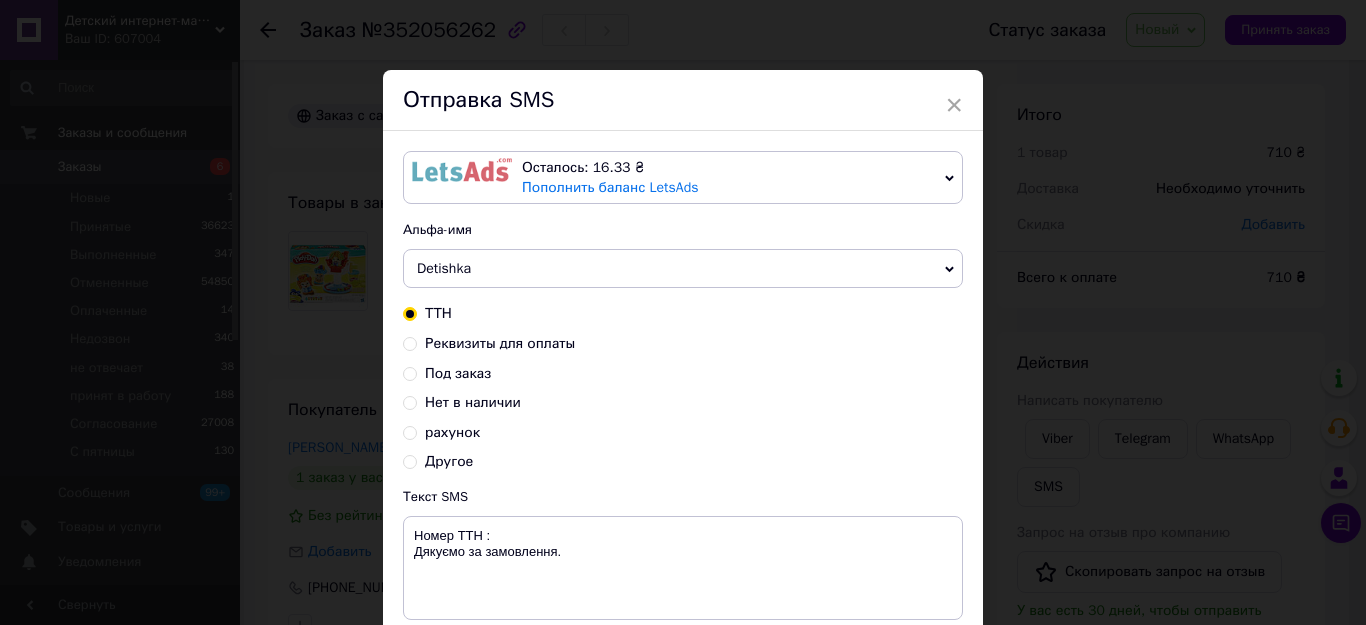 click on "рахунок" at bounding box center [452, 432] 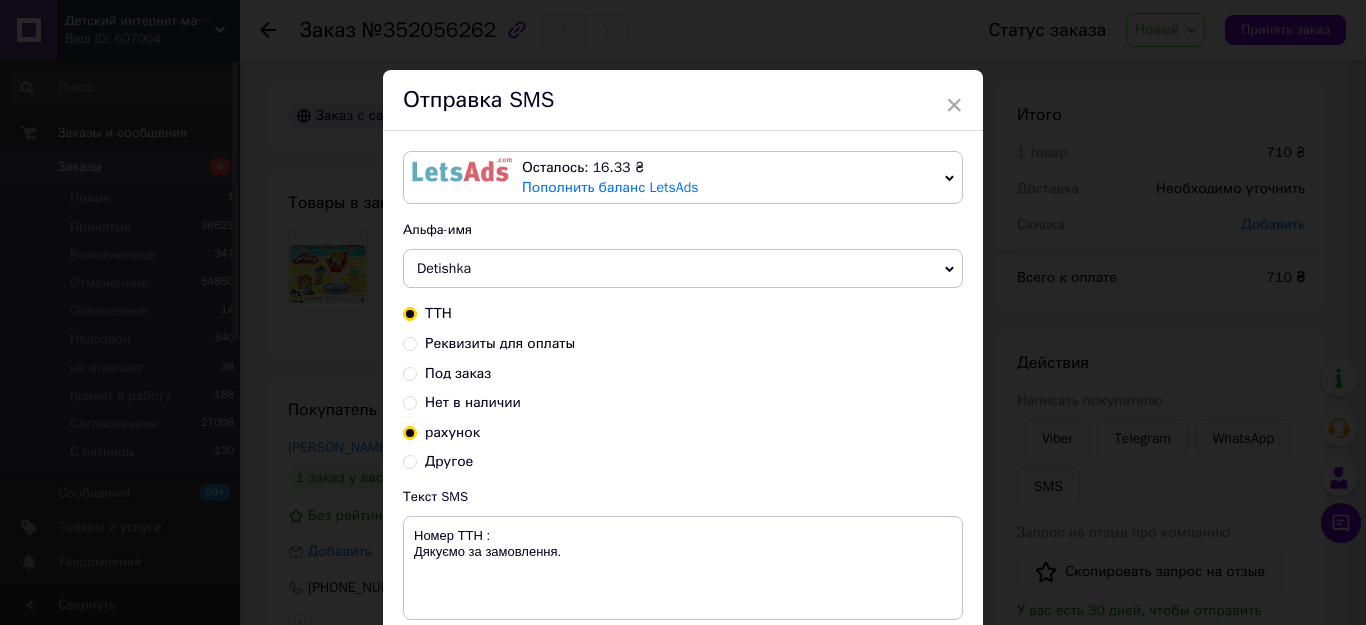 radio on "true" 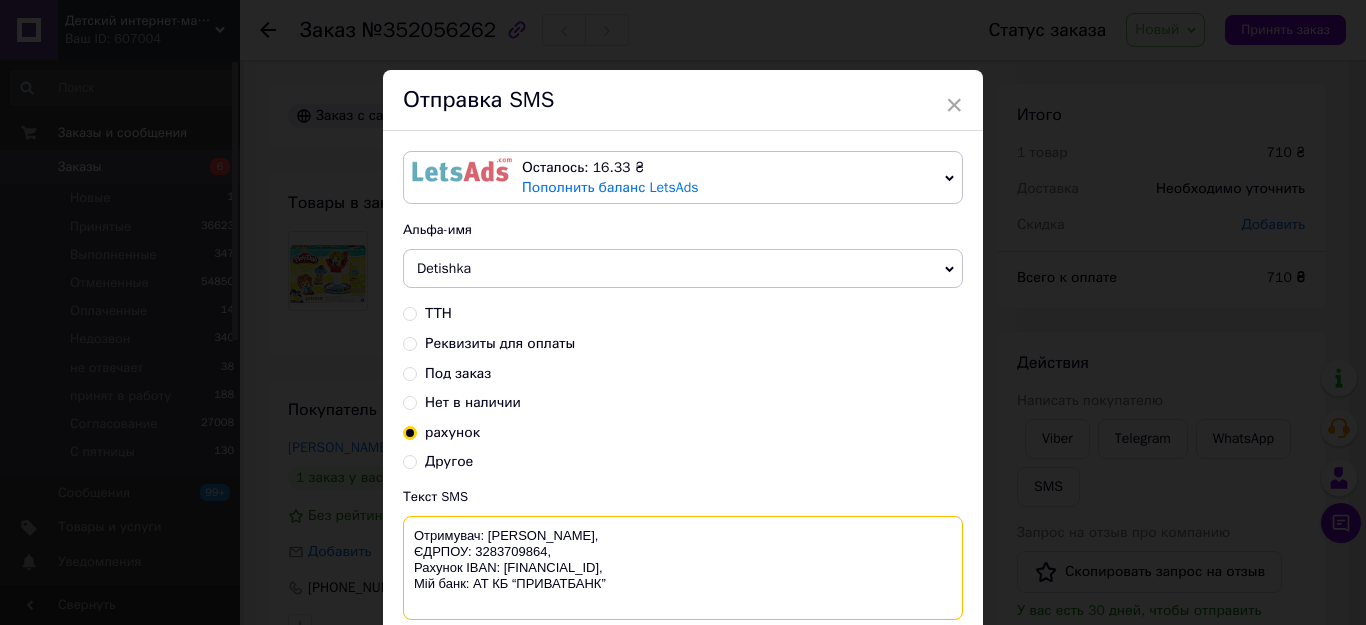 drag, startPoint x: 644, startPoint y: 585, endPoint x: 346, endPoint y: 518, distance: 305.43903 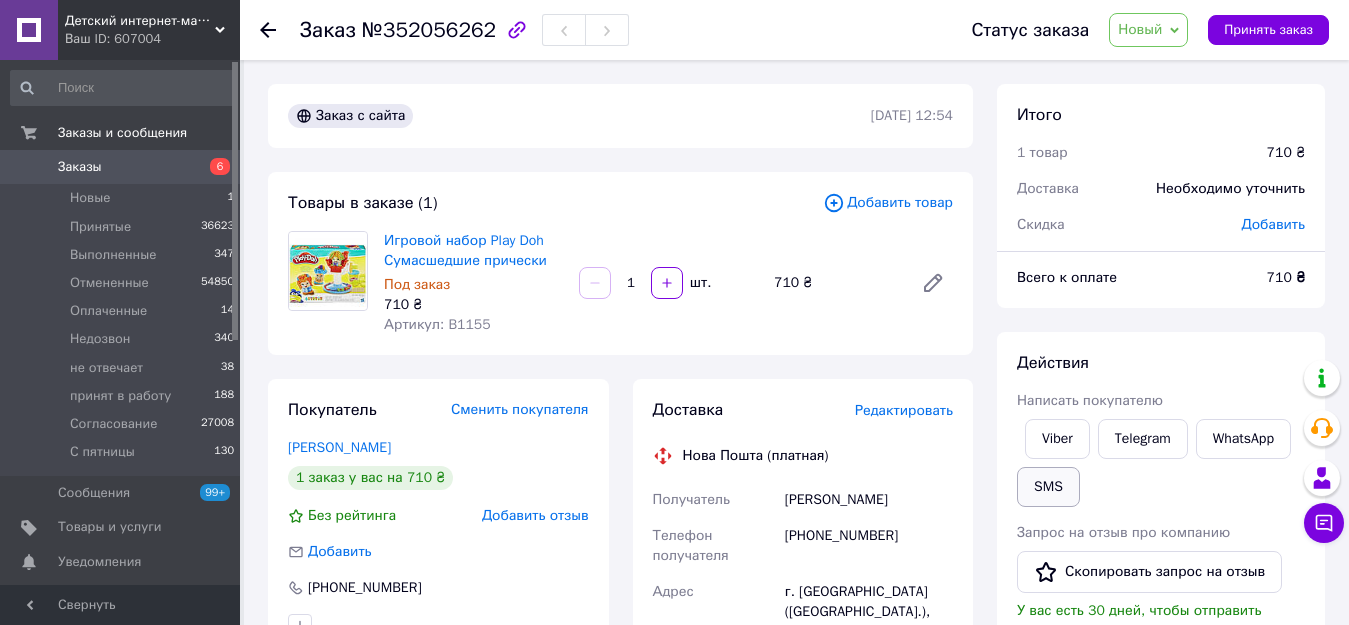 click on "SMS" at bounding box center (1048, 487) 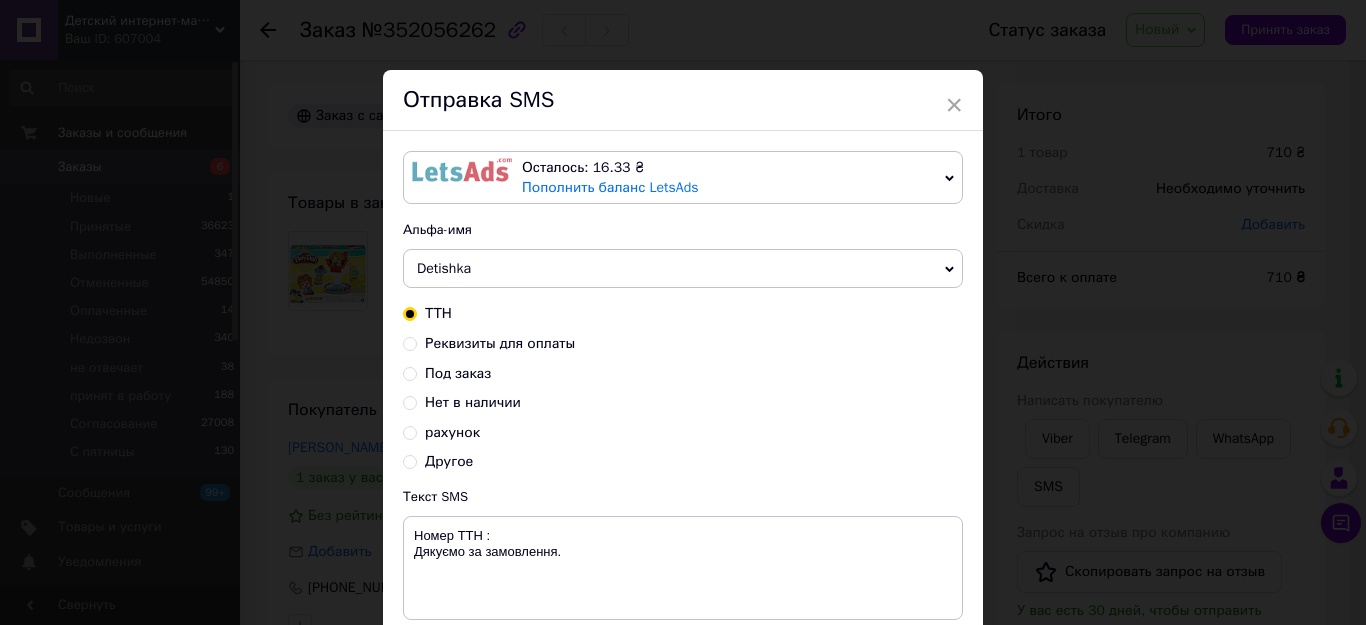 click on "рахунок" at bounding box center [452, 432] 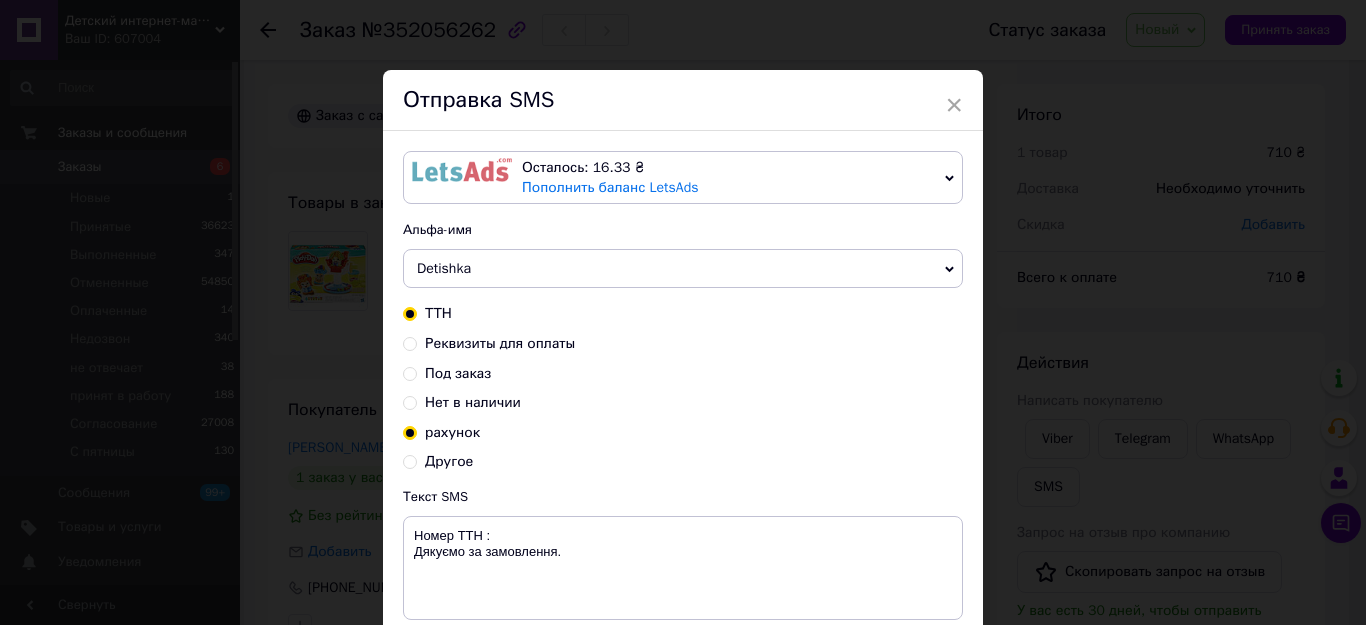 radio on "true" 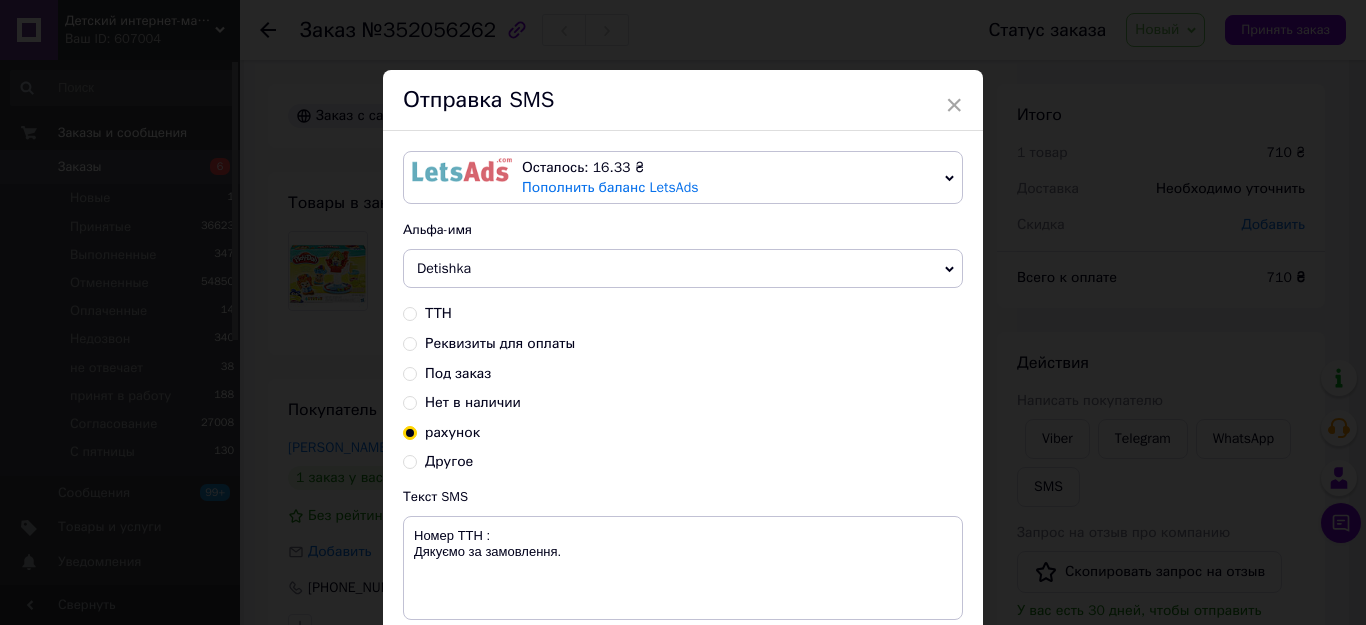 type on "Отримувач: [PERSON_NAME],
ЄДРПОУ: 3283709864,
Рахунок IBAN: [FINANCIAL_ID],
Мій банк: АТ КБ “ПРИВАТБАНК”" 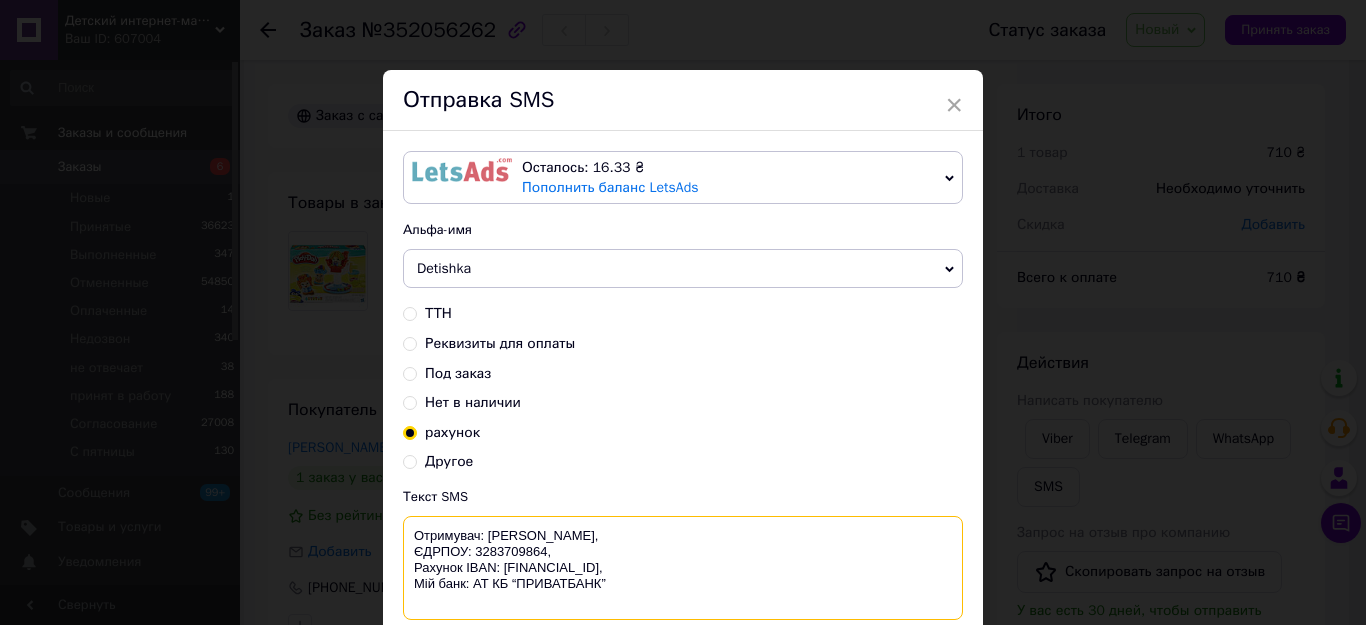 drag, startPoint x: 407, startPoint y: 523, endPoint x: 694, endPoint y: 585, distance: 293.6205 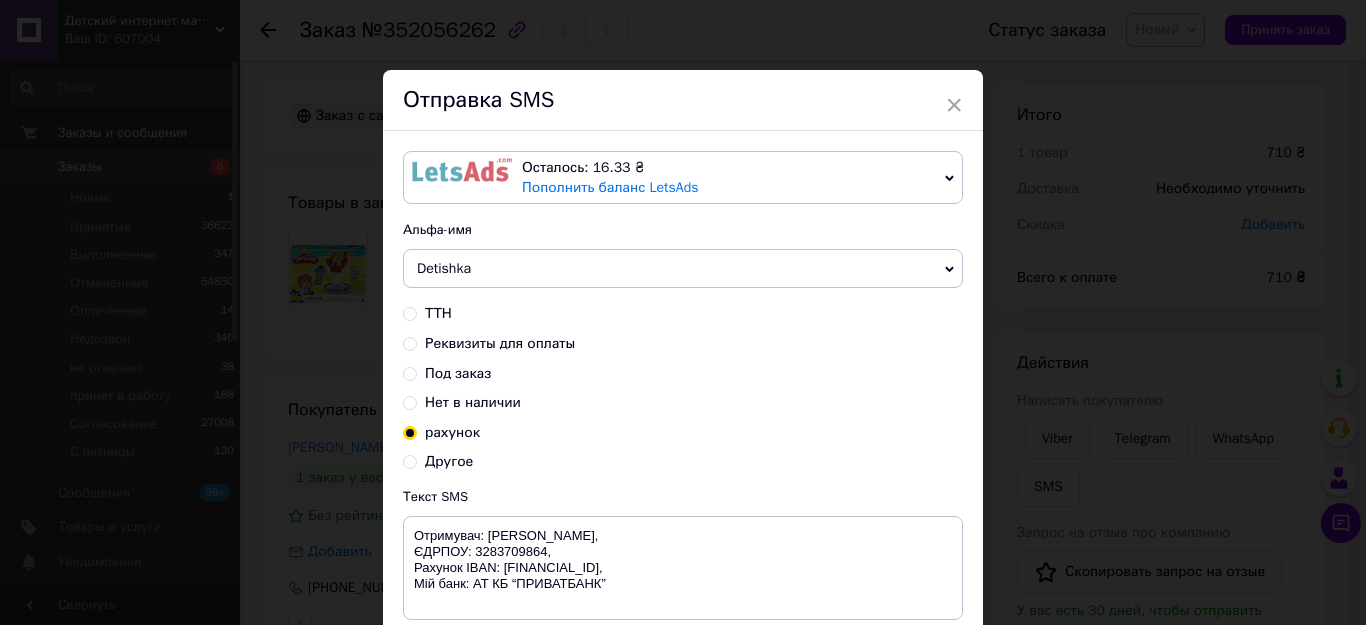 drag, startPoint x: 1207, startPoint y: 280, endPoint x: 1174, endPoint y: 246, distance: 47.38143 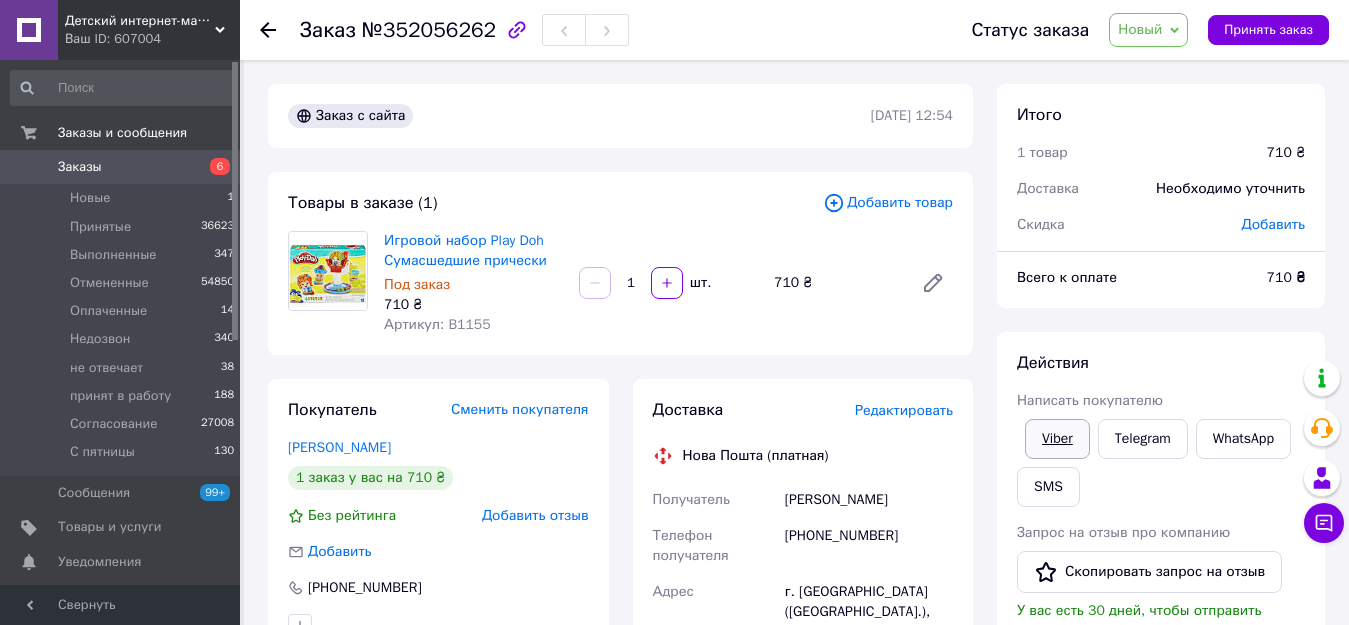click on "Viber" at bounding box center [1057, 439] 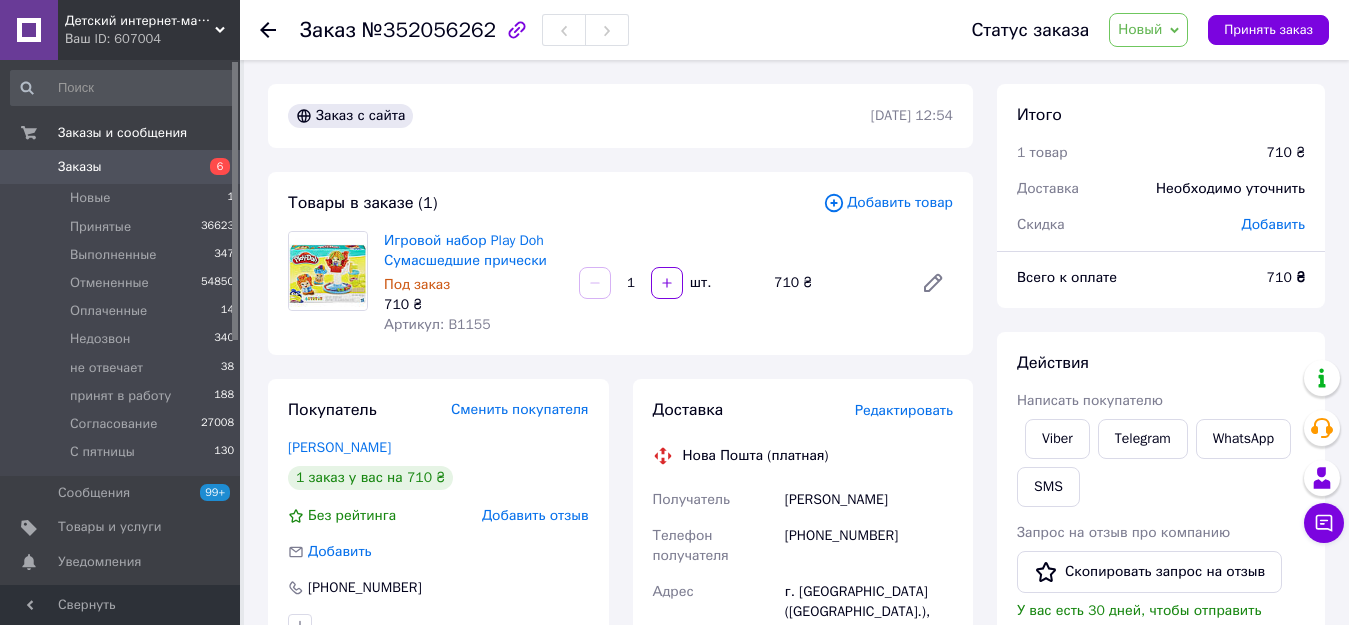 click on "Новый" at bounding box center [1140, 29] 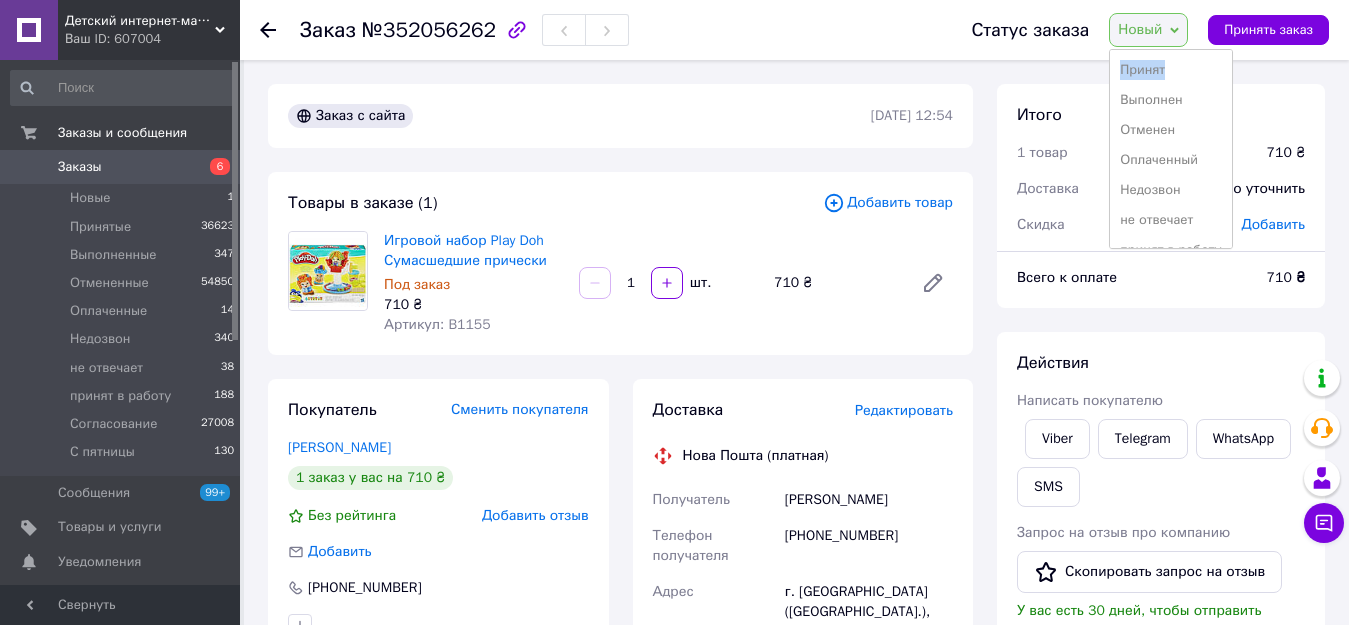 drag, startPoint x: 1237, startPoint y: 78, endPoint x: 1173, endPoint y: 23, distance: 84.38602 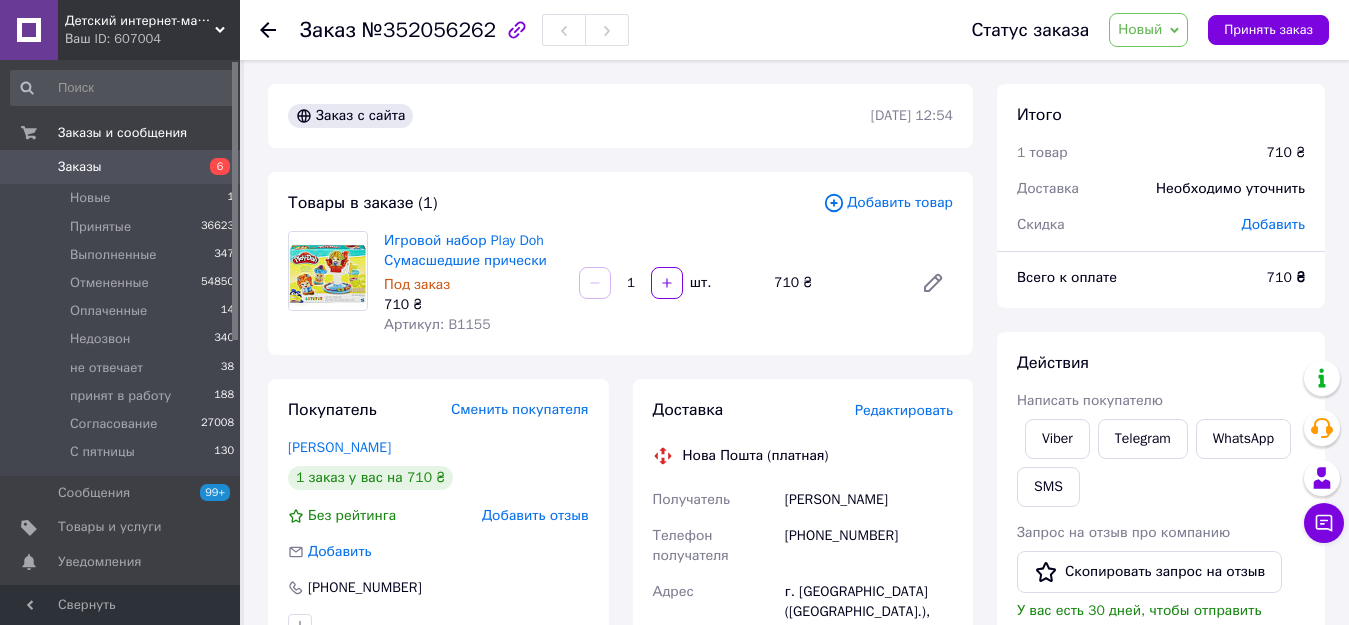 click on "Новый" at bounding box center [1148, 30] 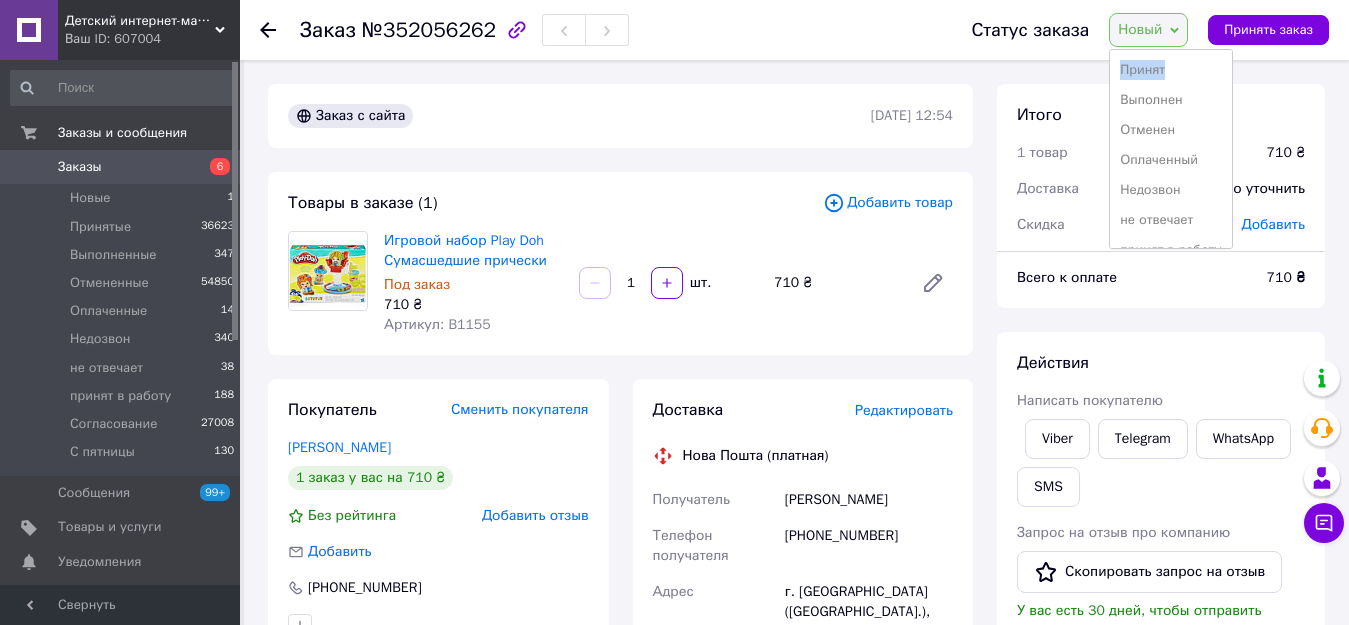 scroll, scrollTop: 82, scrollLeft: 0, axis: vertical 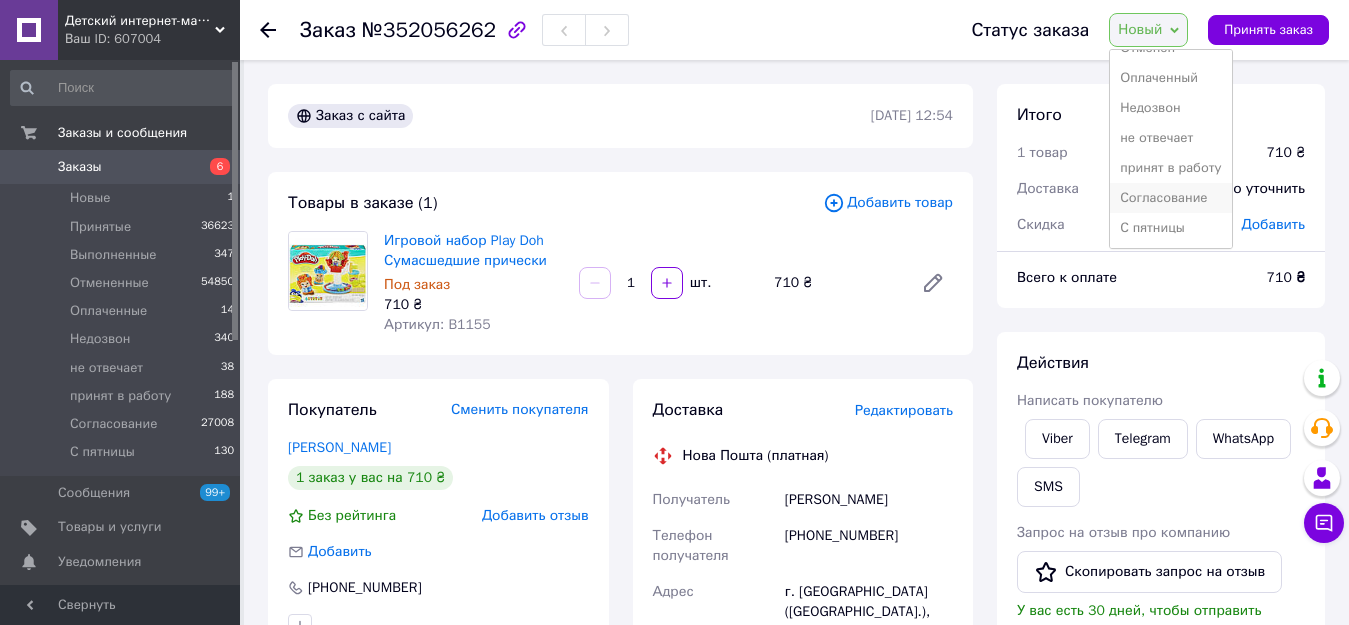click on "Согласование" at bounding box center (1170, 198) 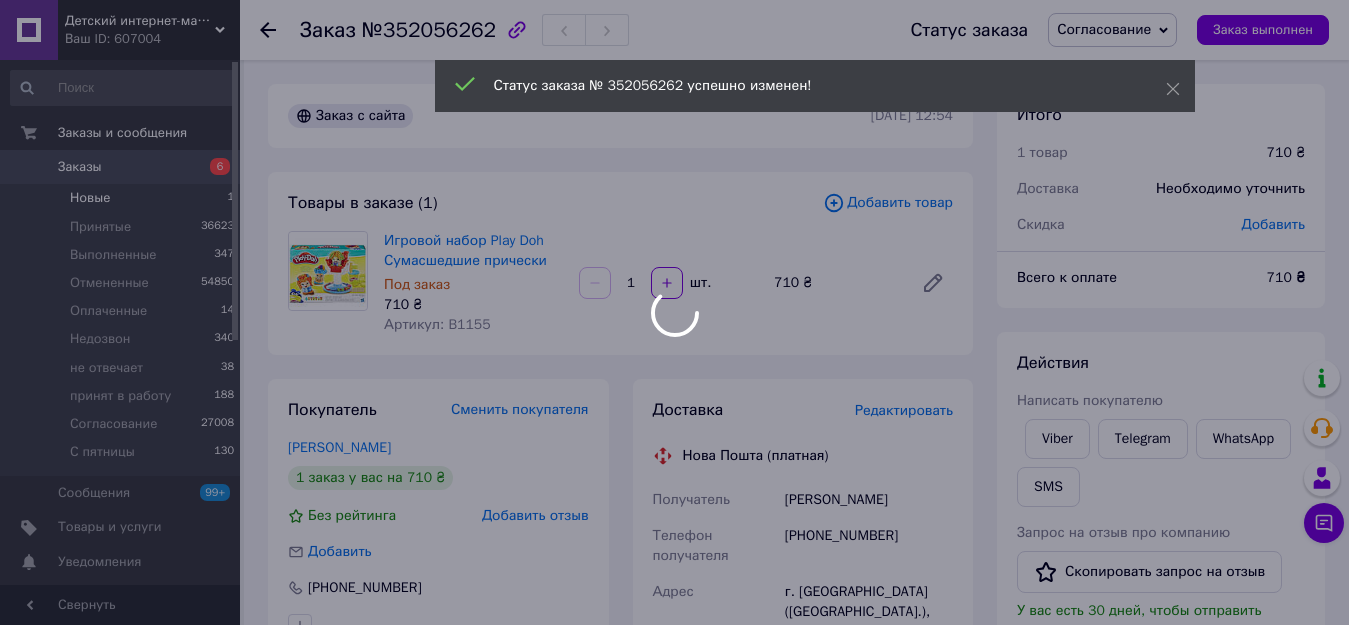 click on "Детский интернет-магазин "Детишка" Ваш ID: 607004 Сайт Детский интернет-магазин "Детишка" Кабинет покупателя Проверить состояние системы Покупатель Справка Выйти Заказы и сообщения Заказы 6 Новые 1 Принятые 36623 Выполненные 347 Отмененные 54850 Оплаченные 14 Недозвон 340 не отвечает 38 принят в работу 188 Согласование 27008 С пятницы 130 Сообщения 99+ Товары и услуги Уведомления 0 0 Показатели работы компании Панель управления Отзывы Клиенты Каталог ProSale Аналитика Инструменты вебмастера и SEO Управление сайтом [PERSON_NAME]" at bounding box center (674, 692) 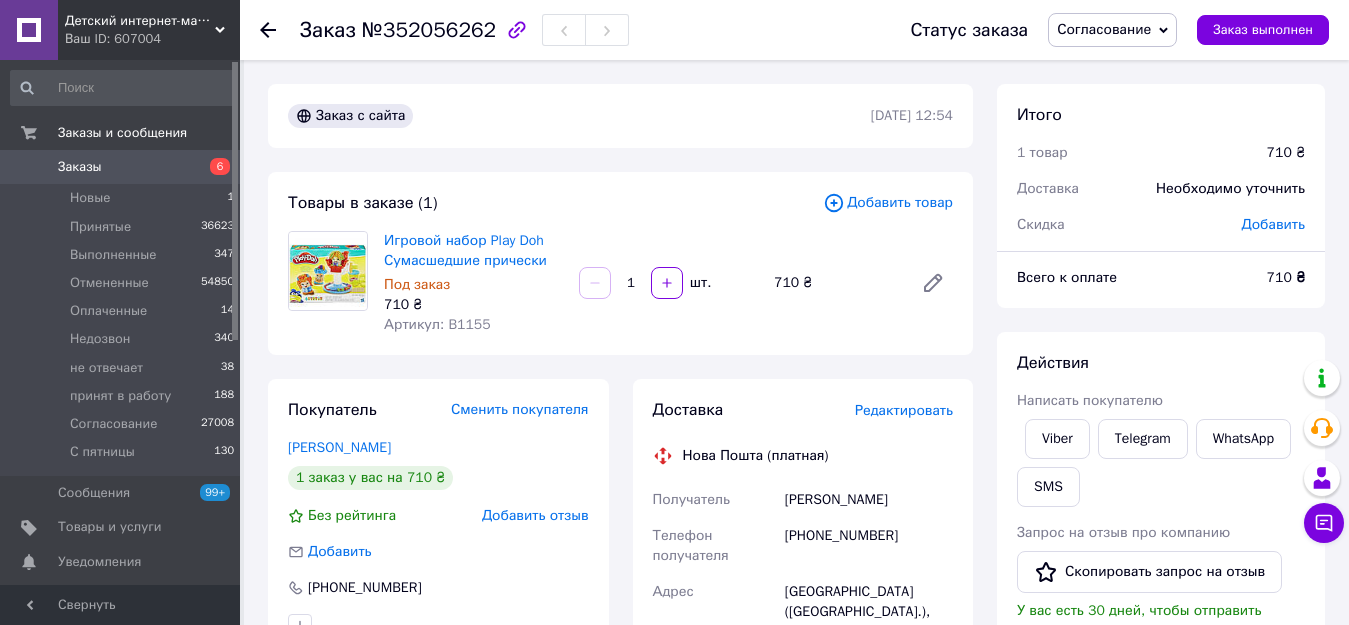 click on "[PERSON_NAME]" at bounding box center [869, 500] 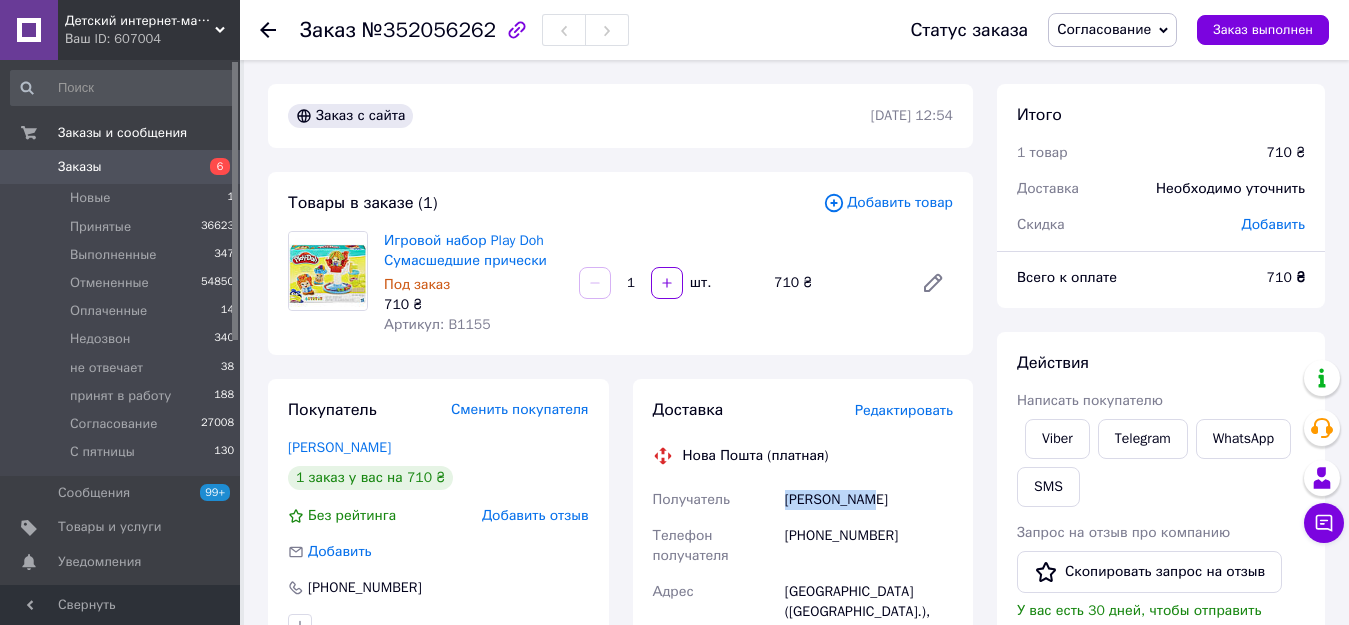 click on "[PERSON_NAME]" at bounding box center [869, 500] 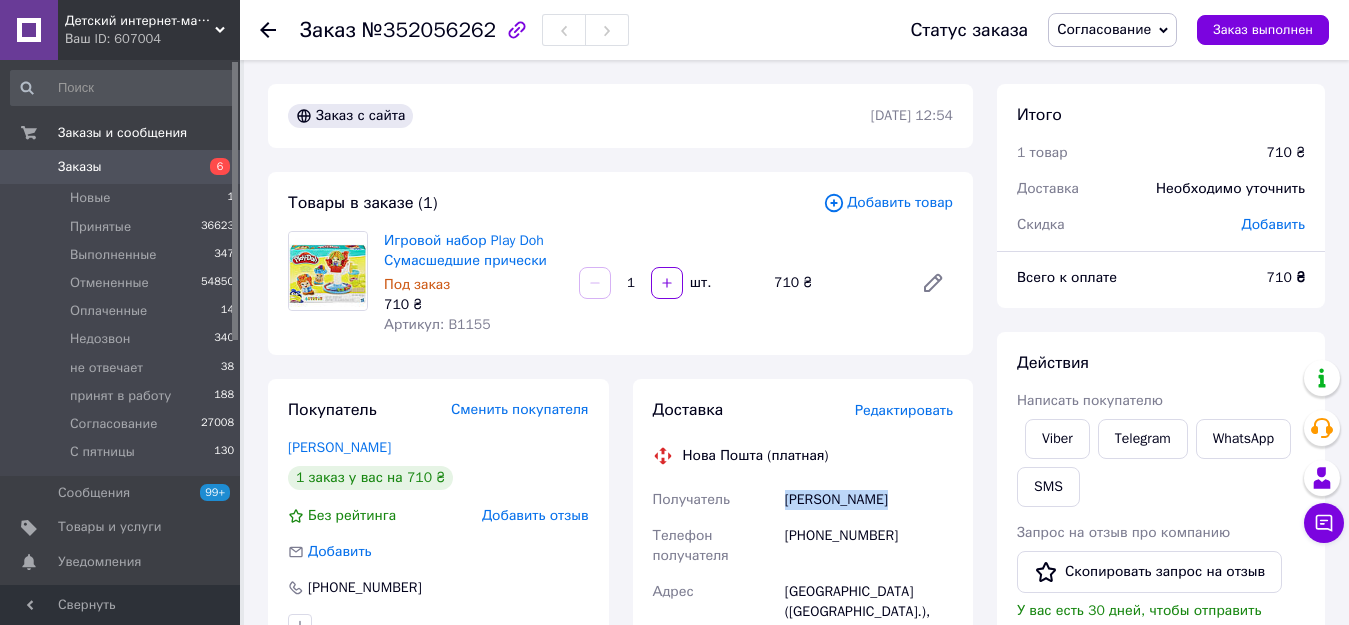 click on "[PERSON_NAME]" at bounding box center (869, 500) 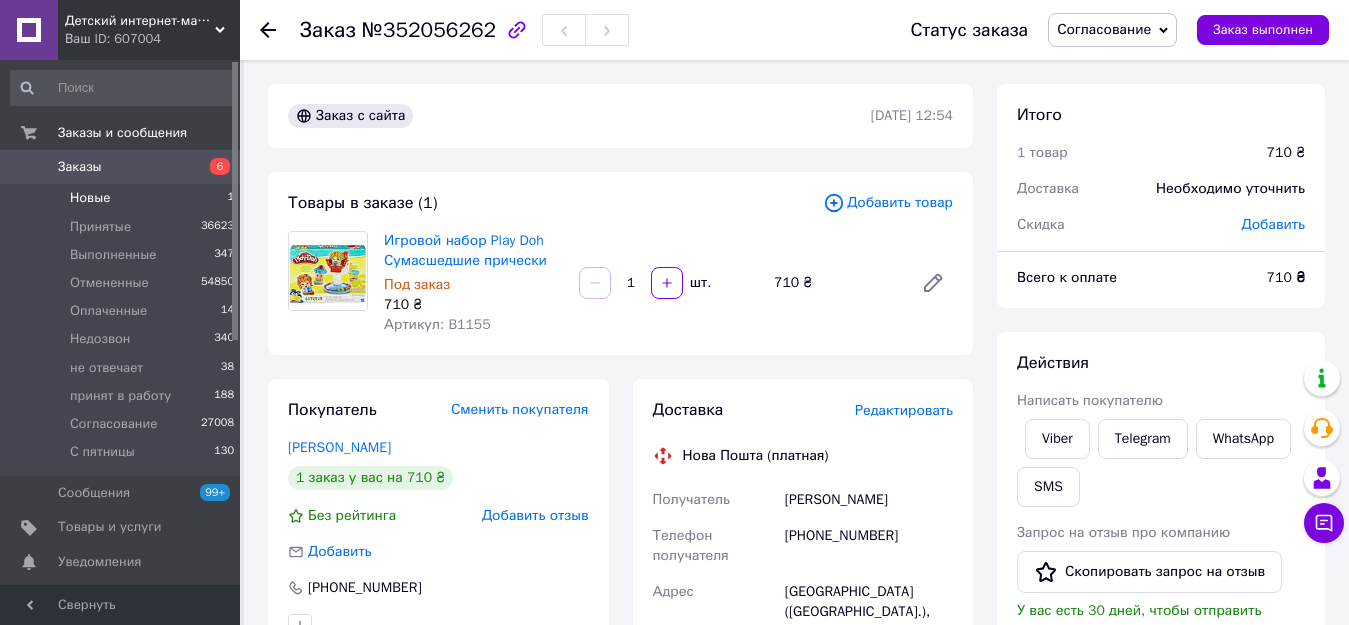 click on "Новые" at bounding box center (90, 198) 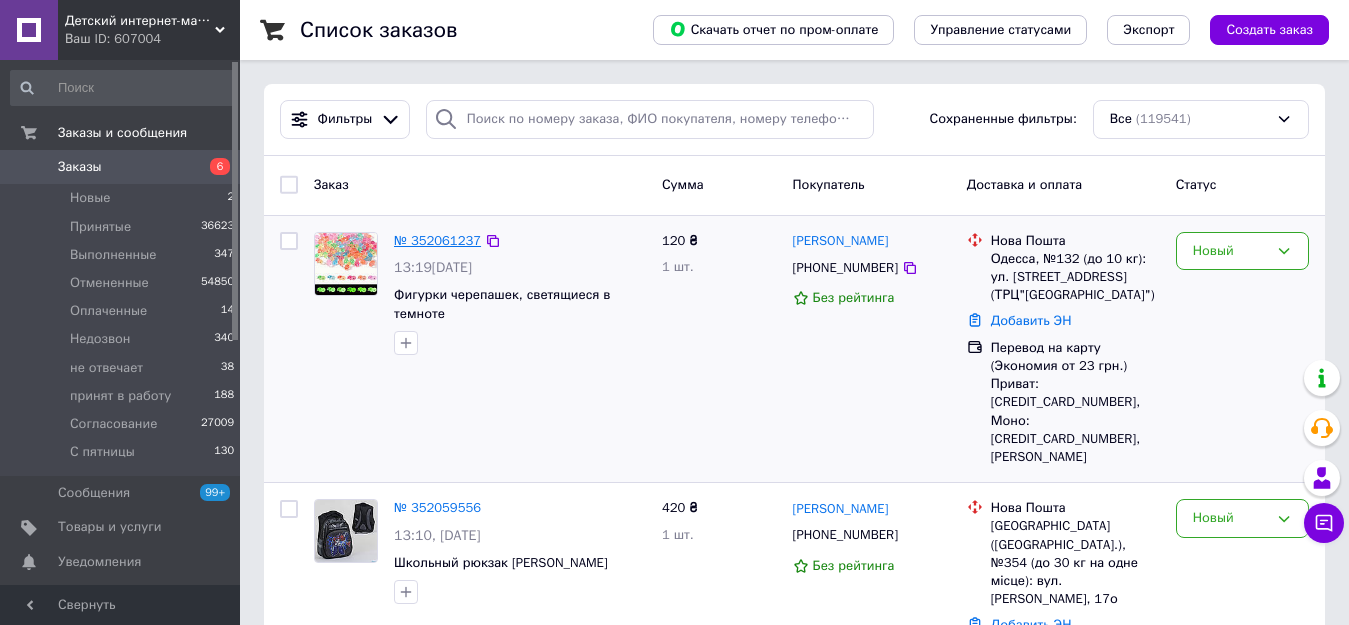 click on "№ 352061237" at bounding box center (437, 240) 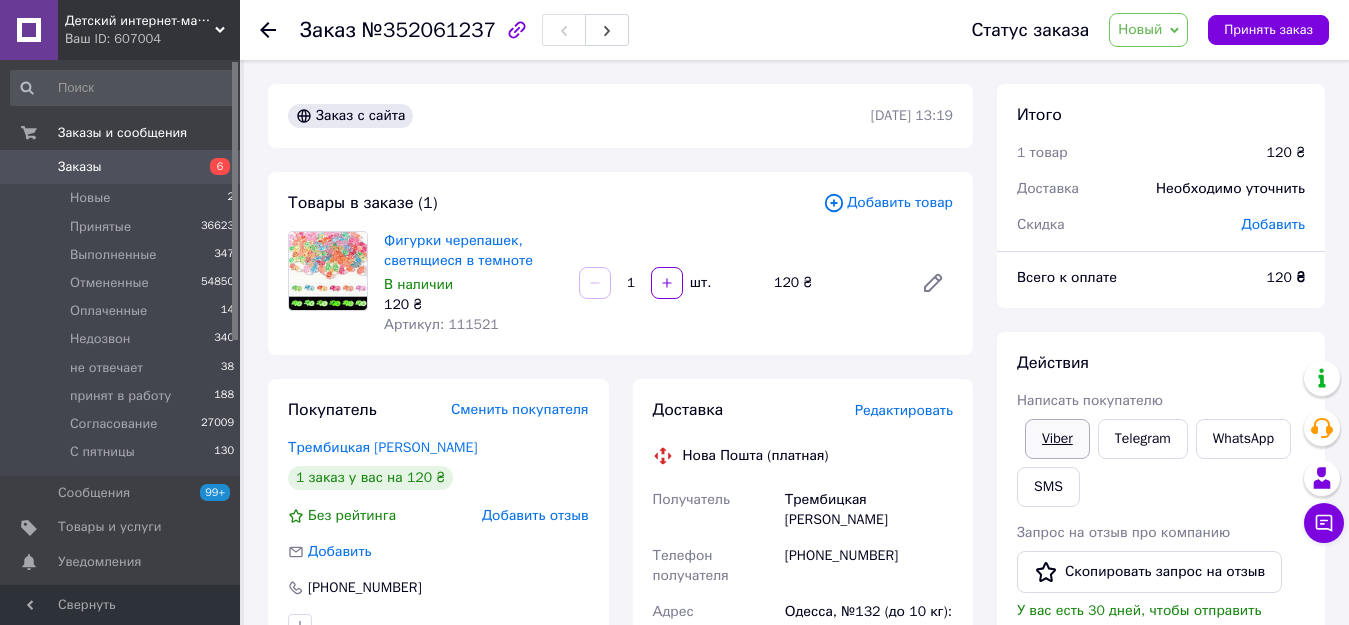 click on "Viber" at bounding box center (1057, 439) 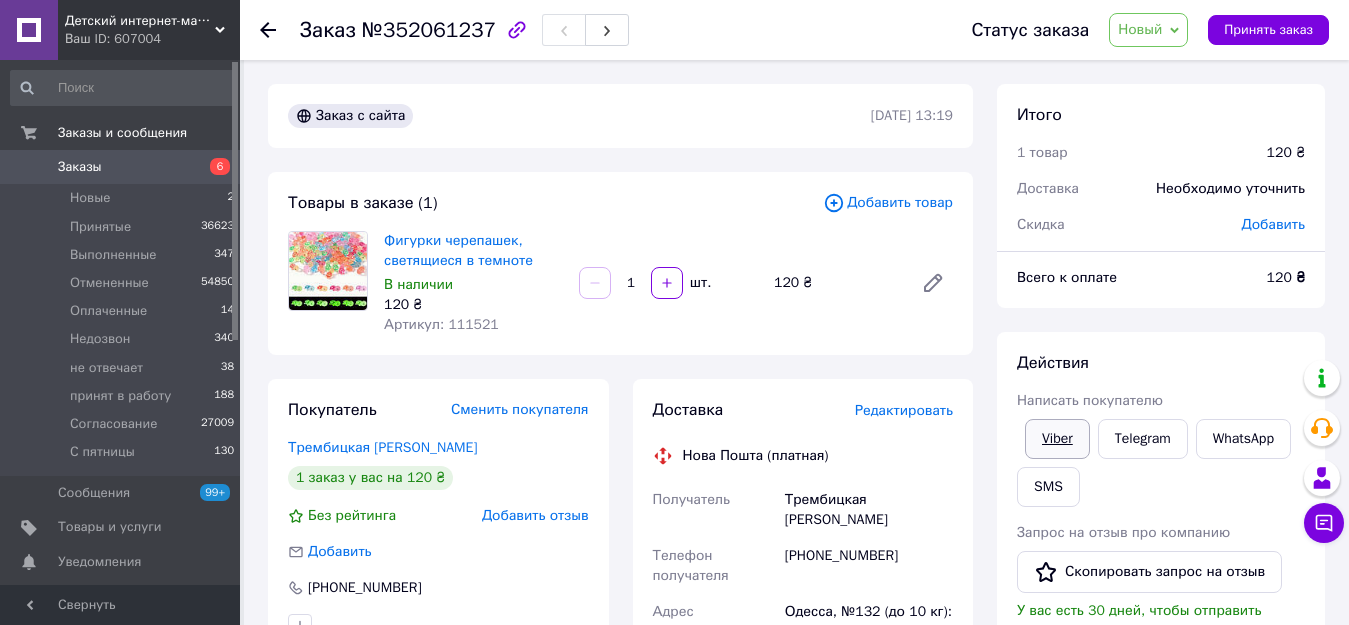 click on "Viber" at bounding box center [1057, 439] 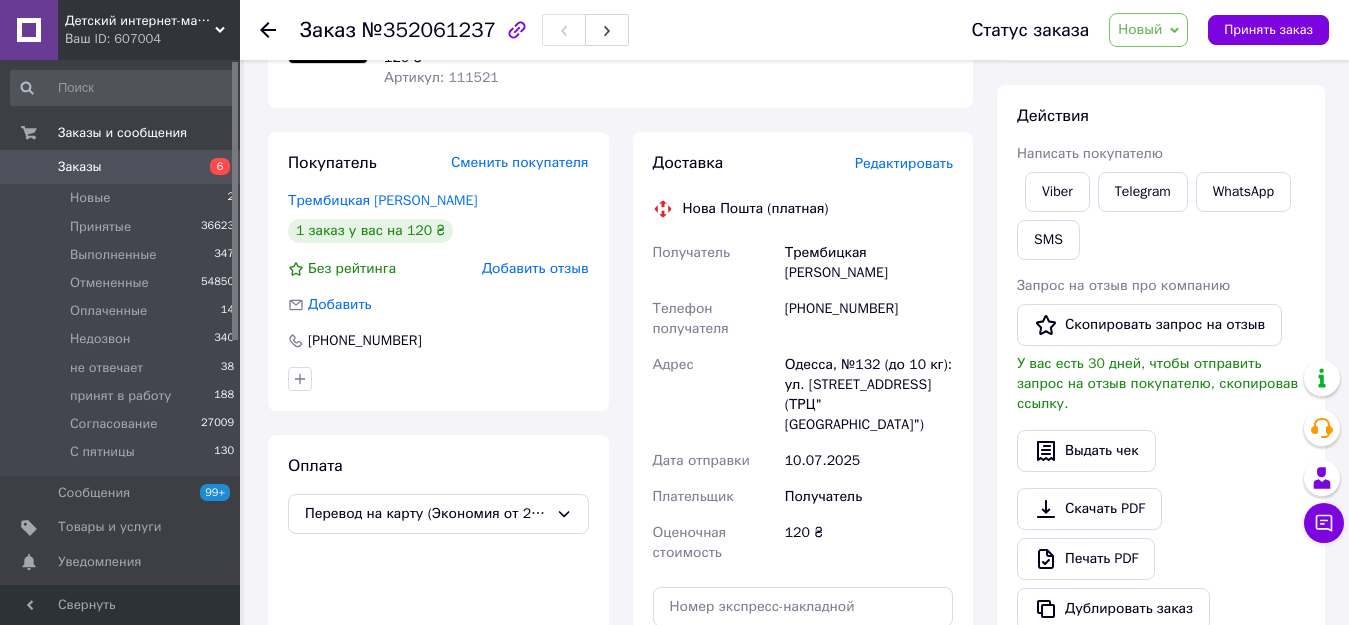 scroll, scrollTop: 252, scrollLeft: 0, axis: vertical 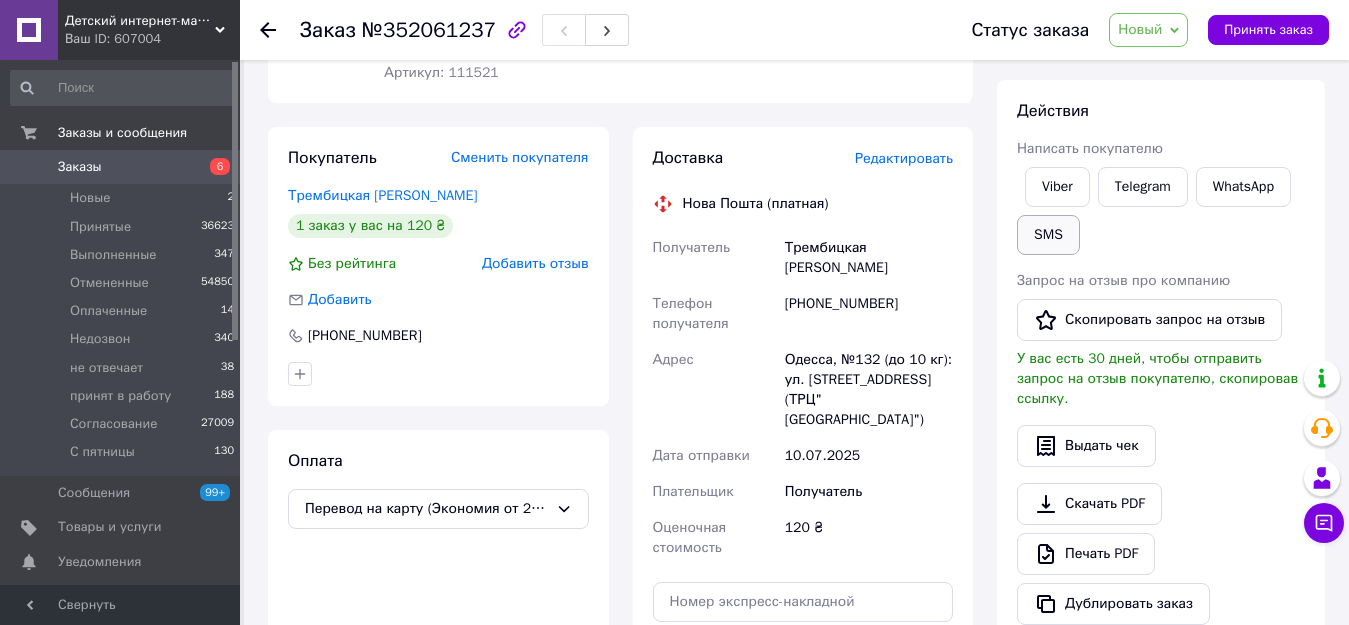 click on "SMS" at bounding box center [1048, 235] 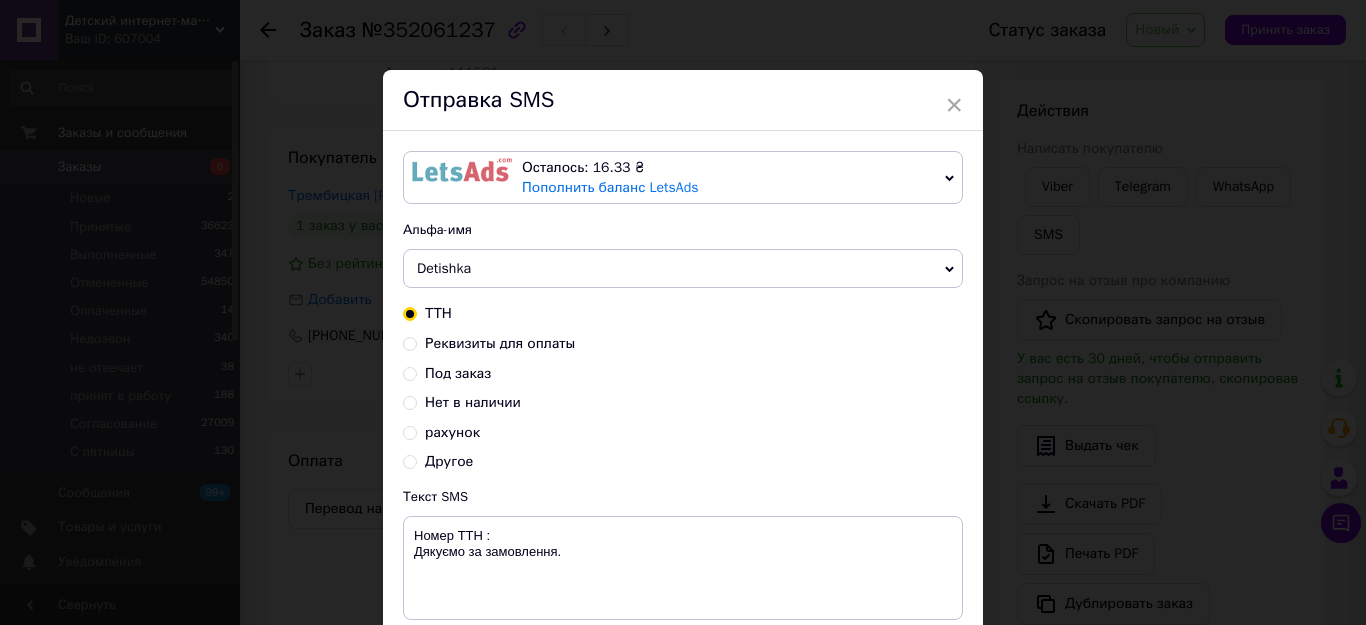 click on "рахунок" at bounding box center [452, 432] 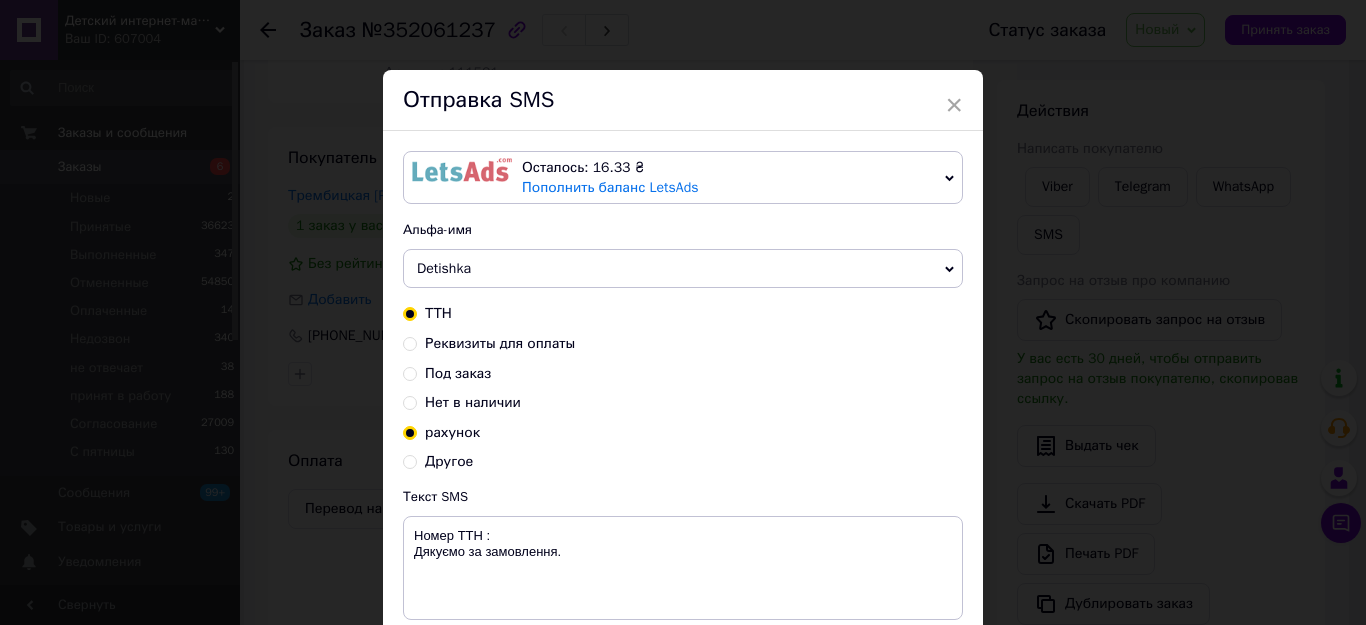 radio on "true" 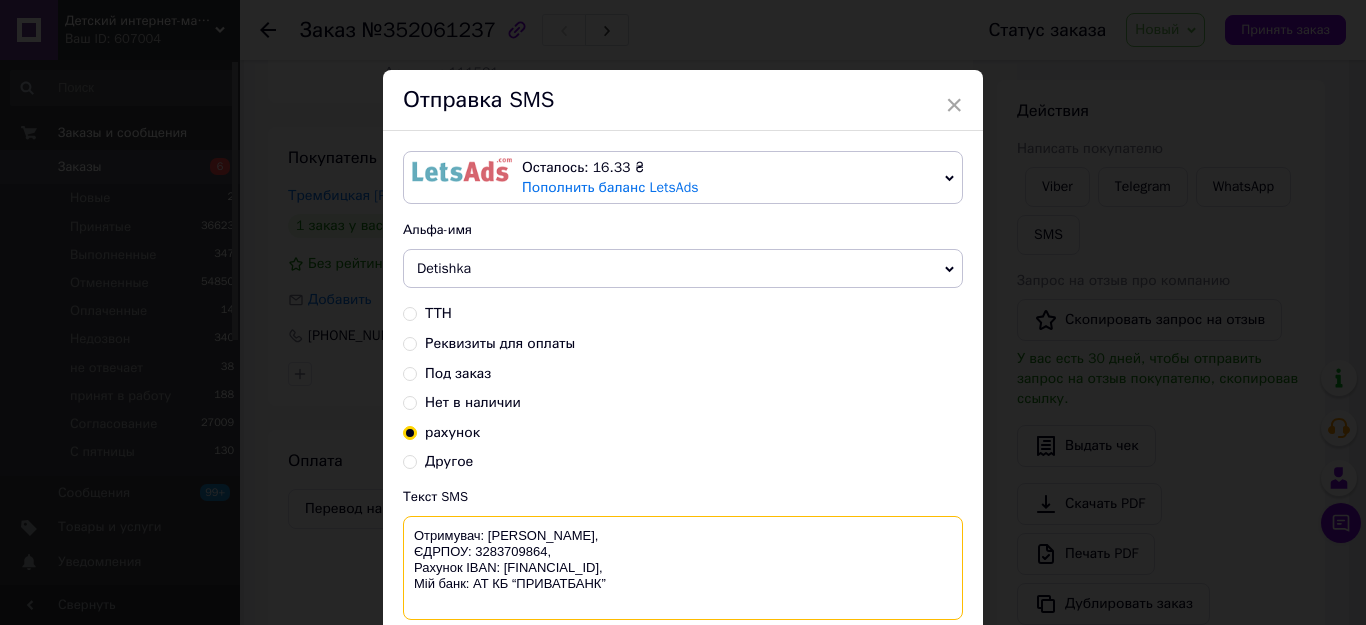 drag, startPoint x: 410, startPoint y: 530, endPoint x: 665, endPoint y: 591, distance: 262.19458 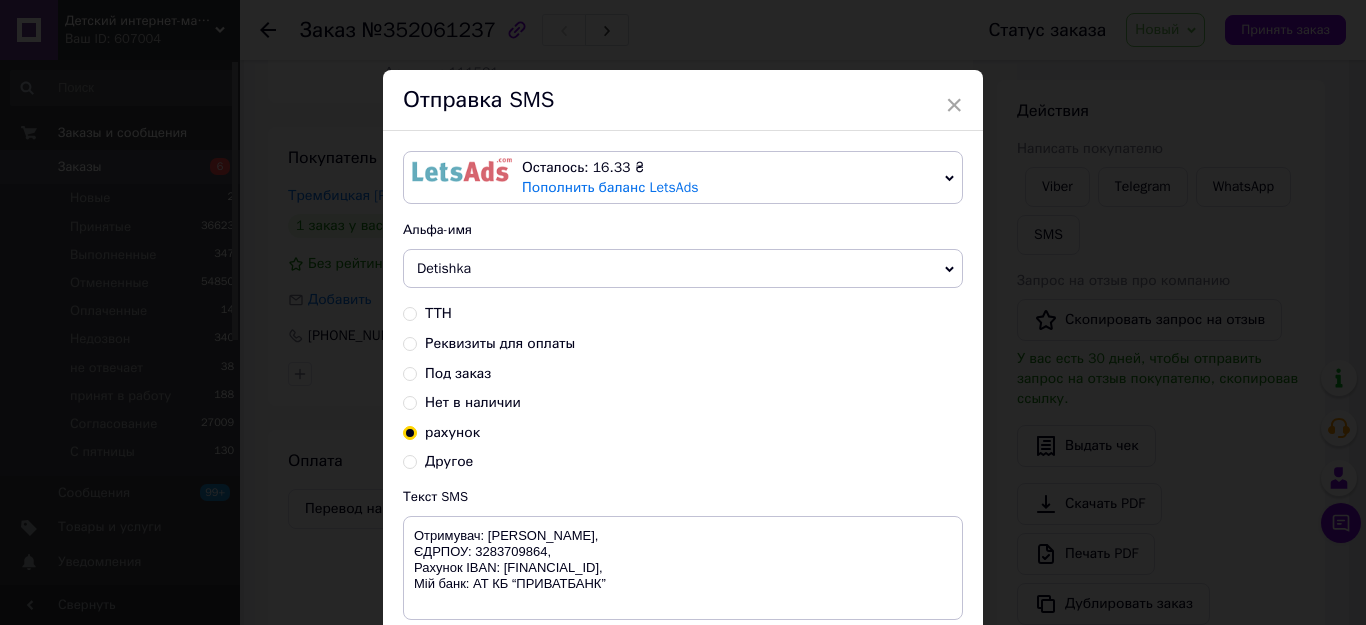 click on "× Отправка SMS Осталось: 16.33 ₴ Пополнить баланс LetsAds Подключить SMSClub Альфа-имя  Detishka Обновить список альфа-имен ТТН Реквизиты для оплаты Под заказ Нет в наличии рахунок Другое Текст SMS Отримувач: ФОП [PERSON_NAME],
ЄДРПОУ: 3283709864,
Рахунок IBAN: [FINANCIAL_ID],
Мій банк: АТ КБ “ПРИВАТБАНК” Использовано: 141 символ Отменить   Отправить" at bounding box center (683, 312) 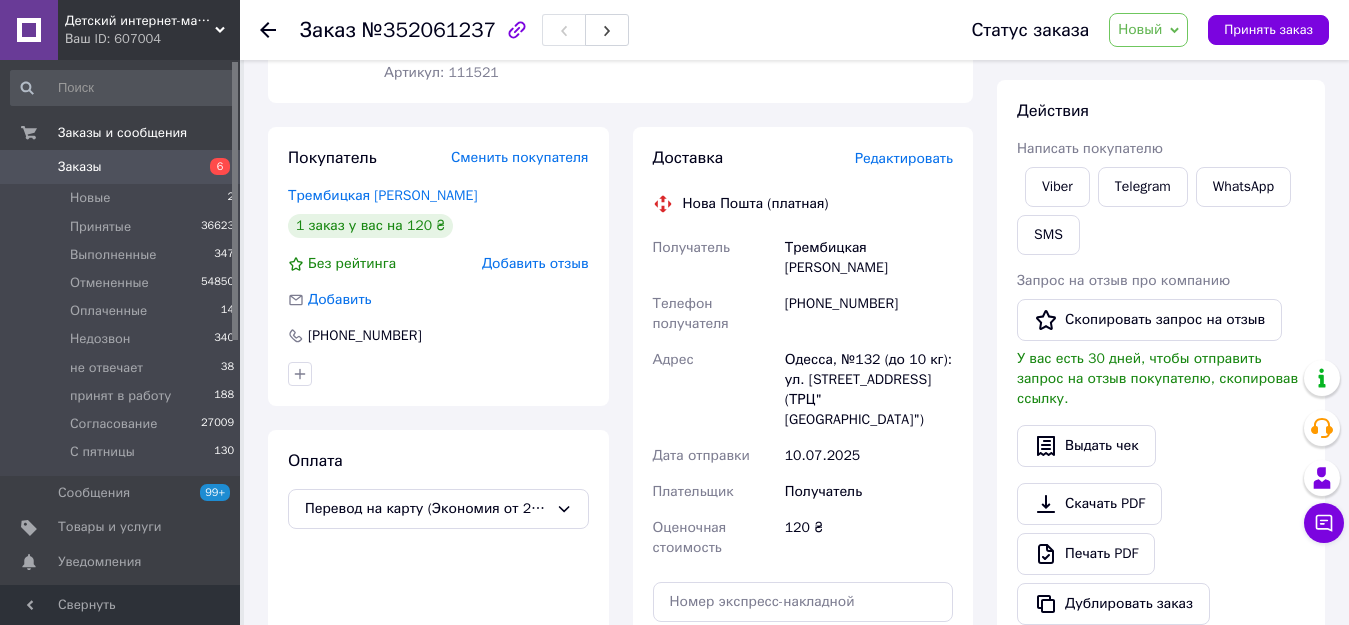 scroll, scrollTop: 740, scrollLeft: 0, axis: vertical 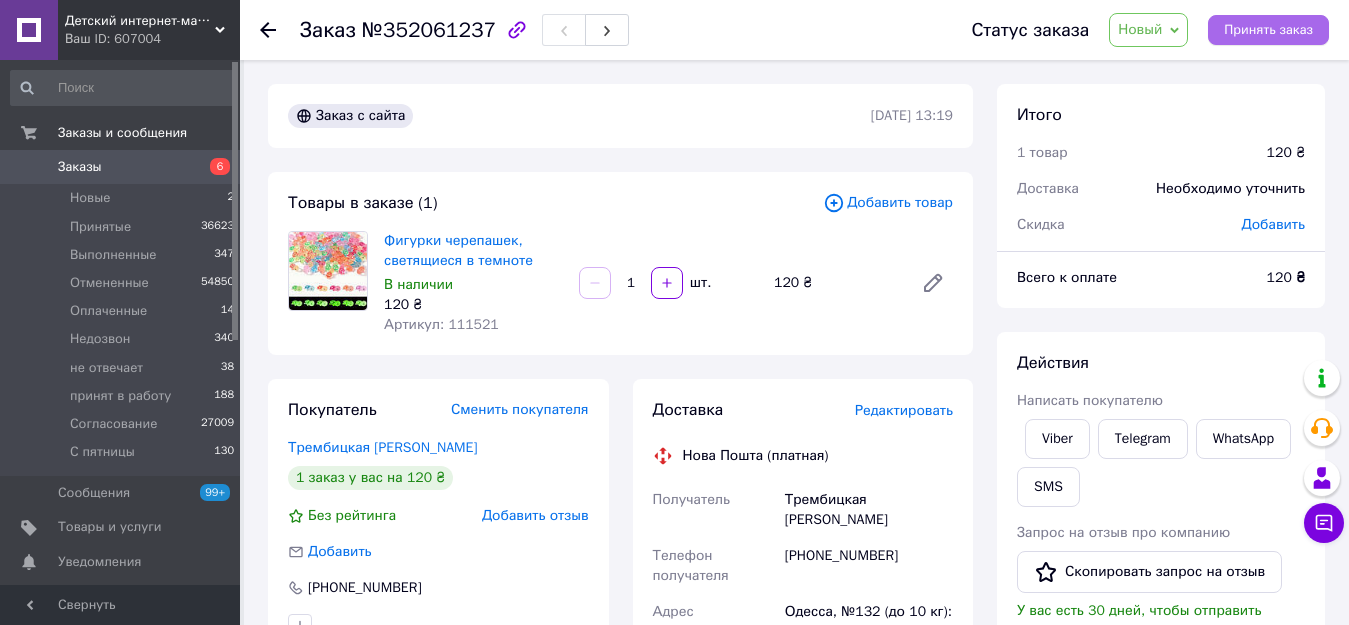 click on "Принять заказ" at bounding box center (1268, 30) 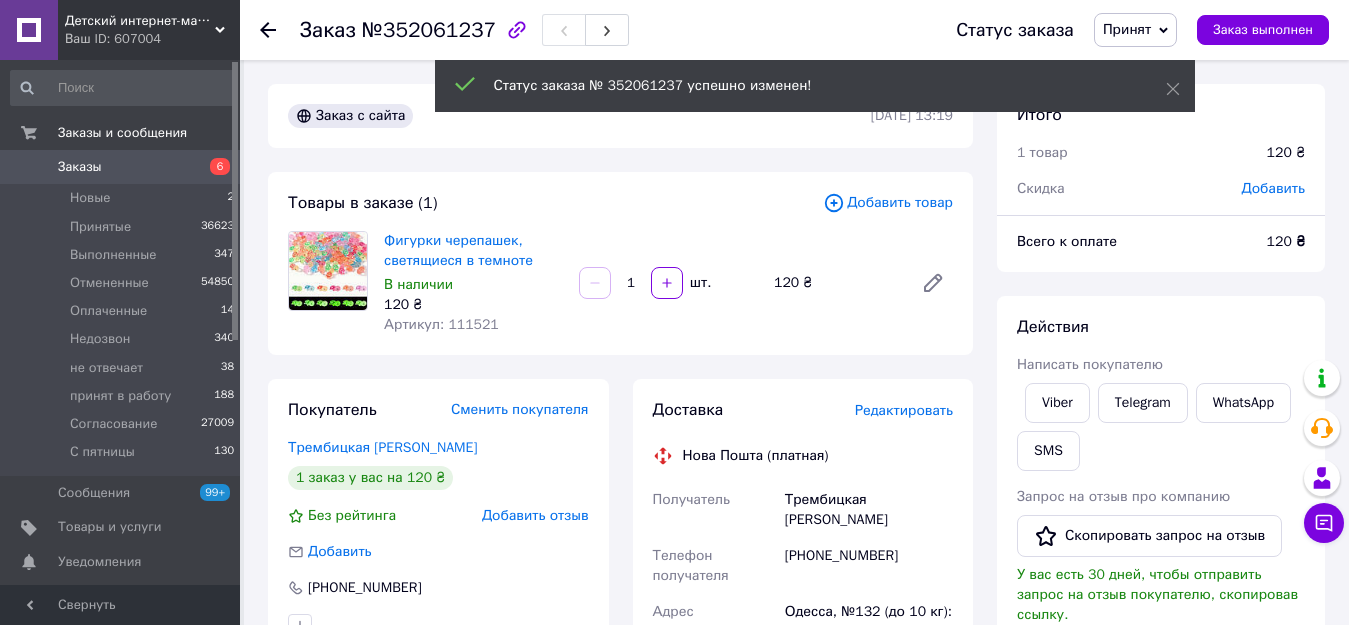 click on "[PHONE_NUMBER]" at bounding box center (869, 566) 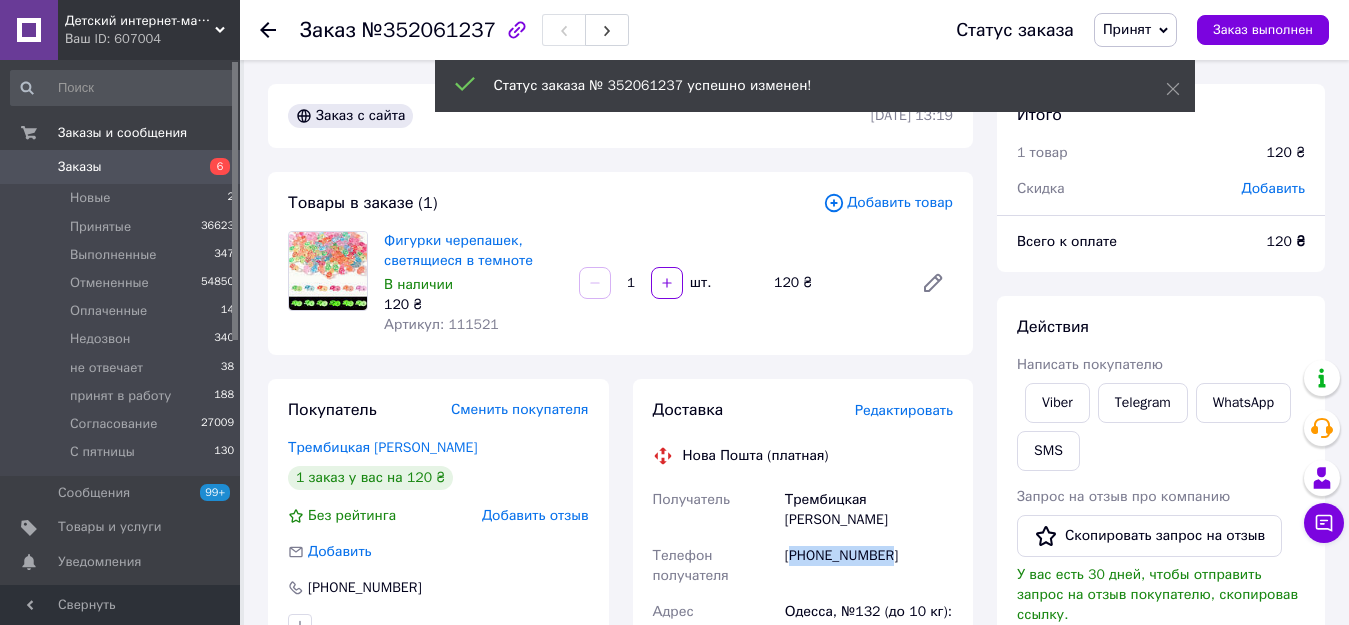 click on "[PHONE_NUMBER]" at bounding box center (869, 566) 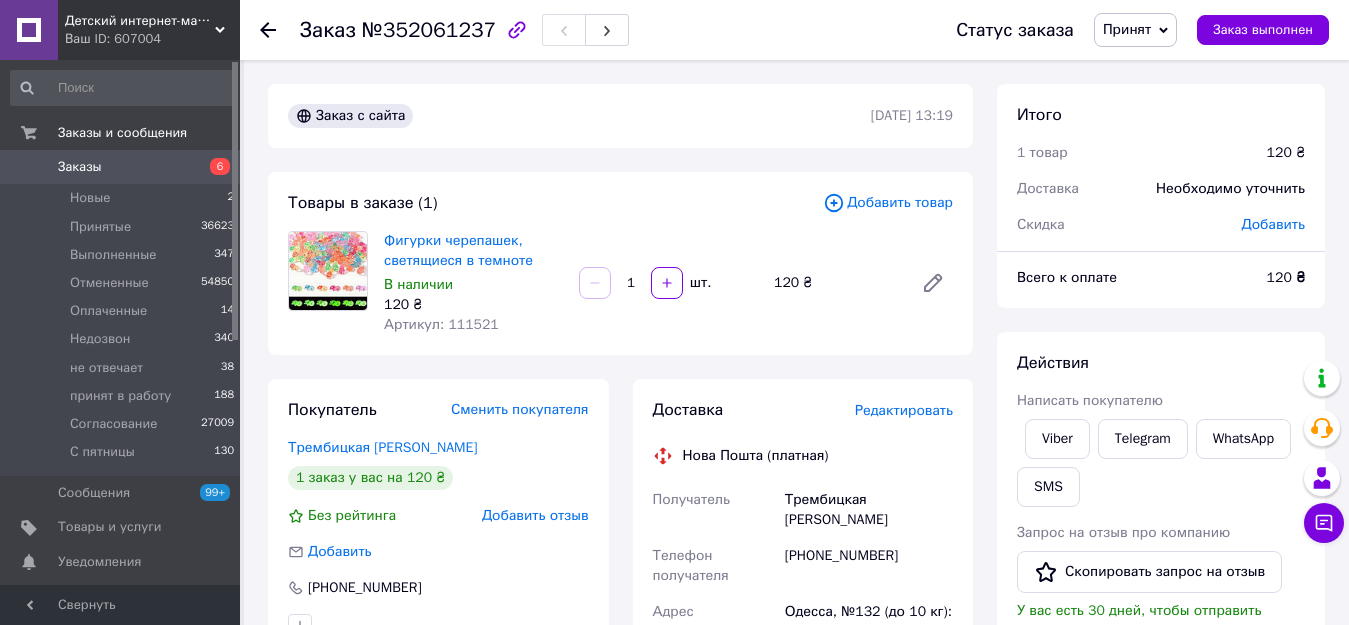 click on "Трембицкая [PERSON_NAME]" at bounding box center [869, 510] 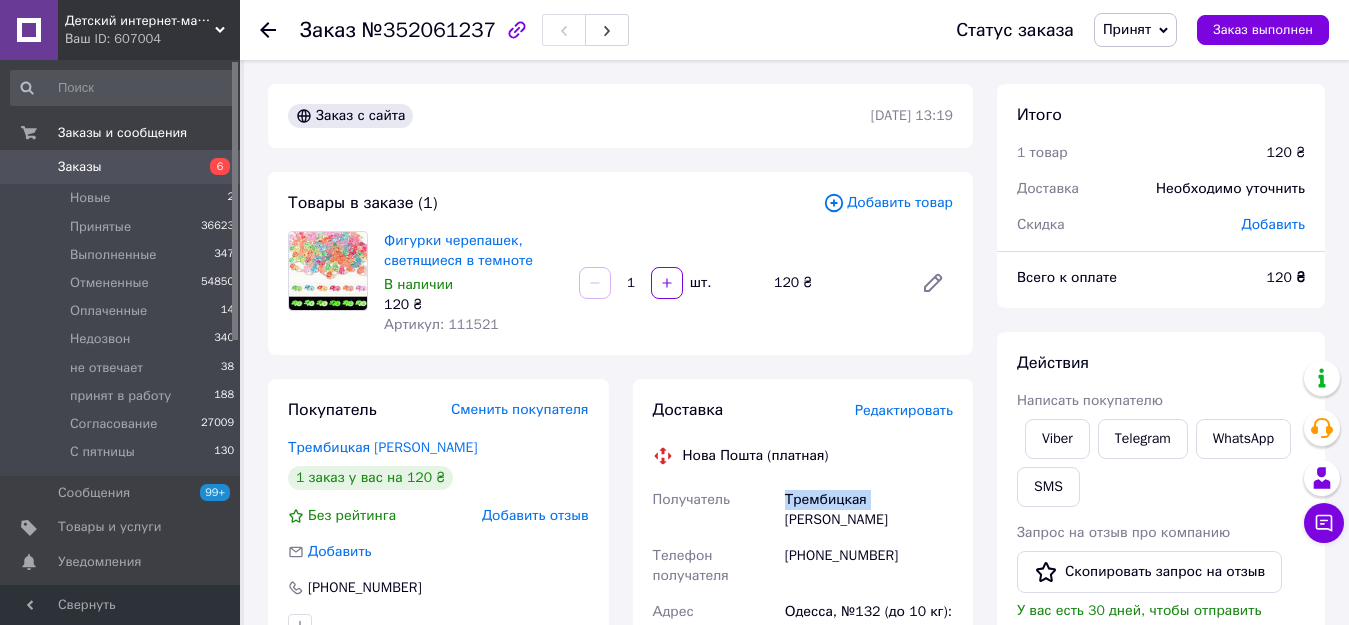 click on "Трембицкая [PERSON_NAME]" at bounding box center [869, 510] 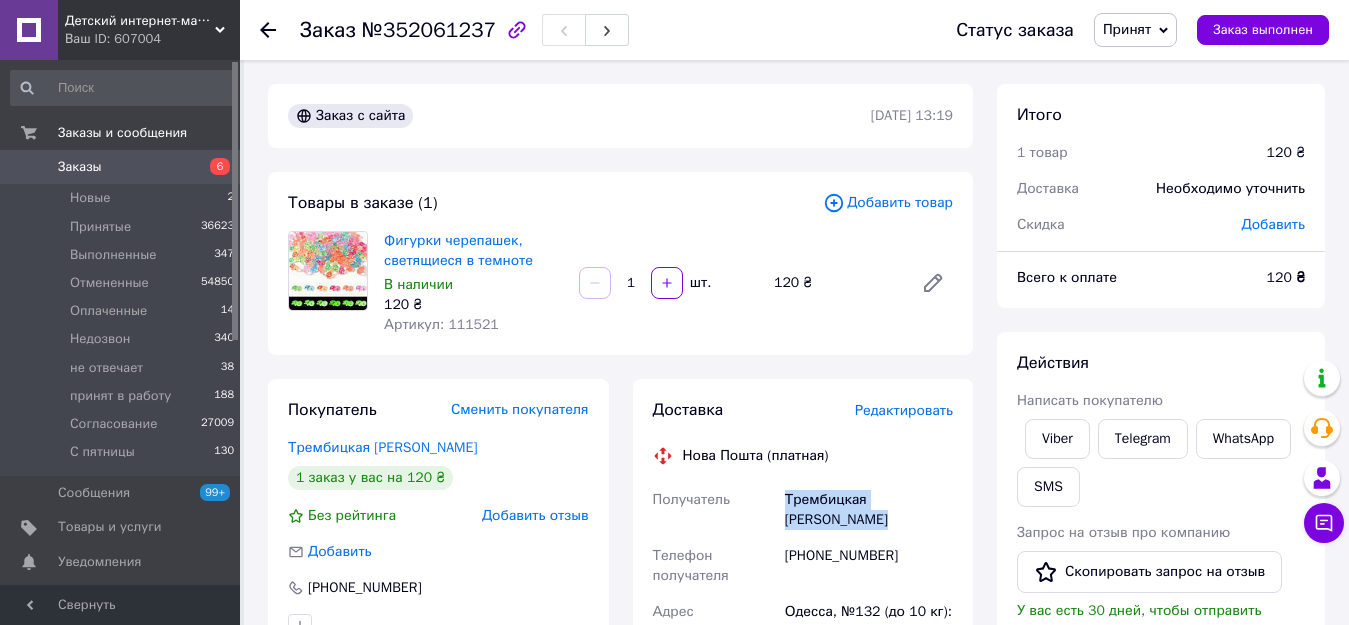 click on "Трембицкая [PERSON_NAME]" at bounding box center (869, 510) 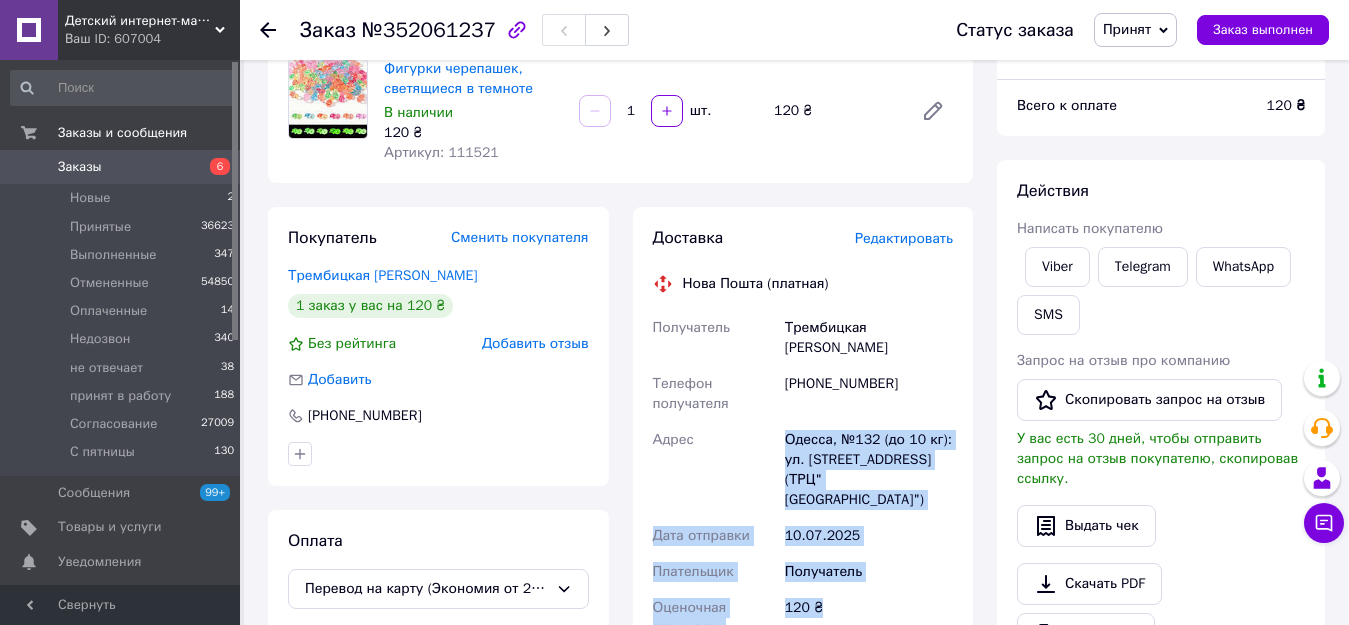 scroll, scrollTop: 231, scrollLeft: 0, axis: vertical 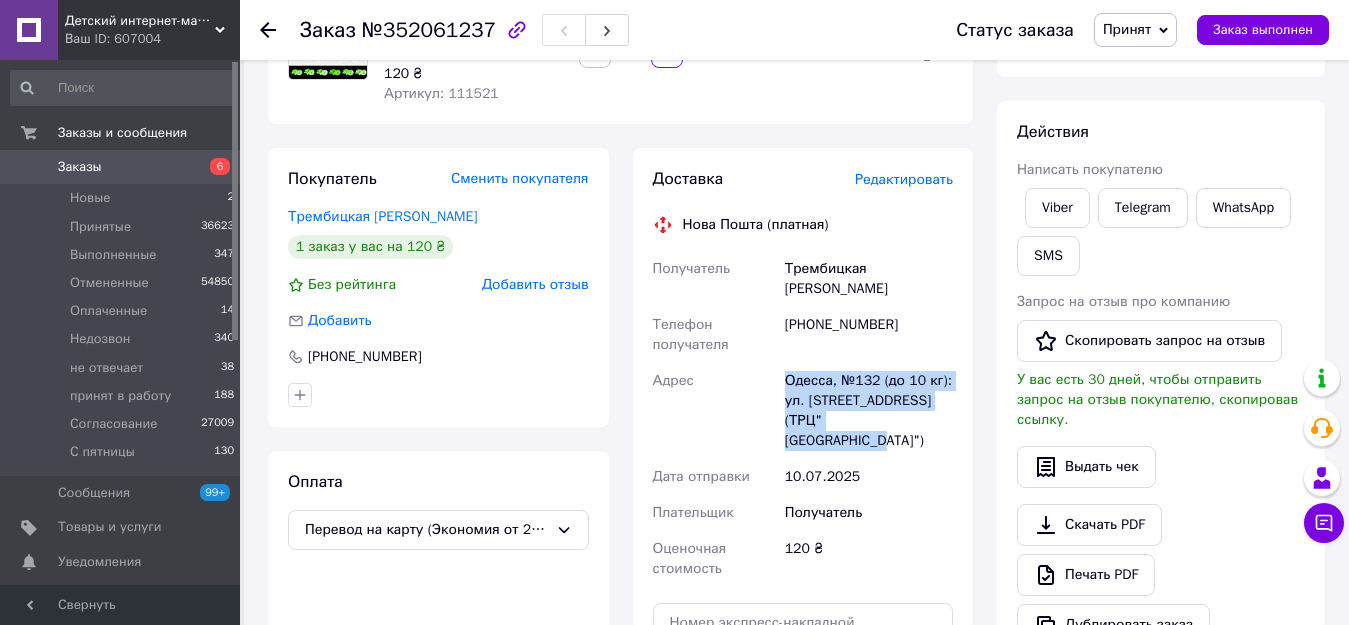 drag, startPoint x: 774, startPoint y: 588, endPoint x: 923, endPoint y: 401, distance: 239.1025 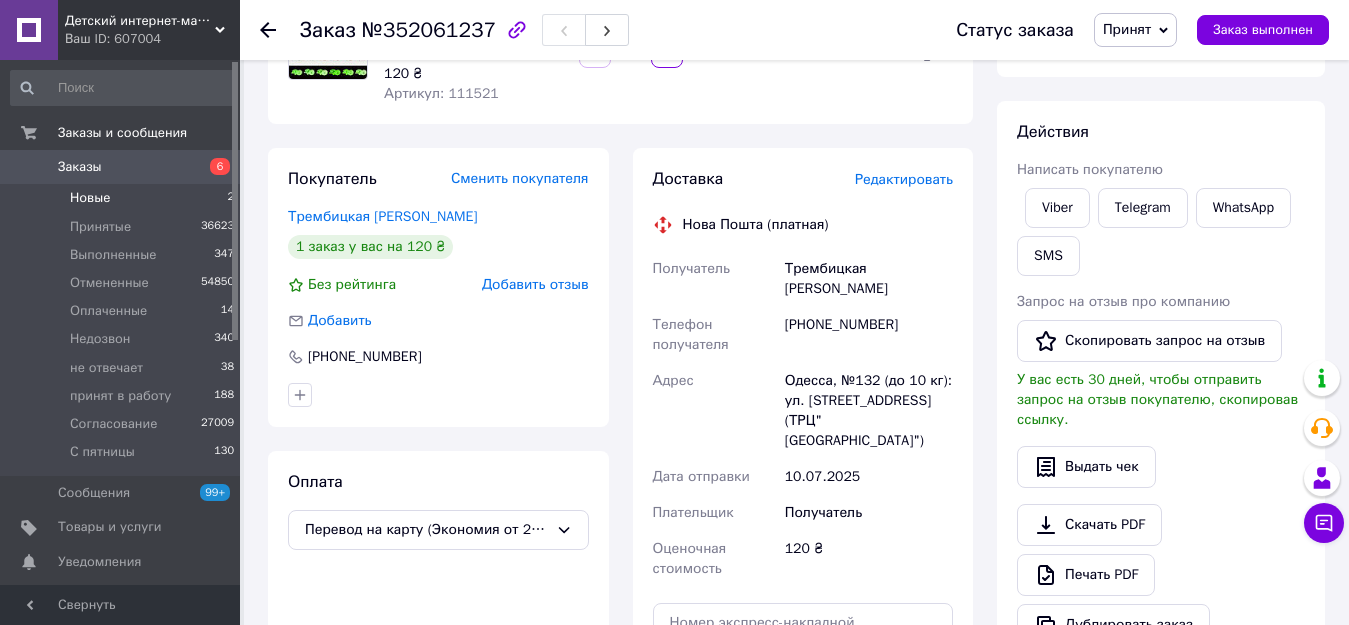 click on "Новые 2" at bounding box center [123, 198] 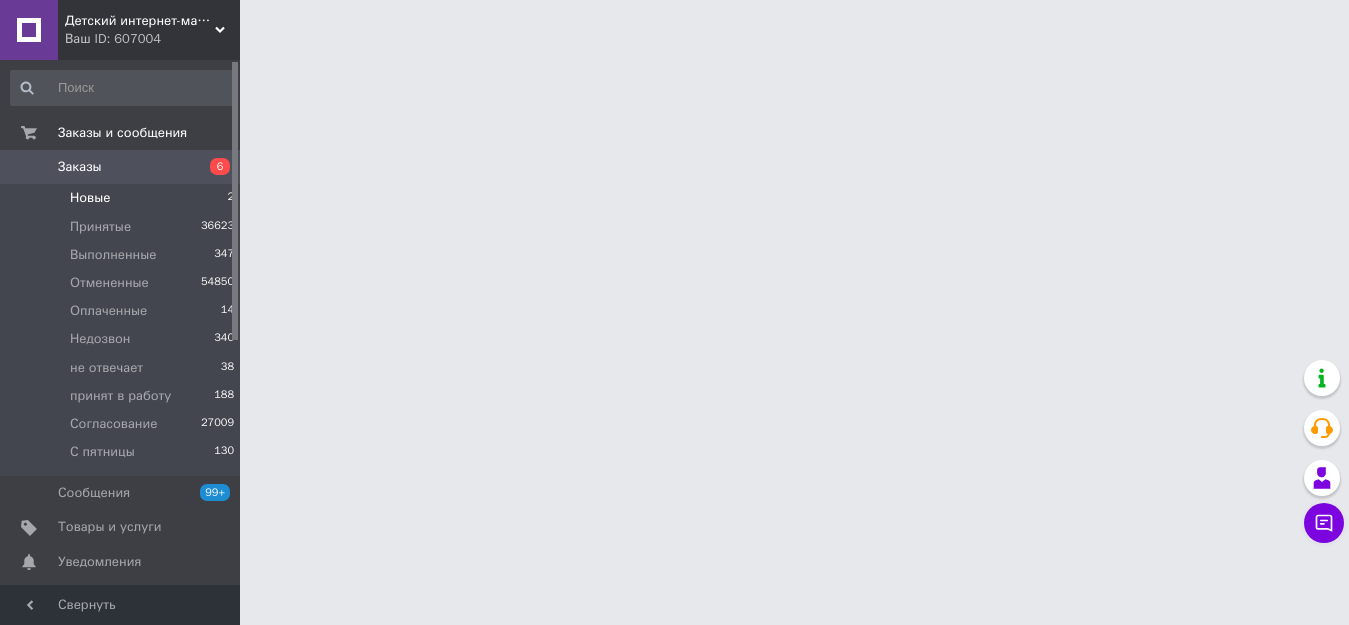 scroll, scrollTop: 0, scrollLeft: 0, axis: both 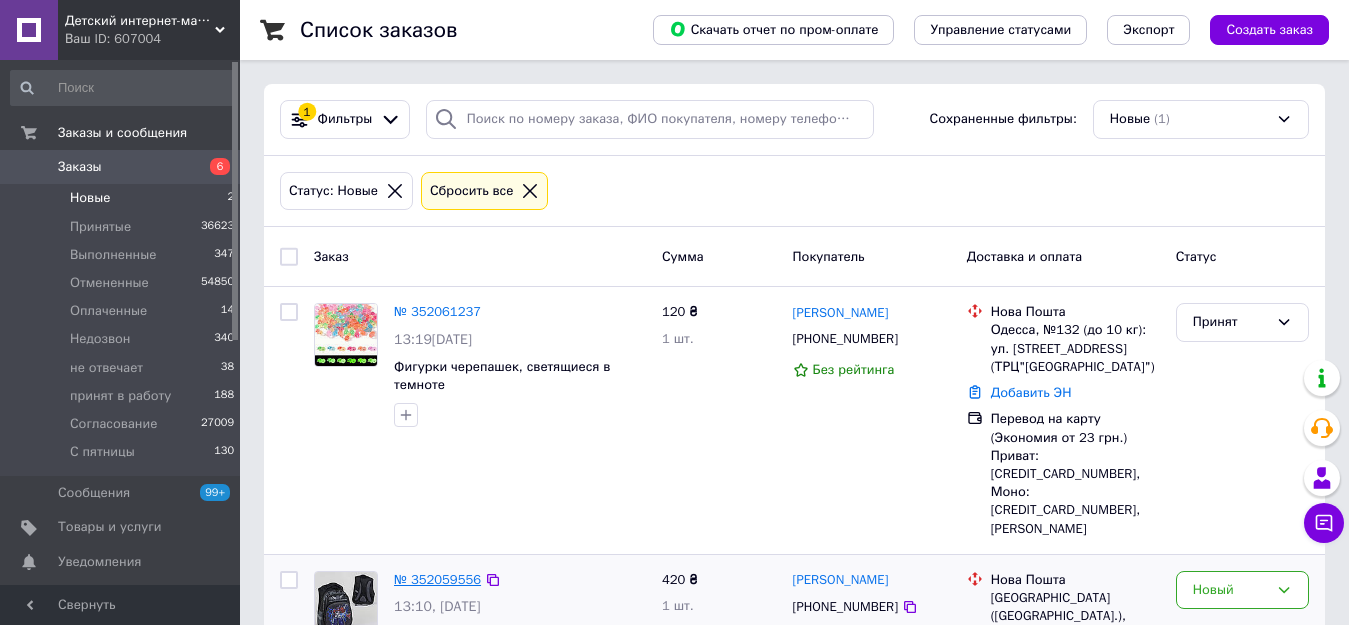 click on "№ 352059556" at bounding box center [437, 579] 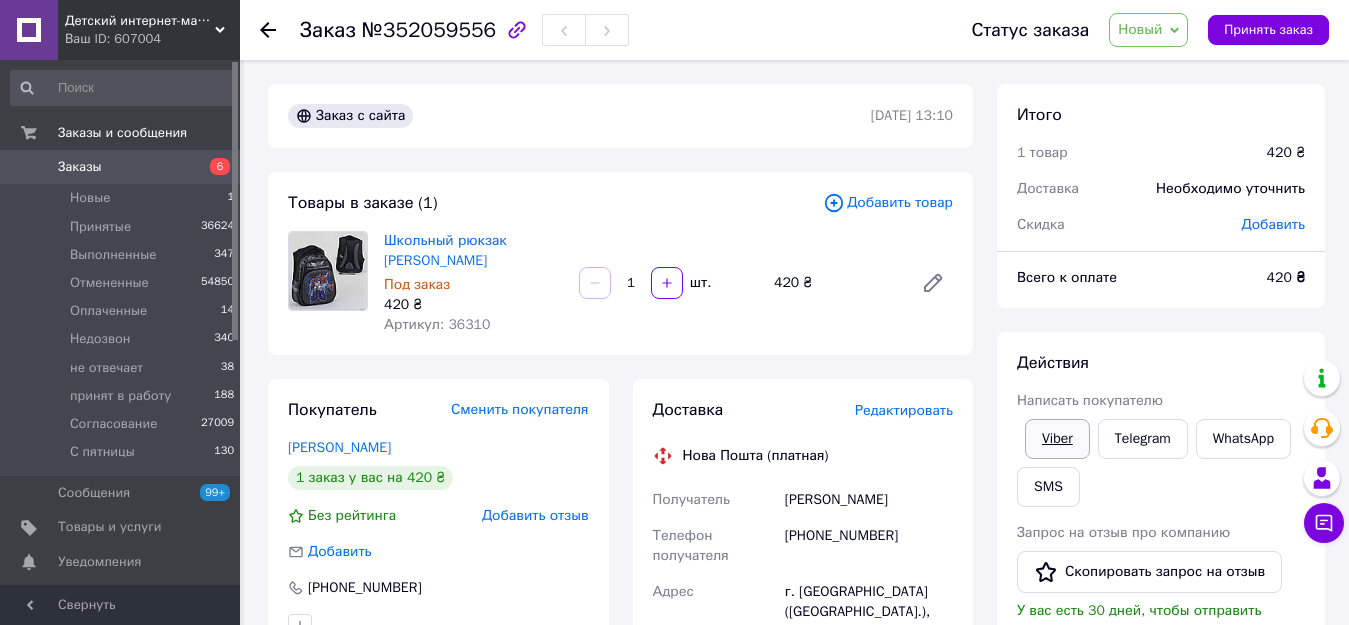 click on "Viber" at bounding box center (1057, 439) 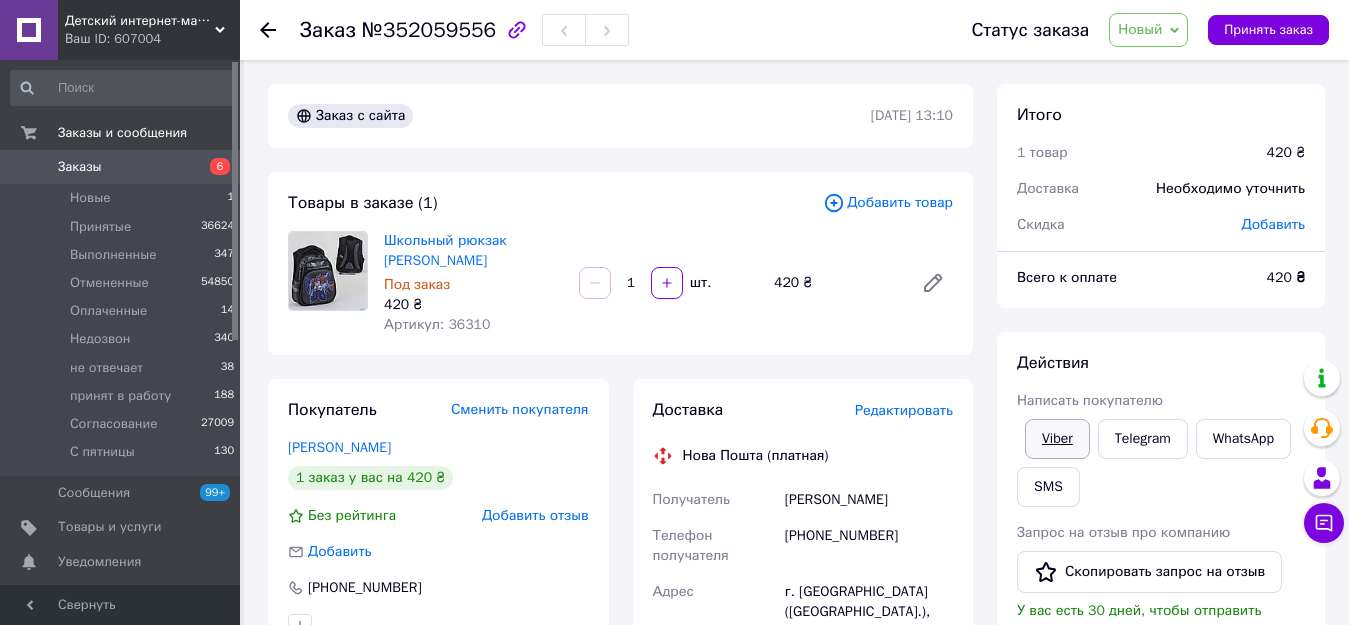 click on "Viber" at bounding box center [1057, 439] 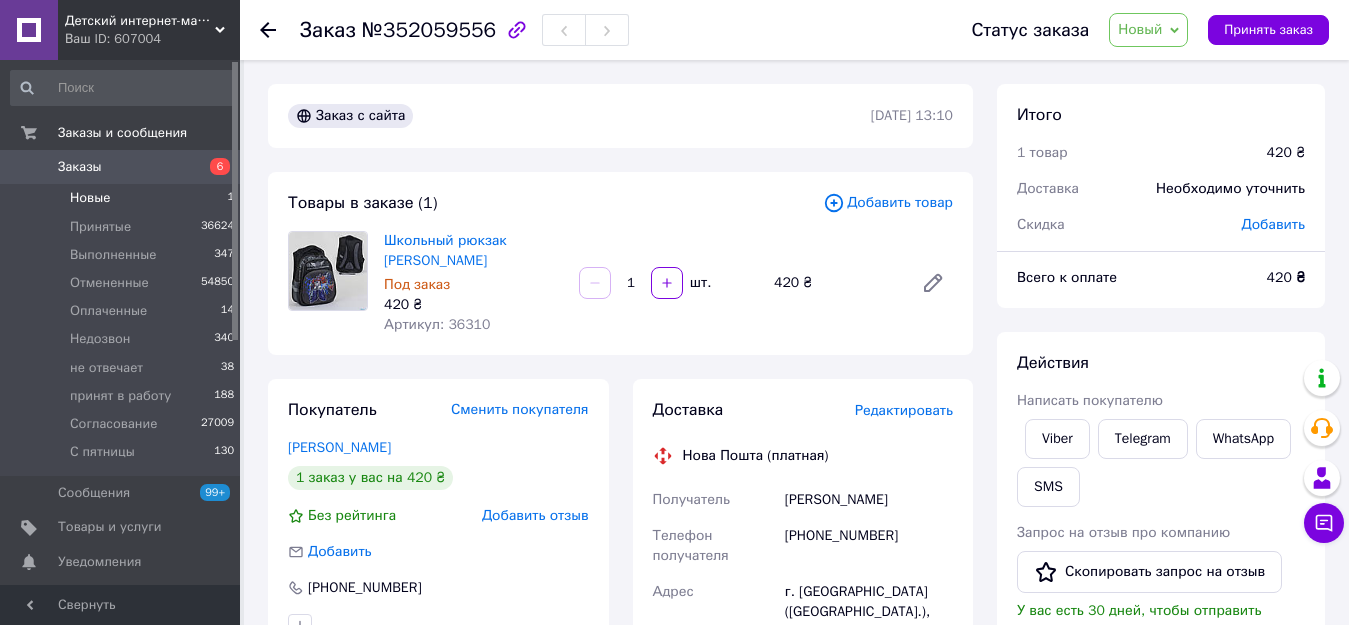 click on "Новые" at bounding box center (90, 198) 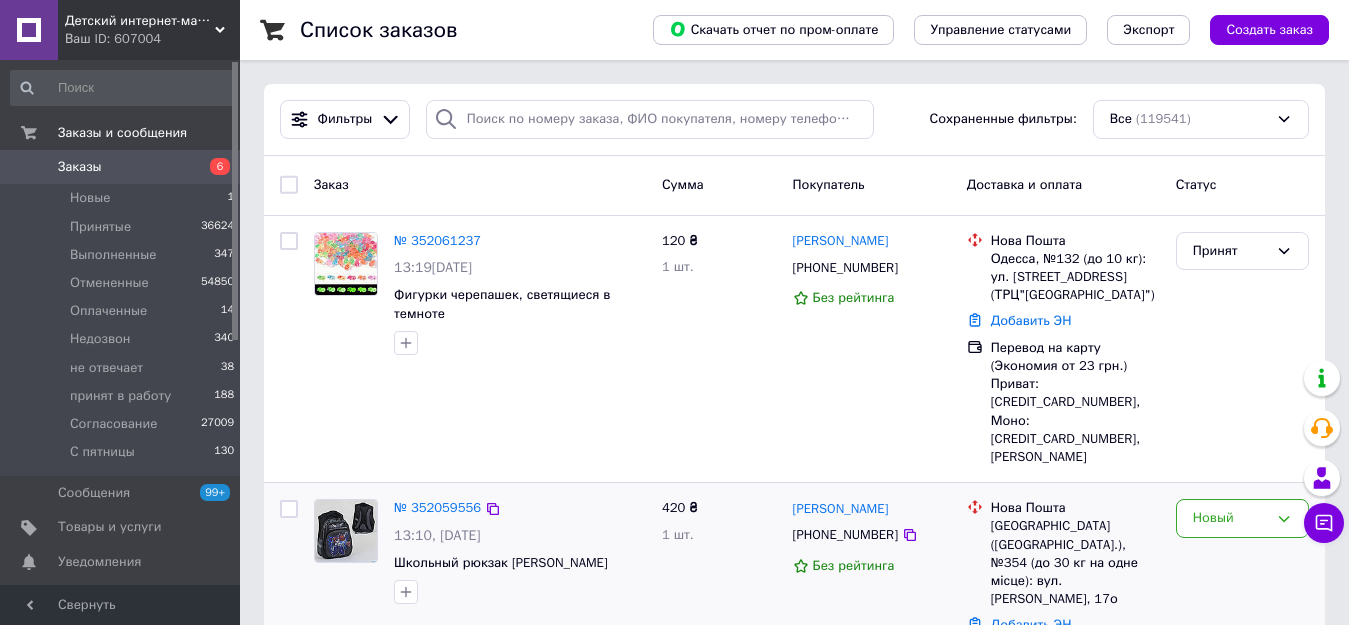 click on "Новый" at bounding box center (1242, 580) 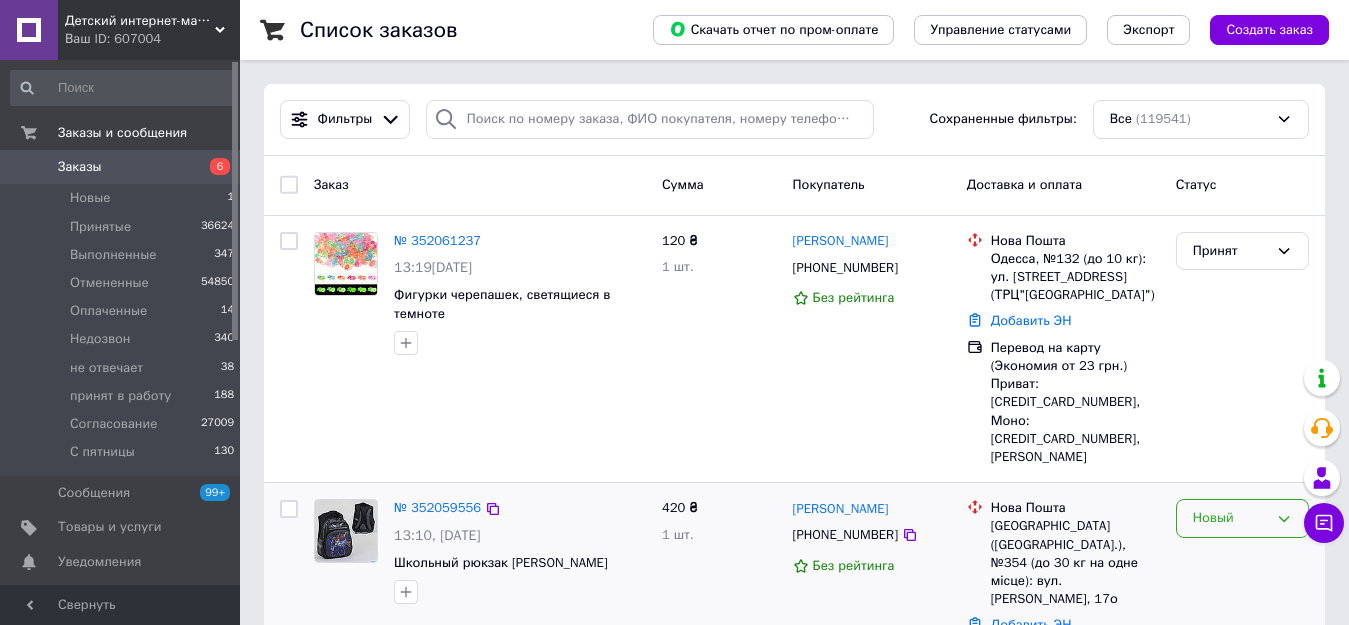 click on "Новый" at bounding box center [1242, 518] 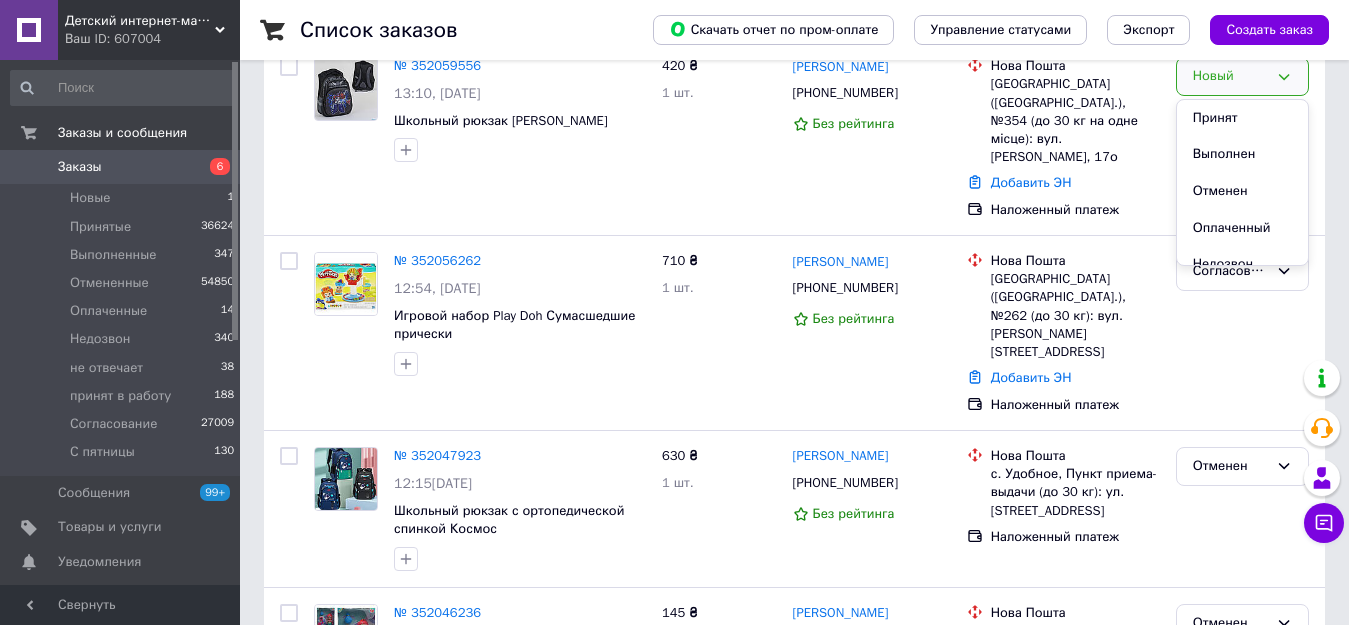 scroll, scrollTop: 501, scrollLeft: 0, axis: vertical 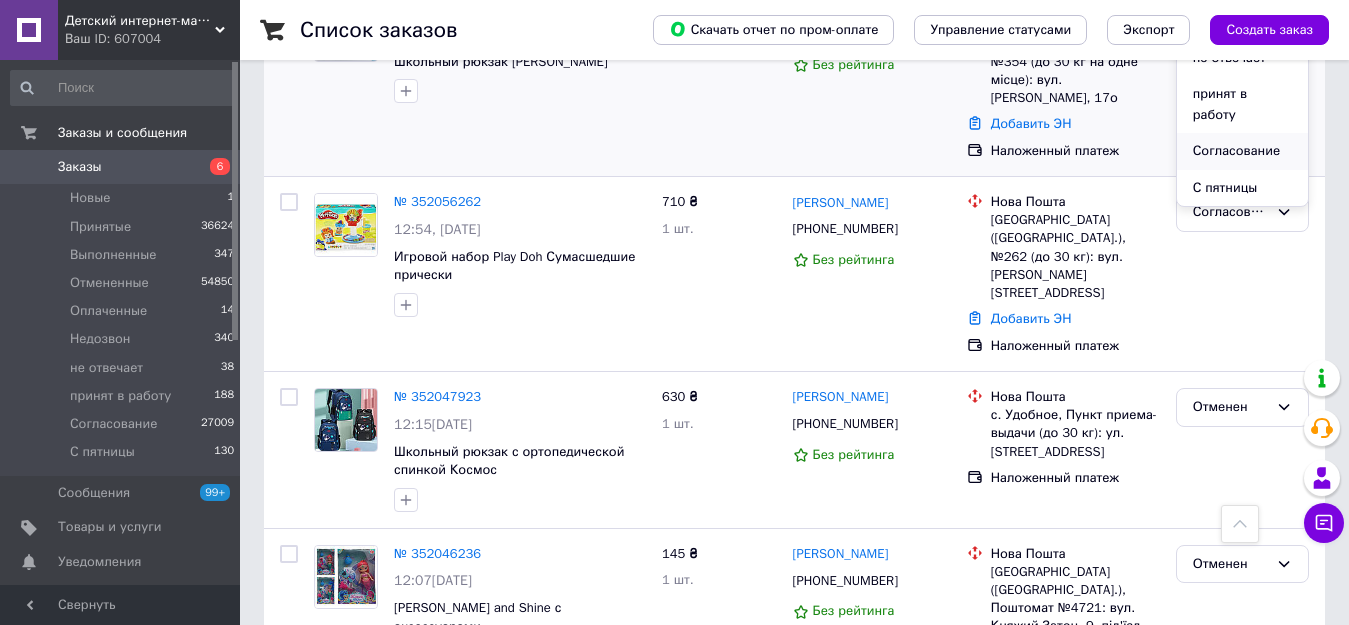 click on "Согласование" at bounding box center (1242, 151) 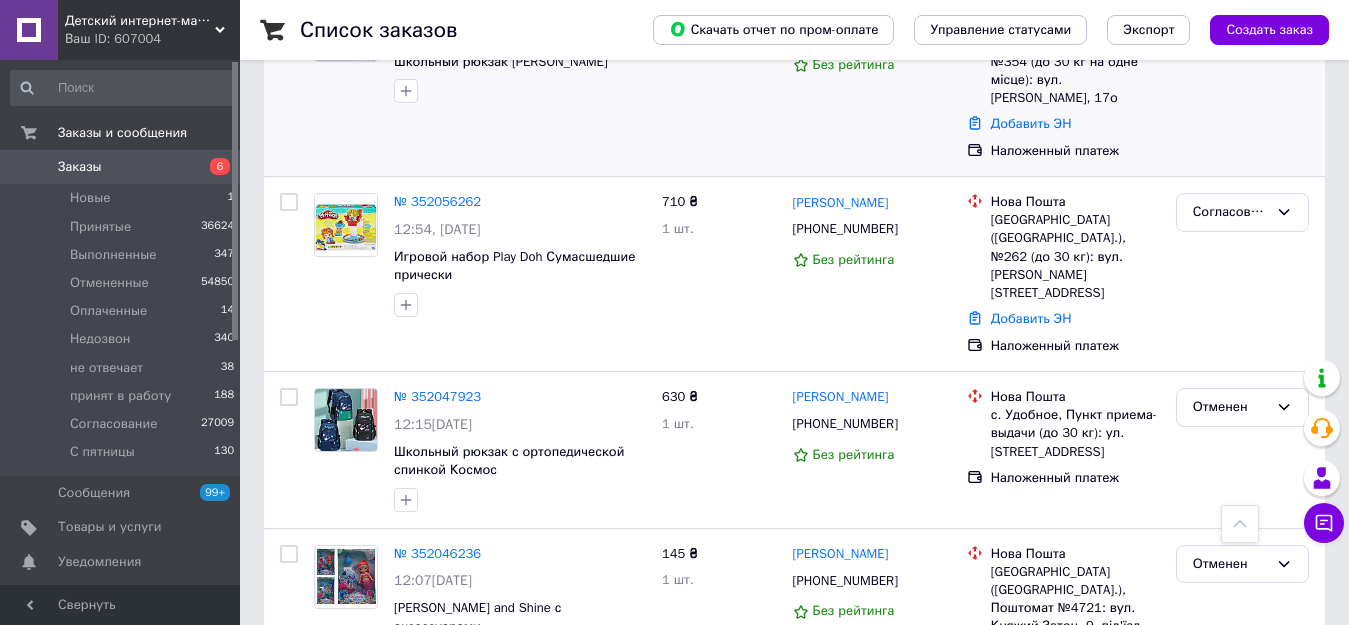 click on "Заказы" at bounding box center (121, 167) 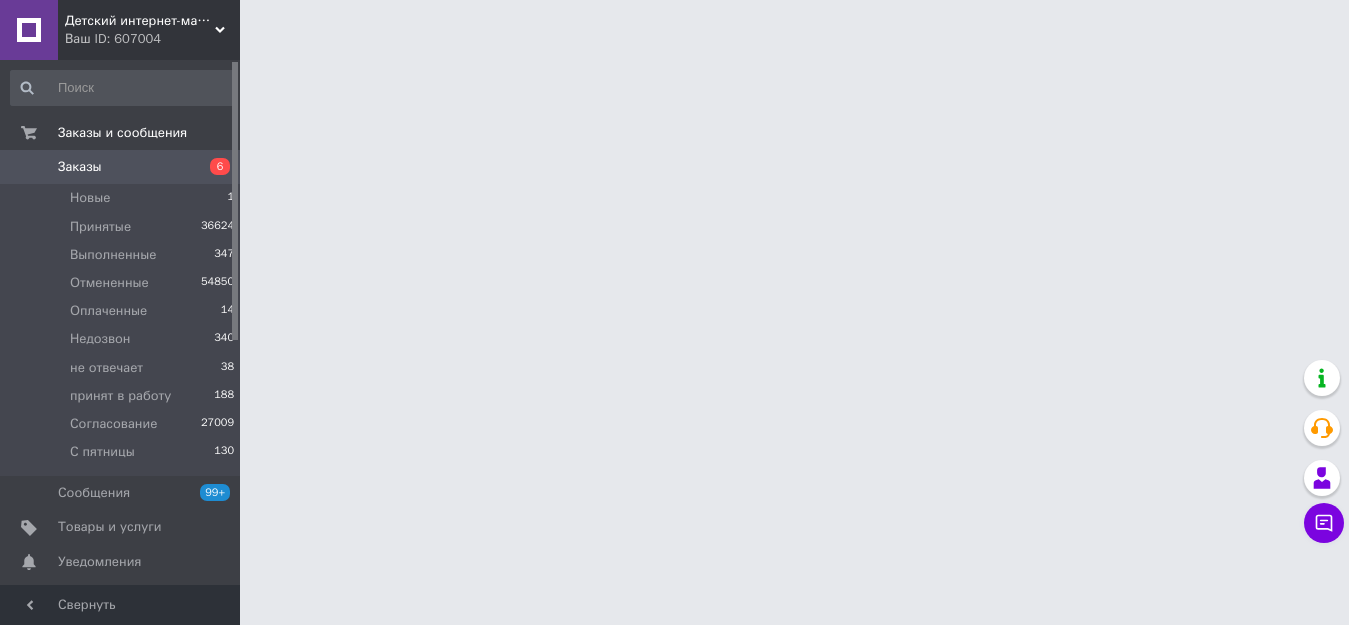 scroll, scrollTop: 0, scrollLeft: 0, axis: both 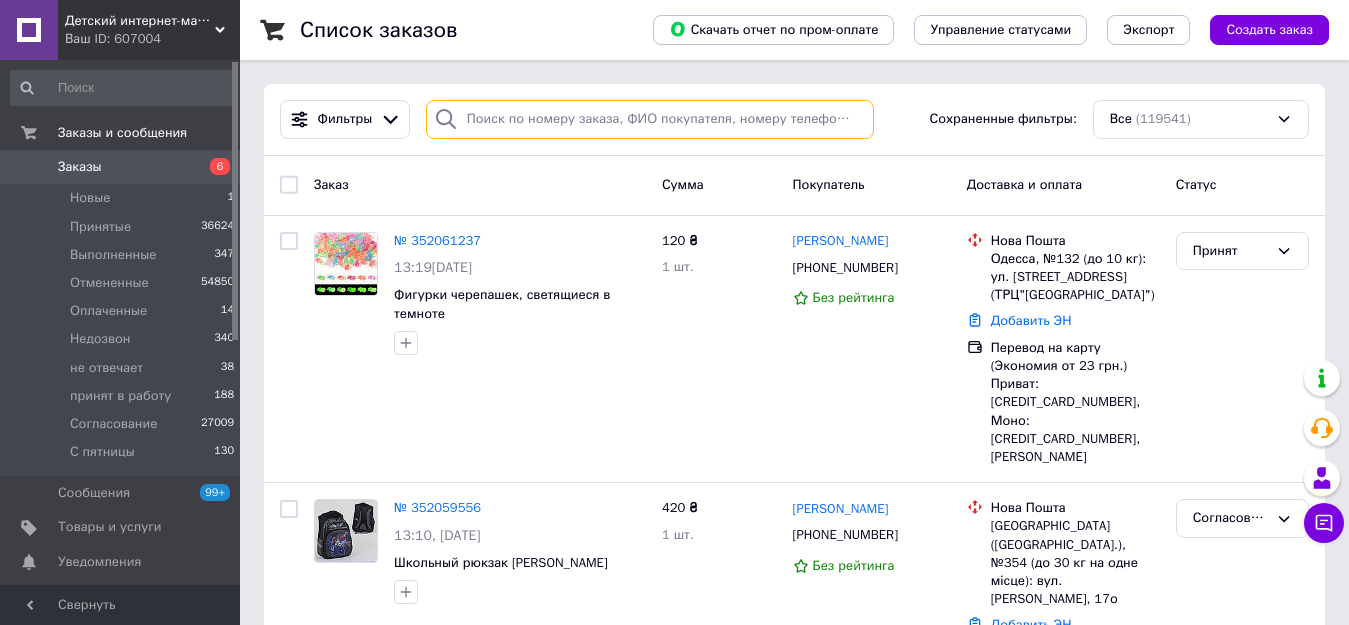 click at bounding box center (650, 119) 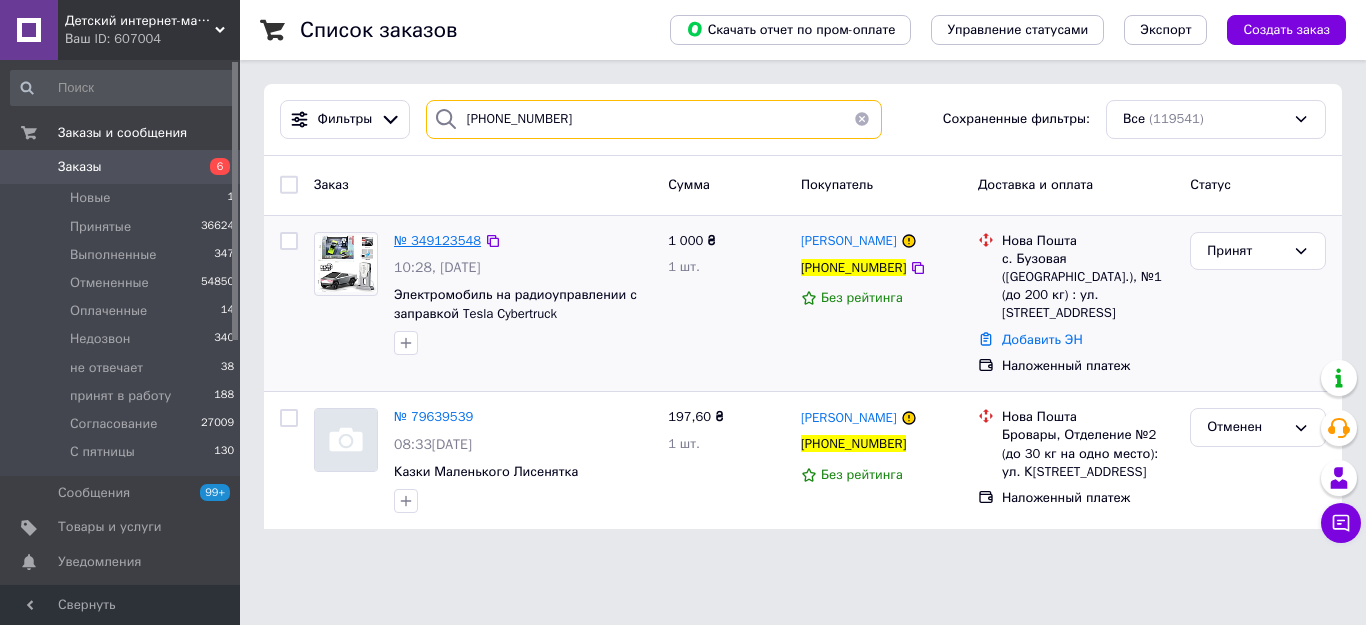 type on "[PHONE_NUMBER]" 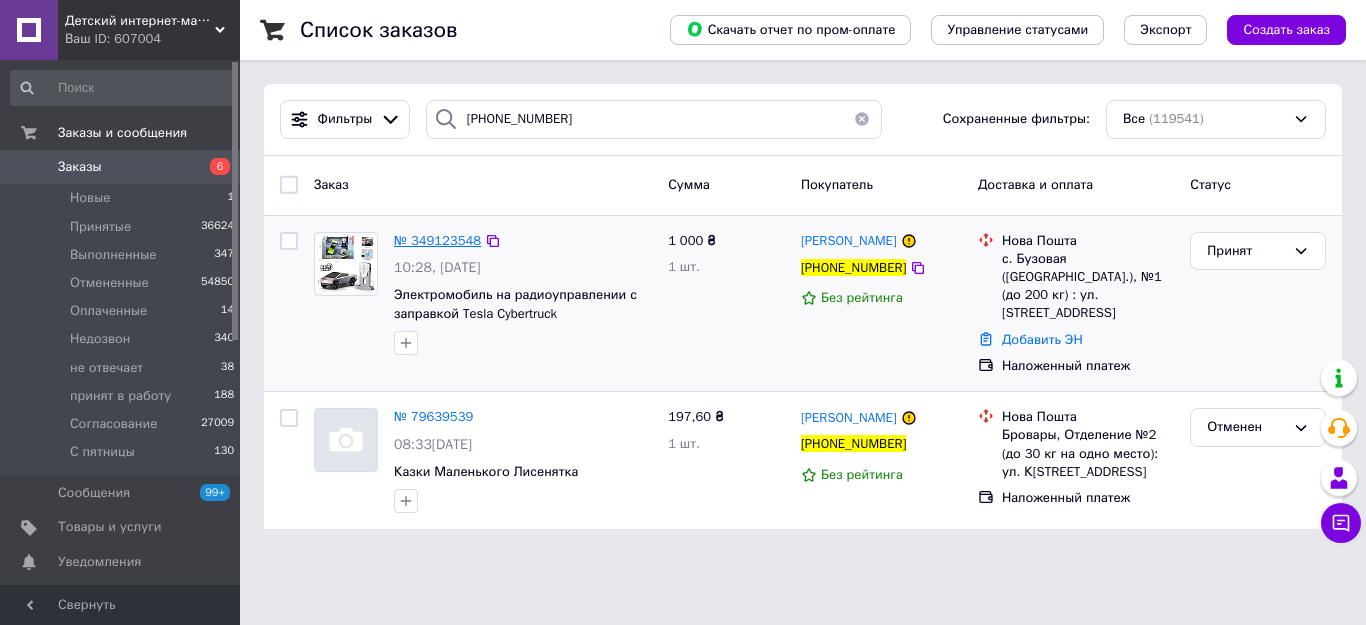 click on "№ 349123548" at bounding box center (437, 240) 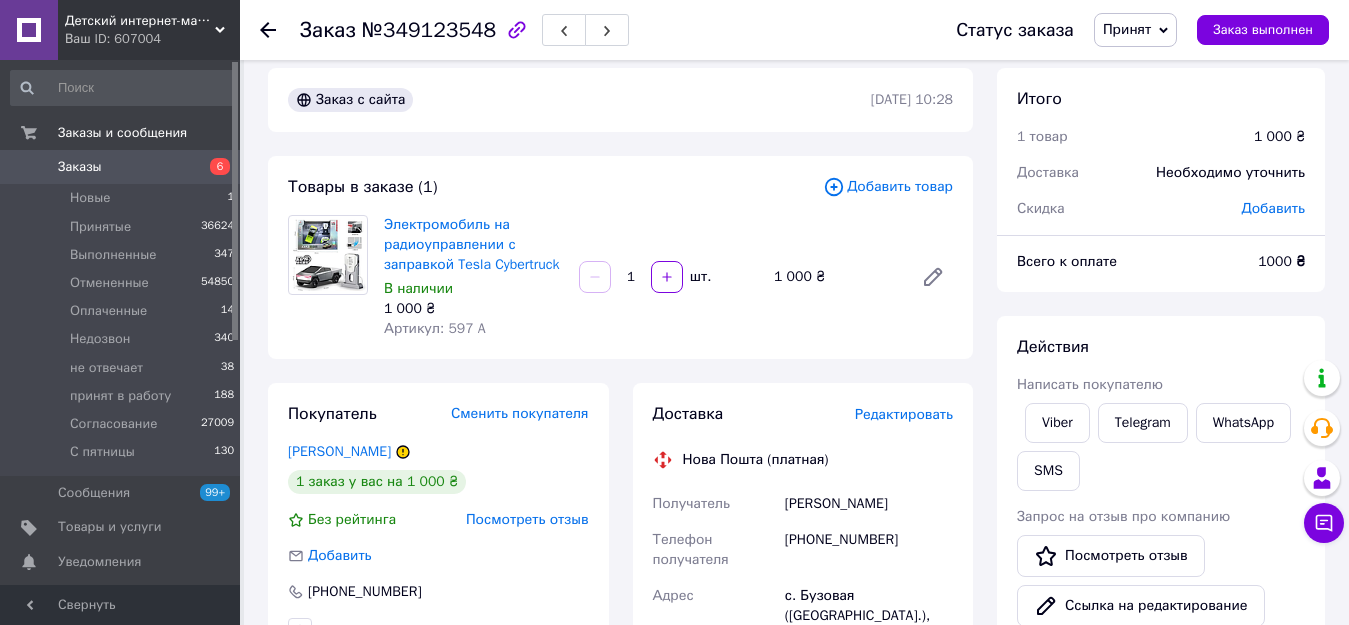 scroll, scrollTop: 139, scrollLeft: 0, axis: vertical 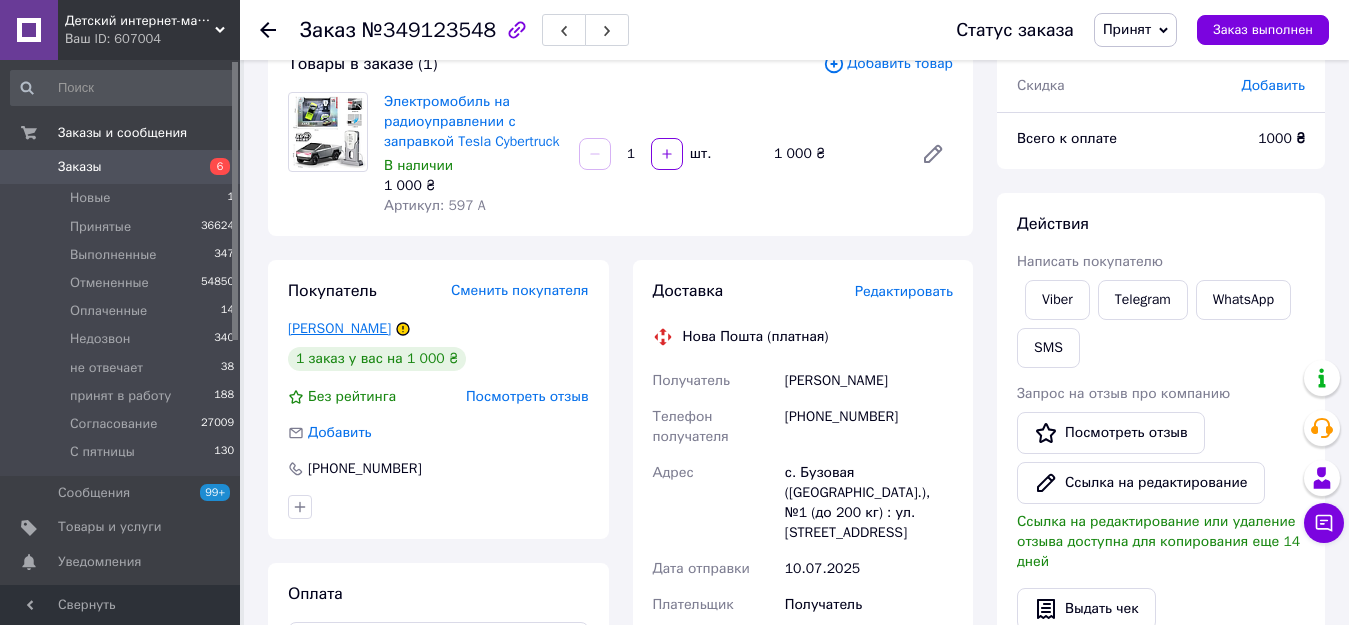 click on "[PERSON_NAME]" at bounding box center (339, 328) 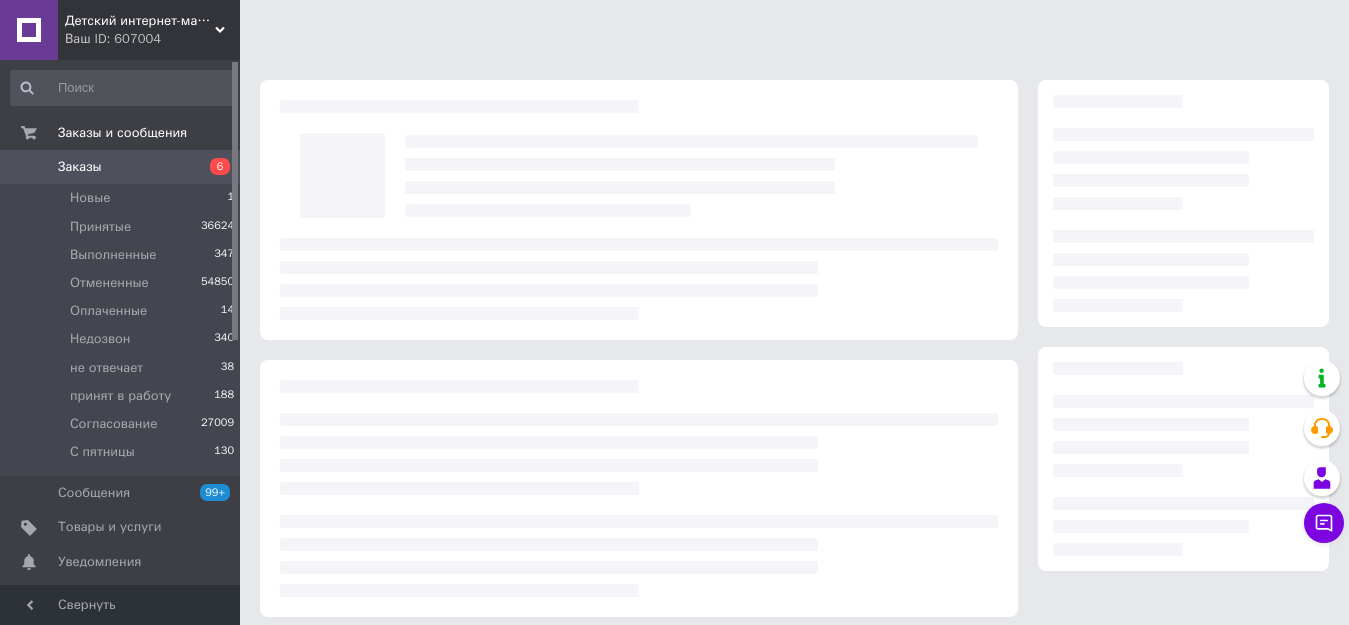 scroll, scrollTop: 139, scrollLeft: 0, axis: vertical 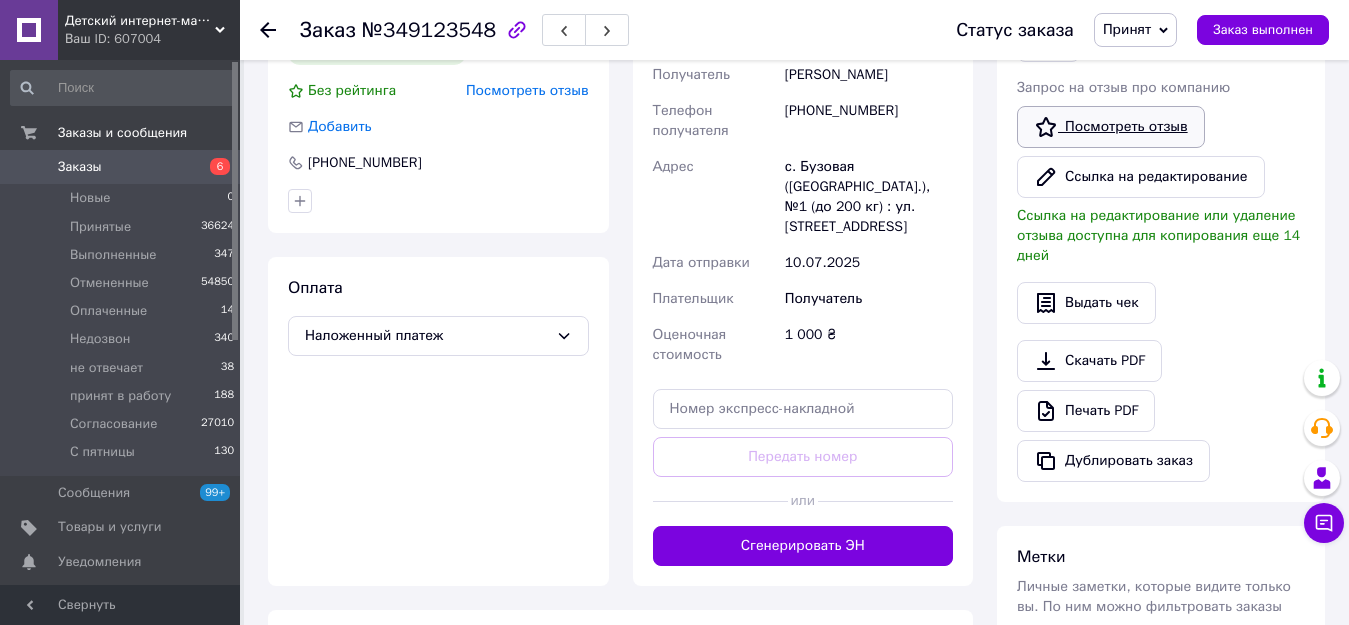 click on "Посмотреть отзыв" at bounding box center (1111, 127) 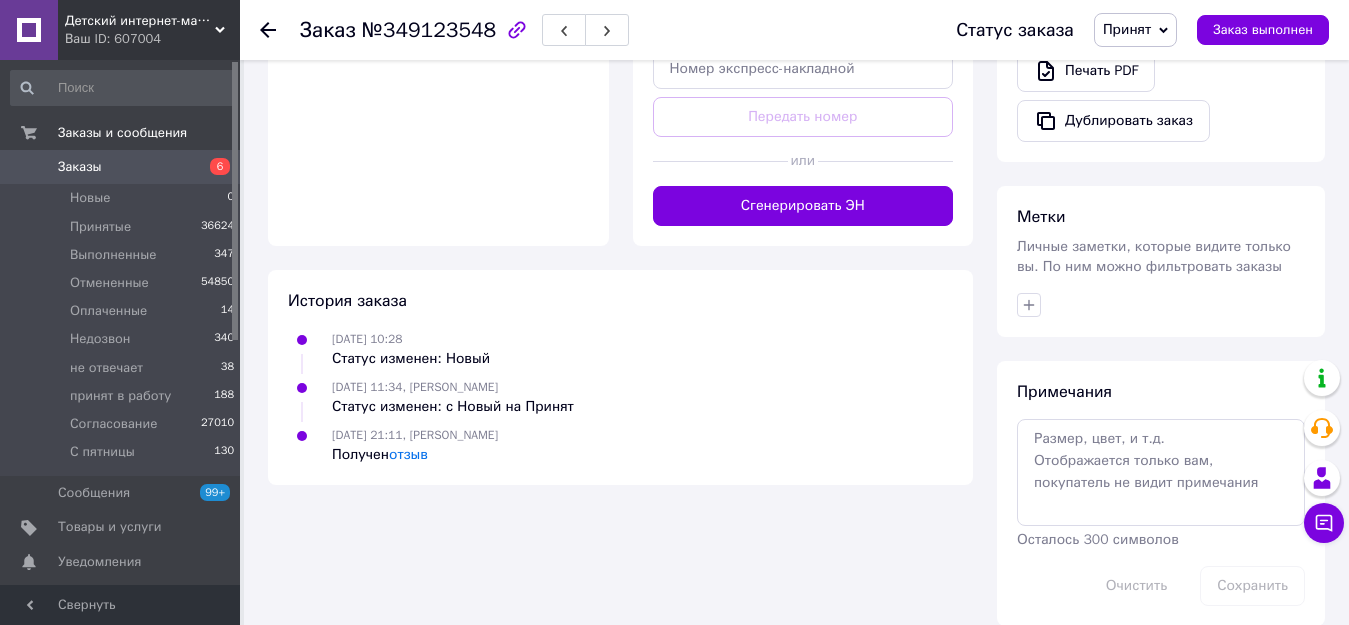scroll, scrollTop: 810, scrollLeft: 0, axis: vertical 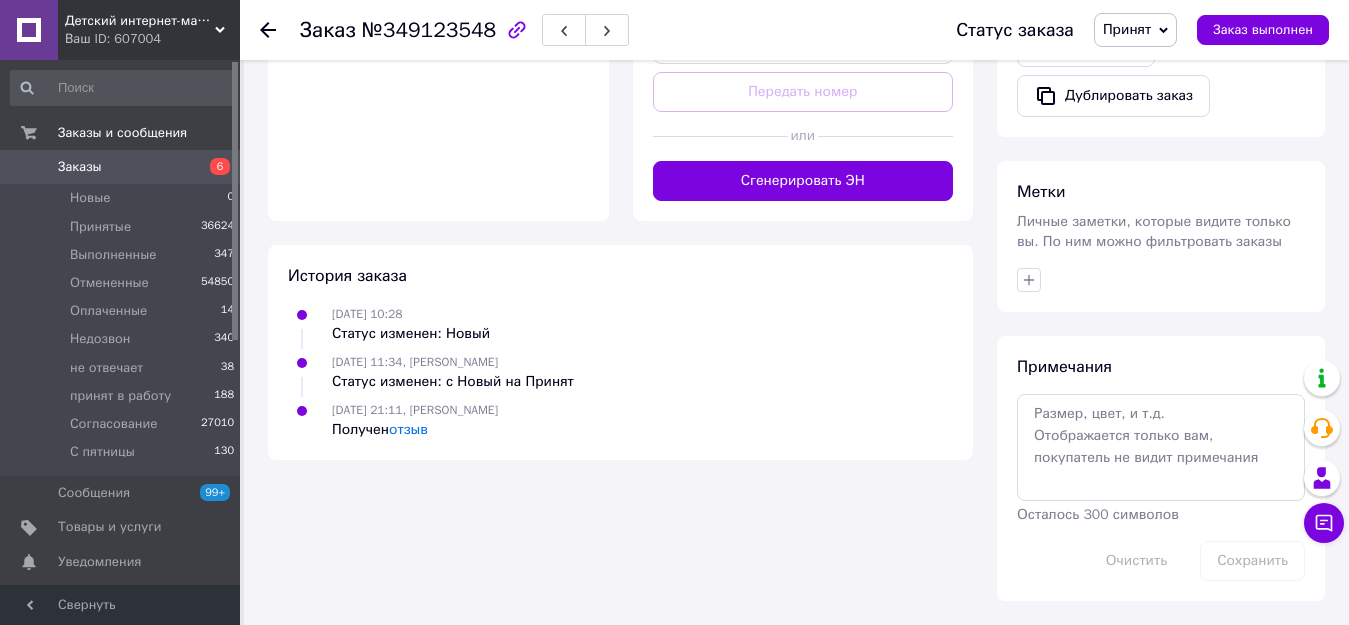 click on "Заказы" at bounding box center [121, 167] 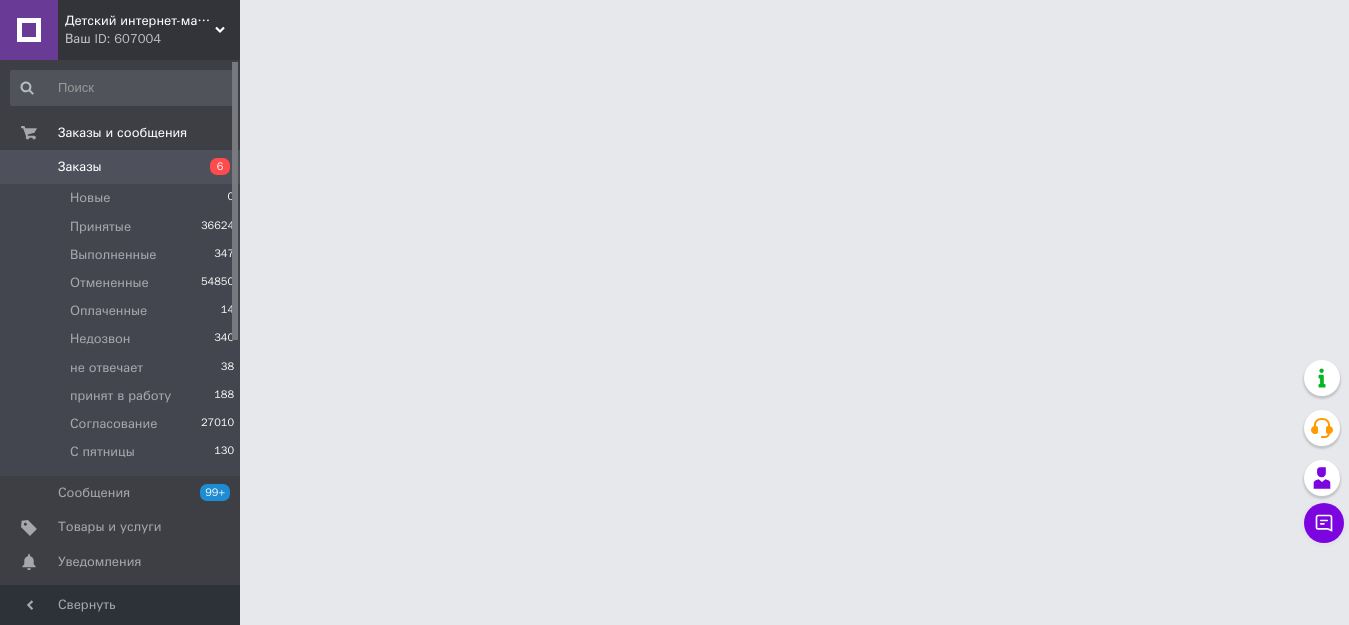 scroll, scrollTop: 0, scrollLeft: 0, axis: both 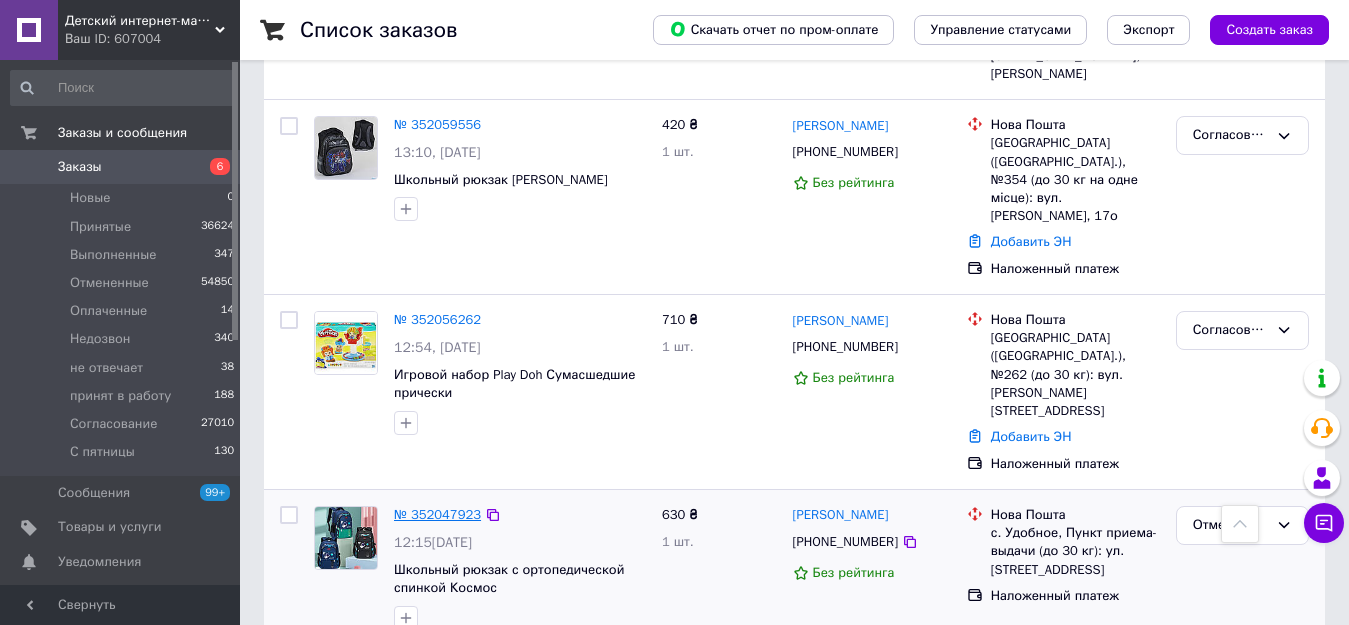 click on "№ 352047923" at bounding box center [437, 514] 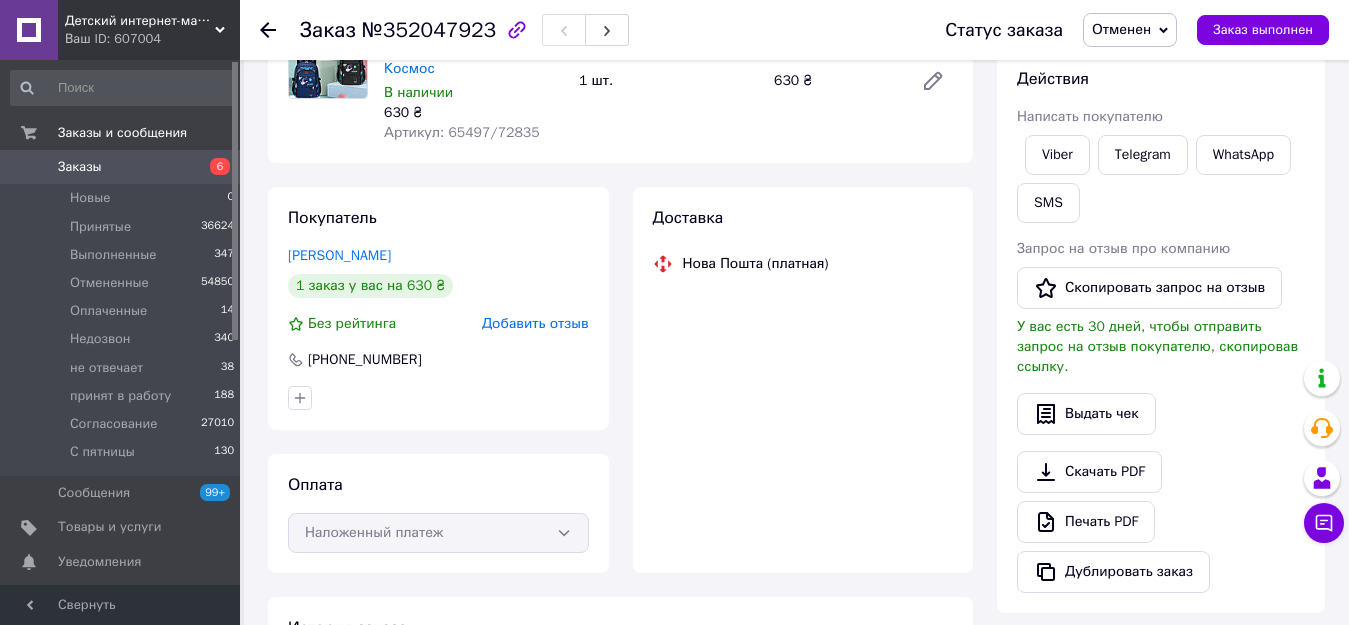 scroll, scrollTop: 383, scrollLeft: 0, axis: vertical 